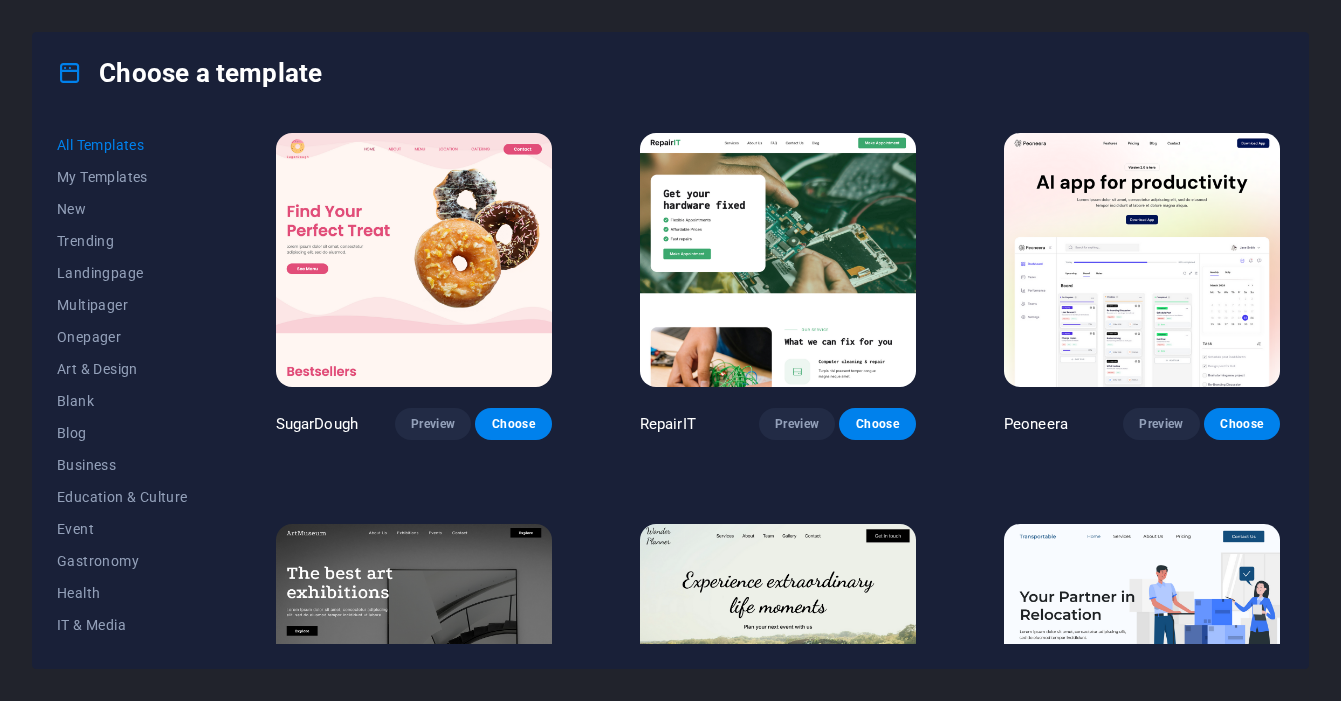 scroll, scrollTop: 0, scrollLeft: 0, axis: both 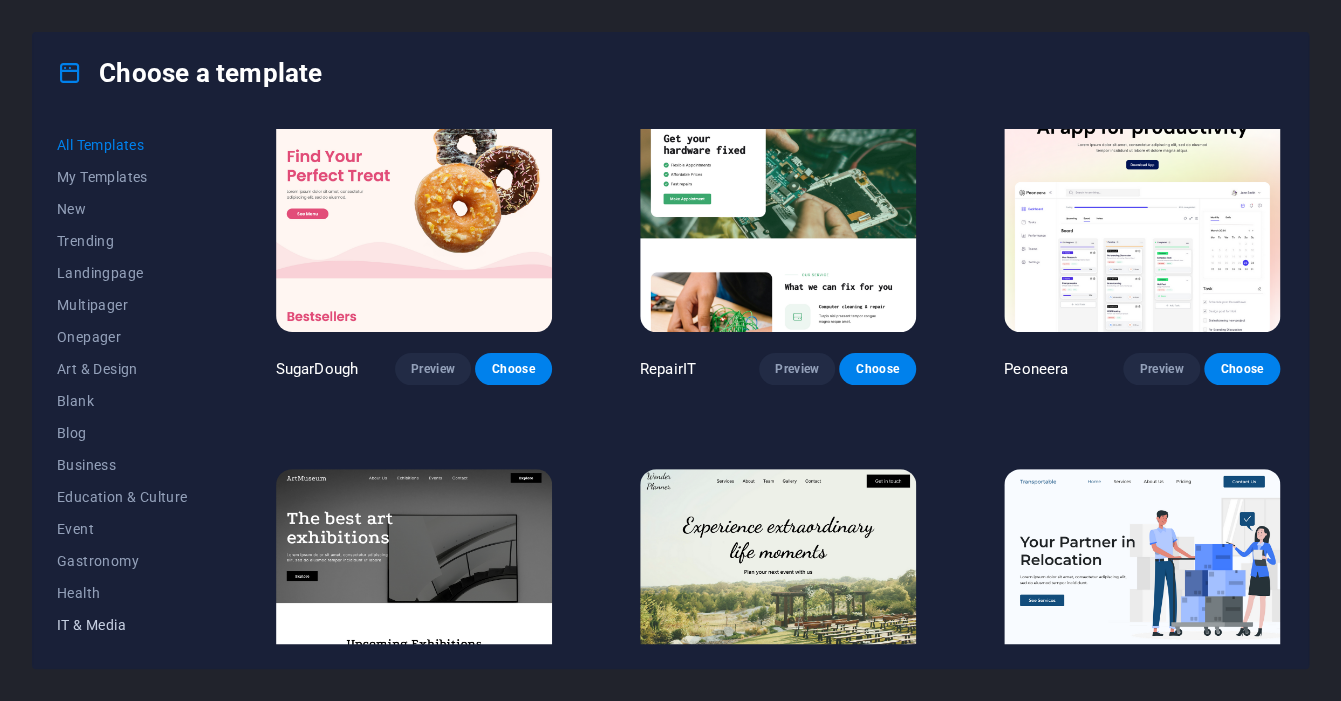 click on "IT & Media" at bounding box center [122, 625] 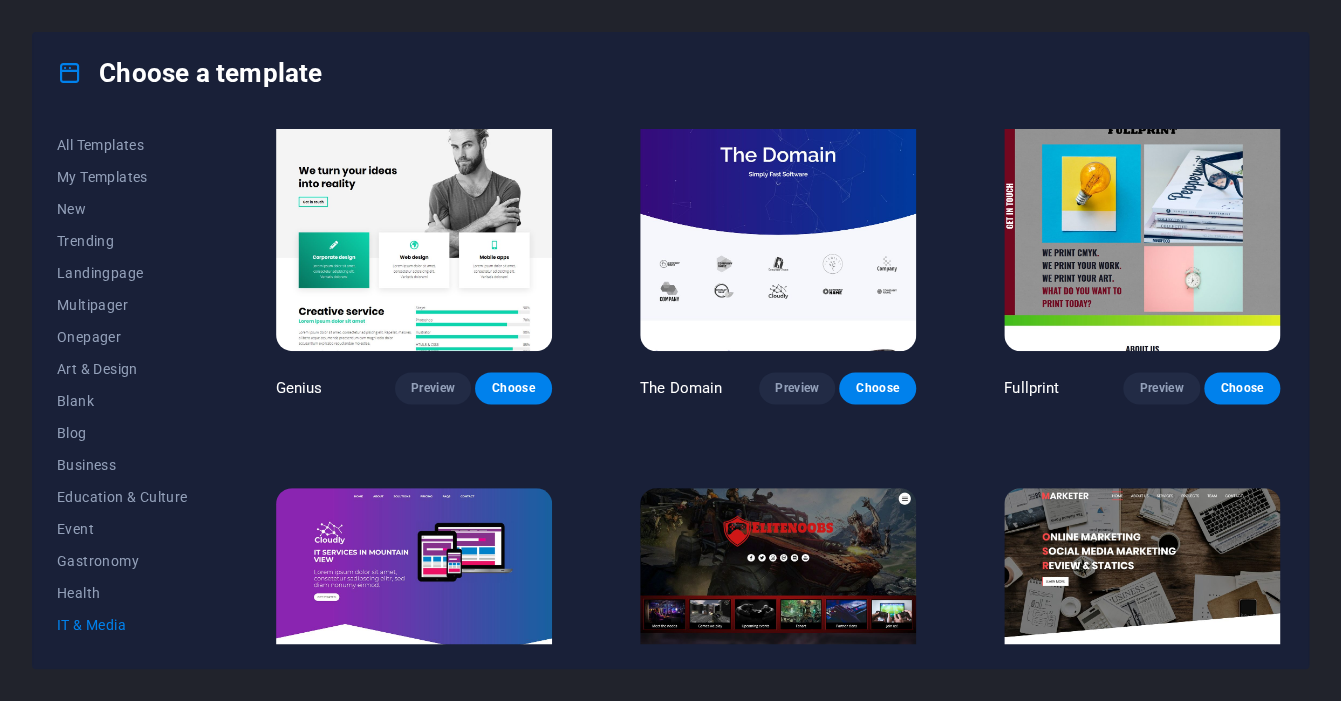 scroll, scrollTop: 971, scrollLeft: 0, axis: vertical 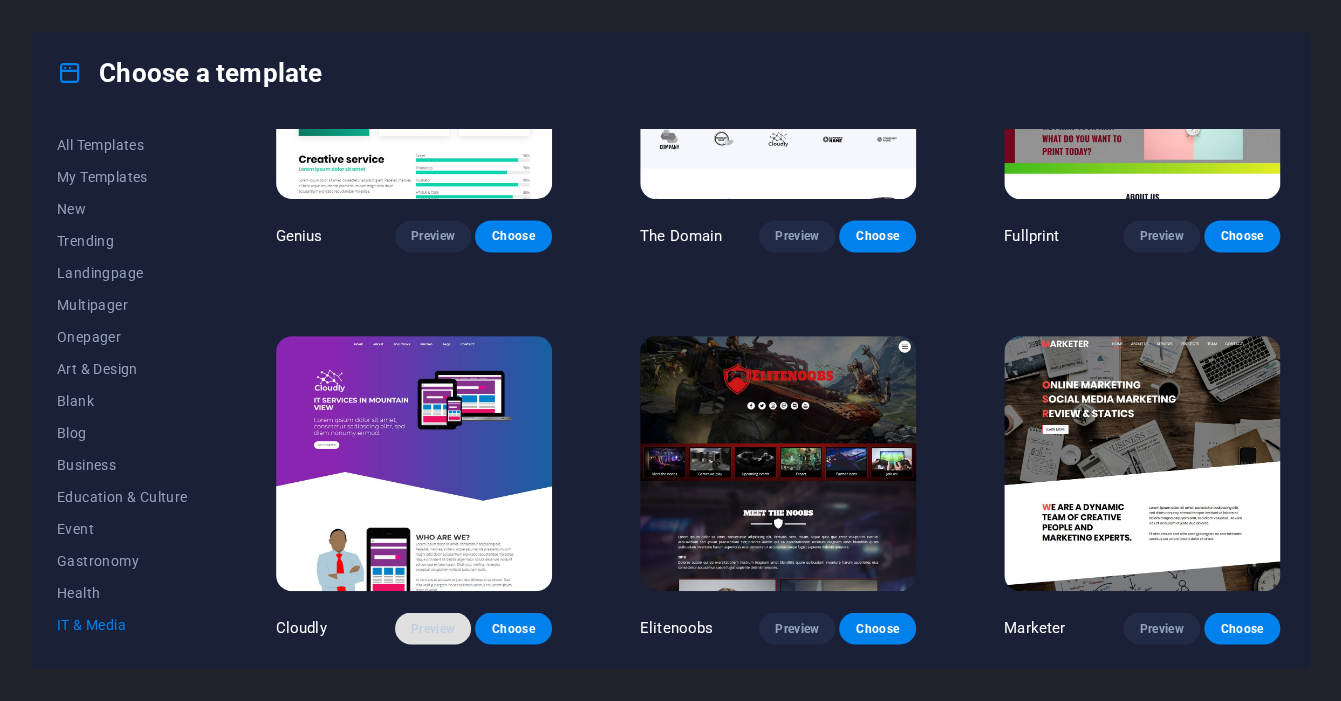 click on "Preview" at bounding box center (433, 628) 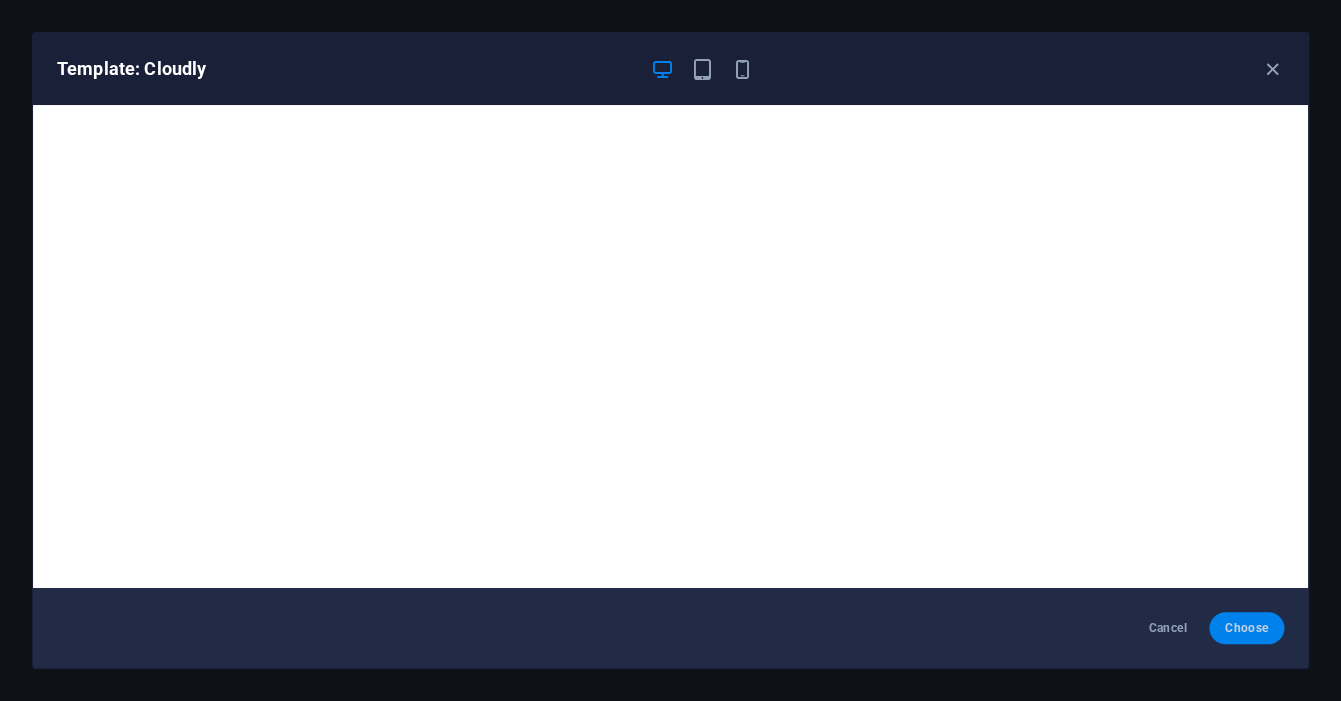click on "Choose" at bounding box center [1246, 628] 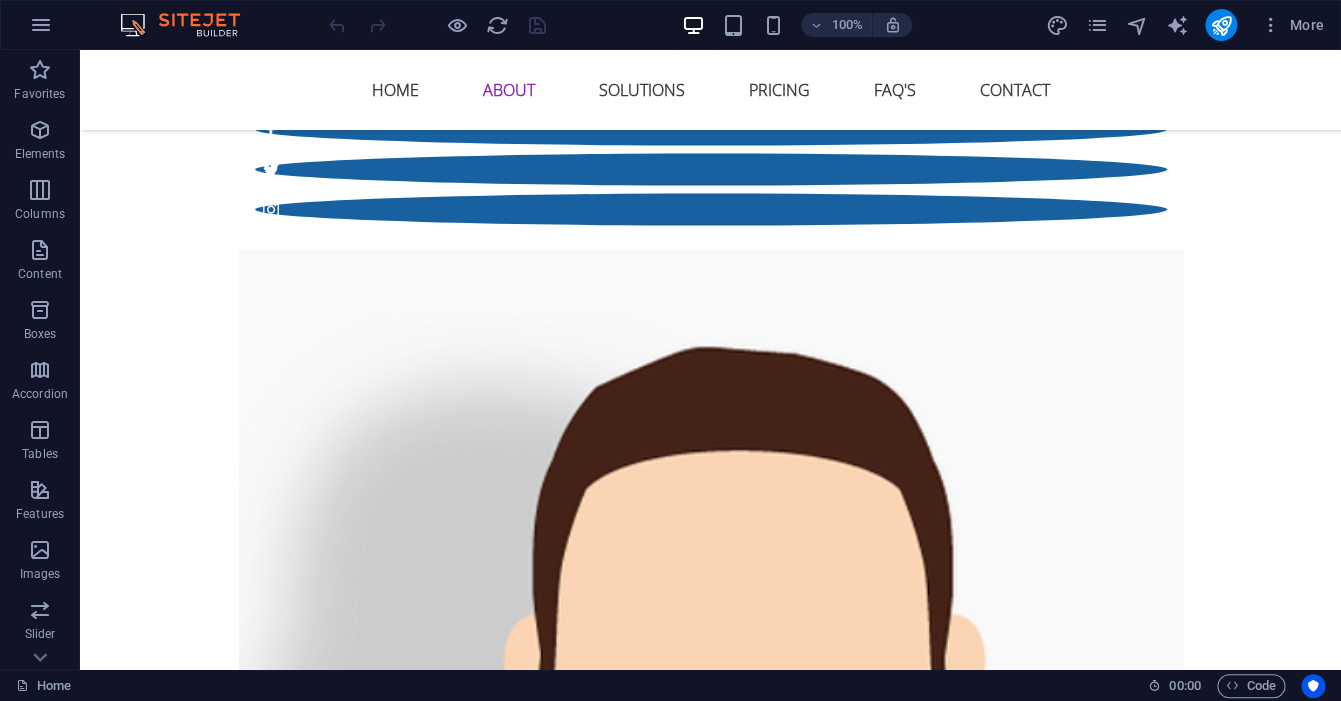 scroll, scrollTop: 4002, scrollLeft: 0, axis: vertical 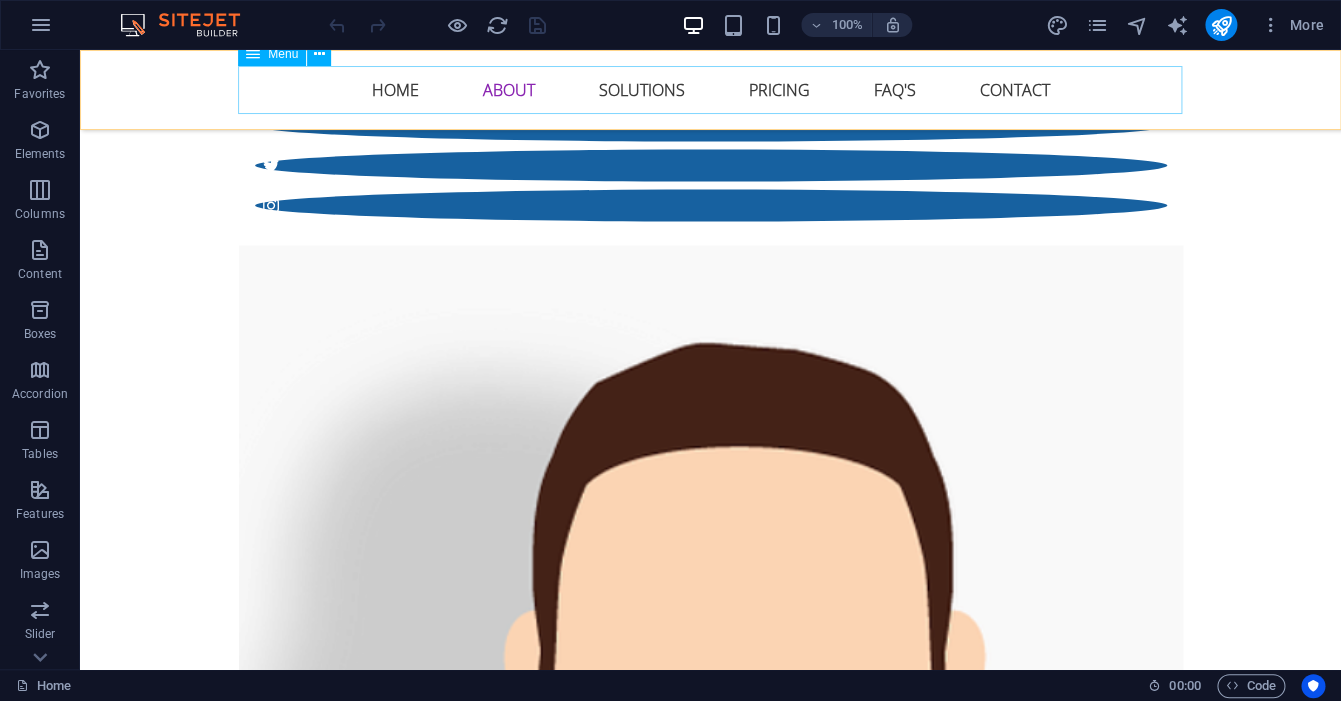 click on "Home About Solutions Pricing FAQ's Contact" at bounding box center (711, 90) 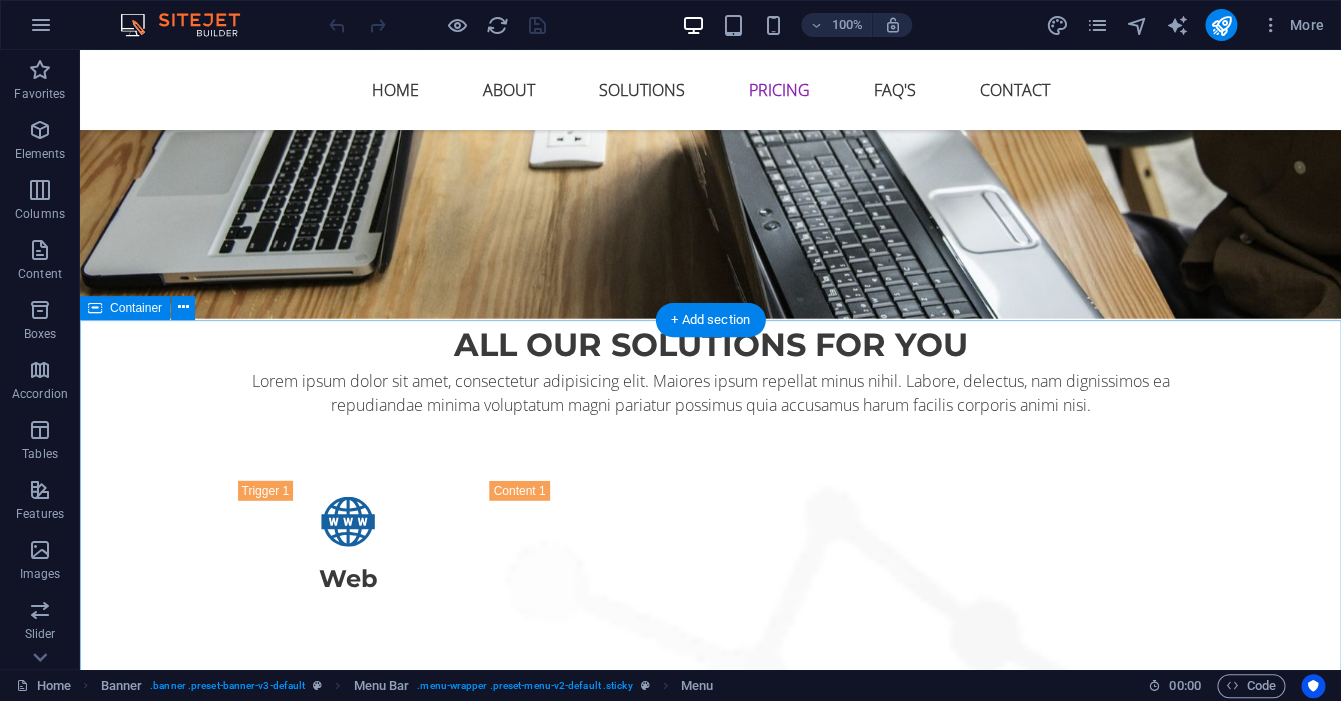 scroll, scrollTop: 8713, scrollLeft: 0, axis: vertical 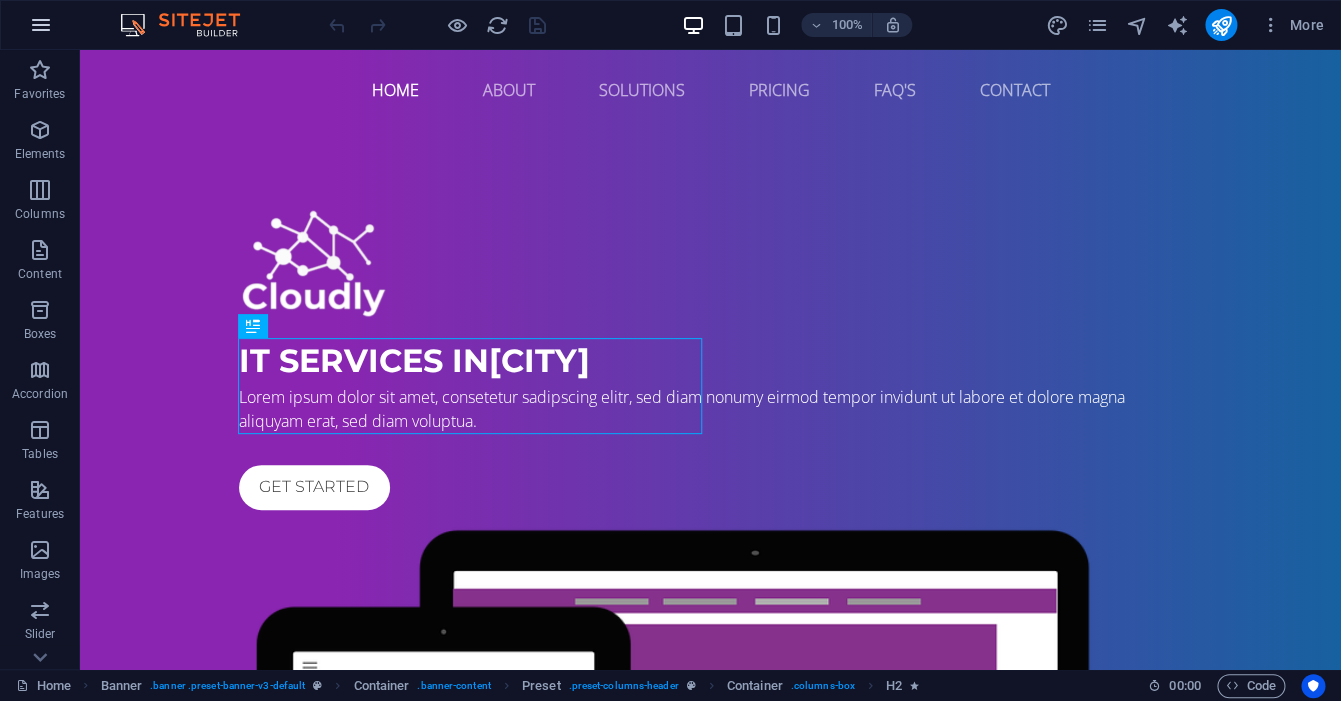 click at bounding box center [41, 25] 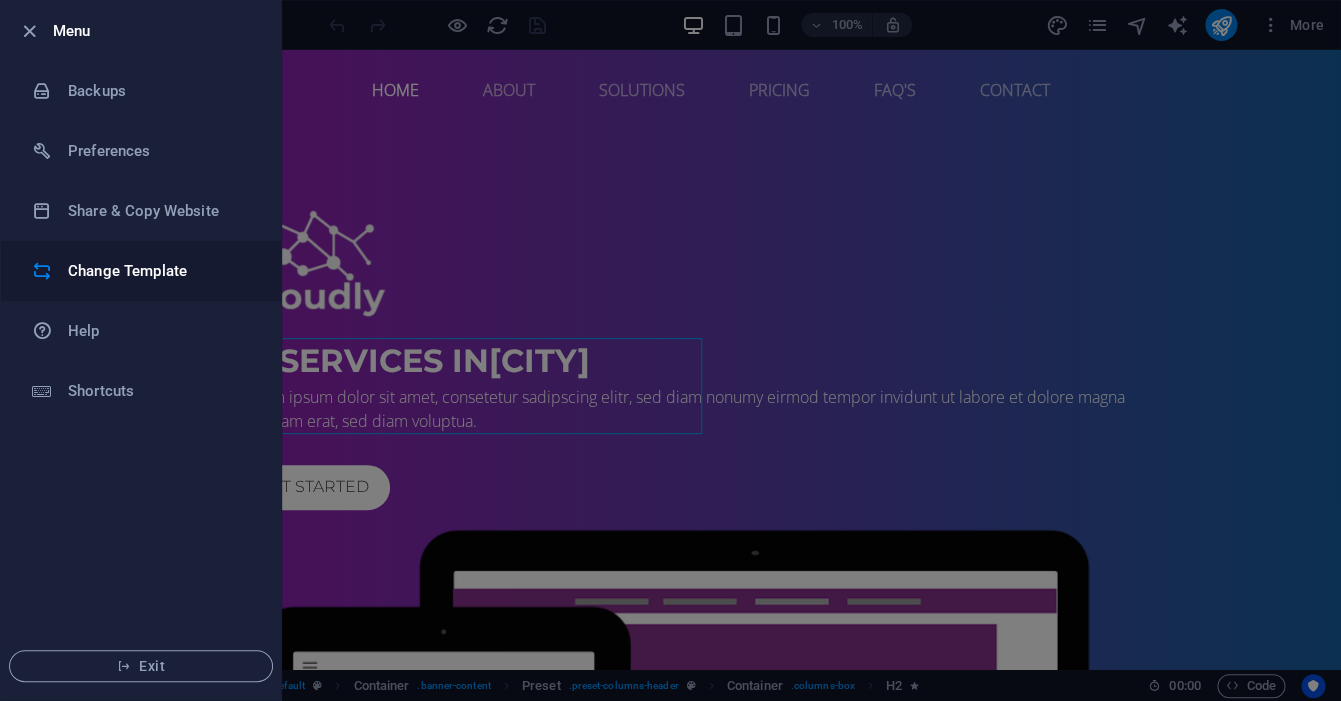 click on "Change Template" at bounding box center (160, 271) 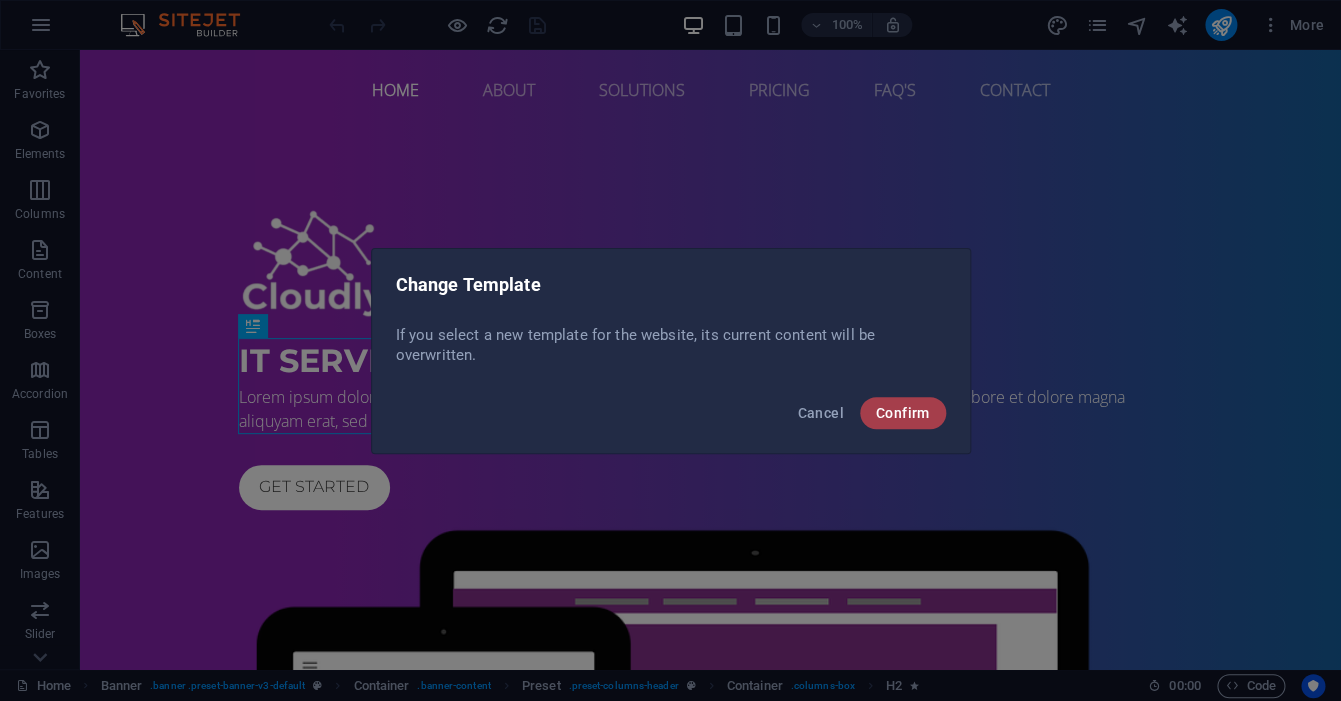 click on "Confirm" at bounding box center (903, 413) 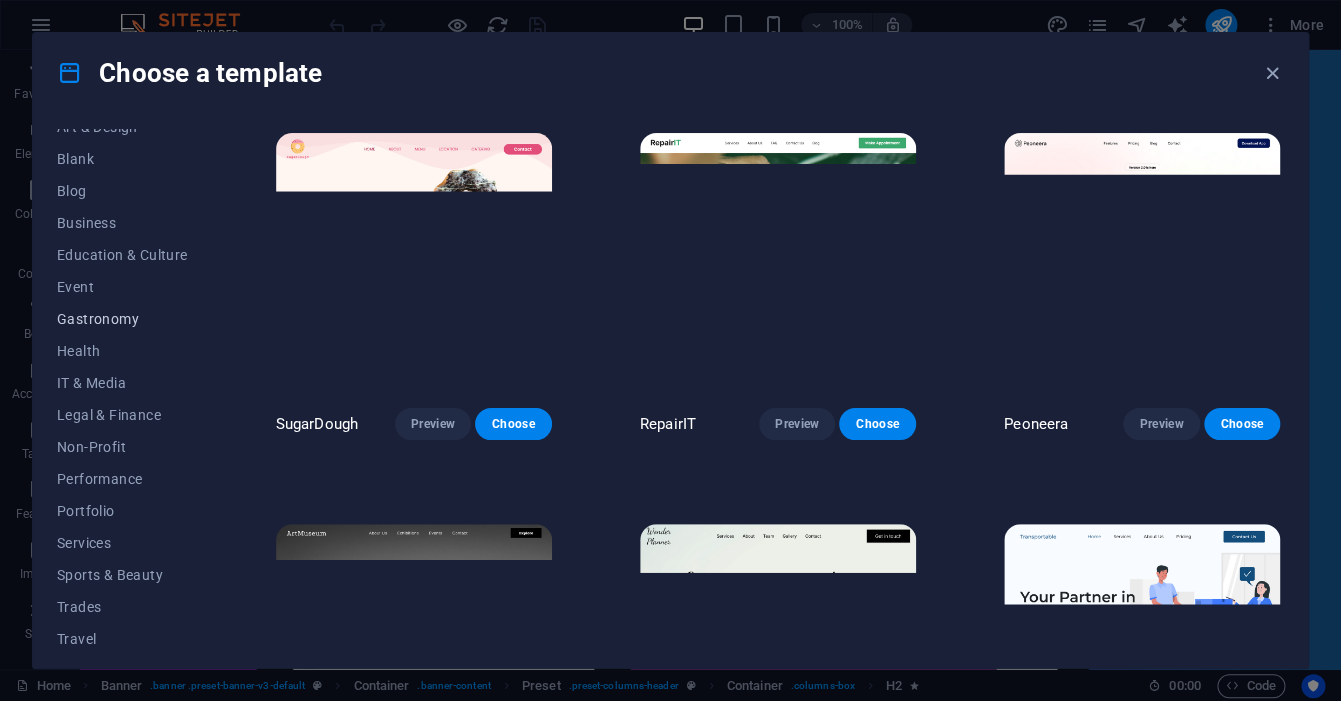 scroll, scrollTop: 285, scrollLeft: 0, axis: vertical 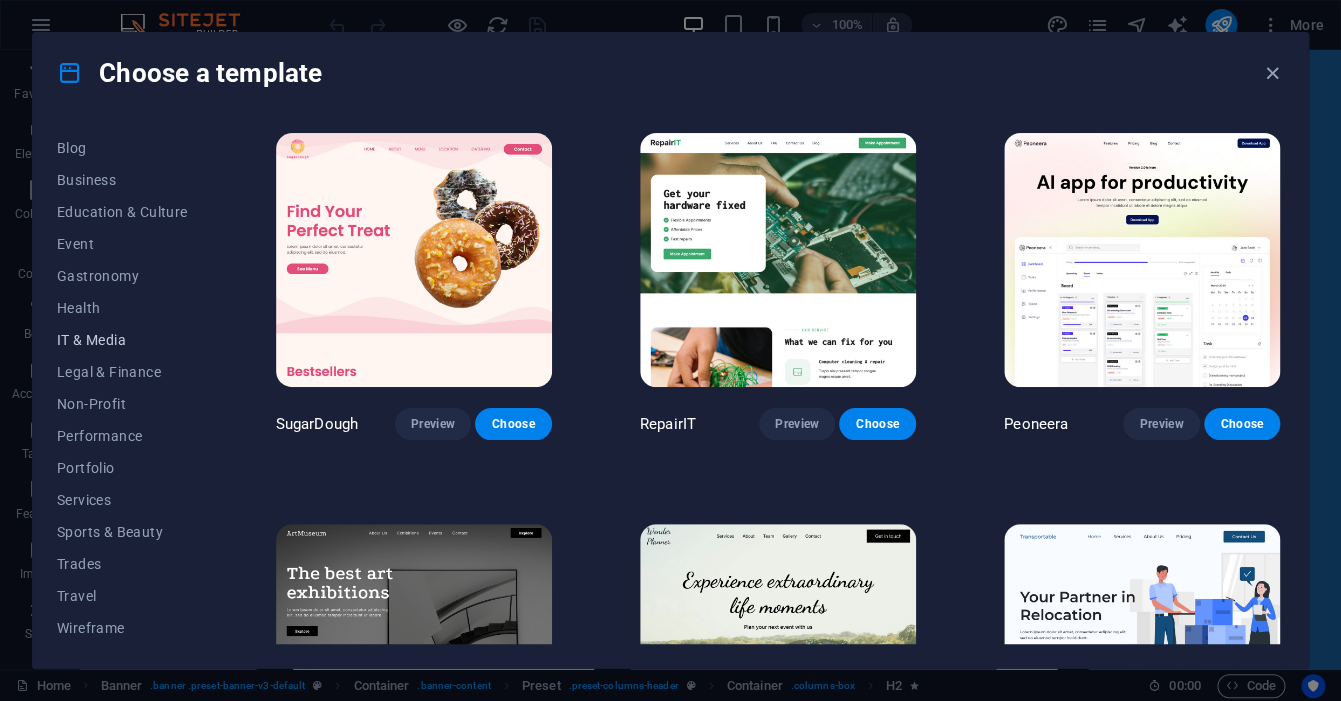 click on "IT & Media" at bounding box center [122, 340] 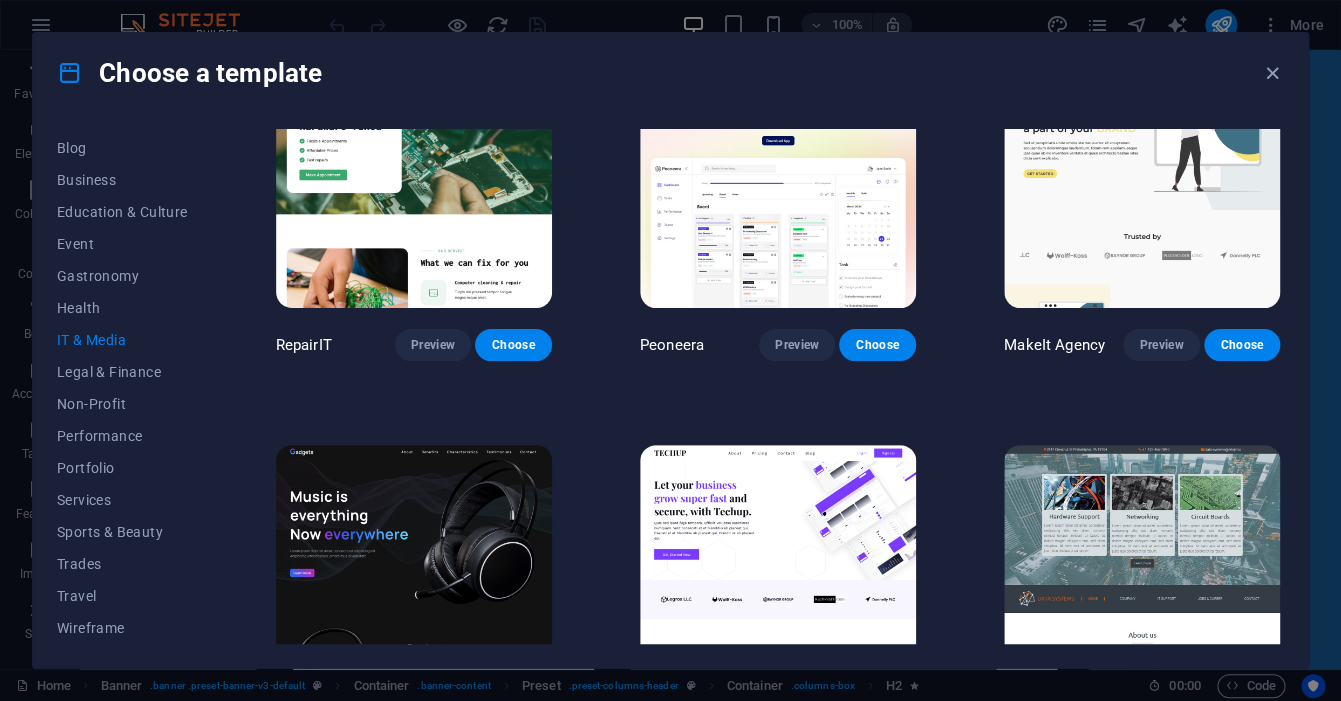 scroll, scrollTop: 0, scrollLeft: 0, axis: both 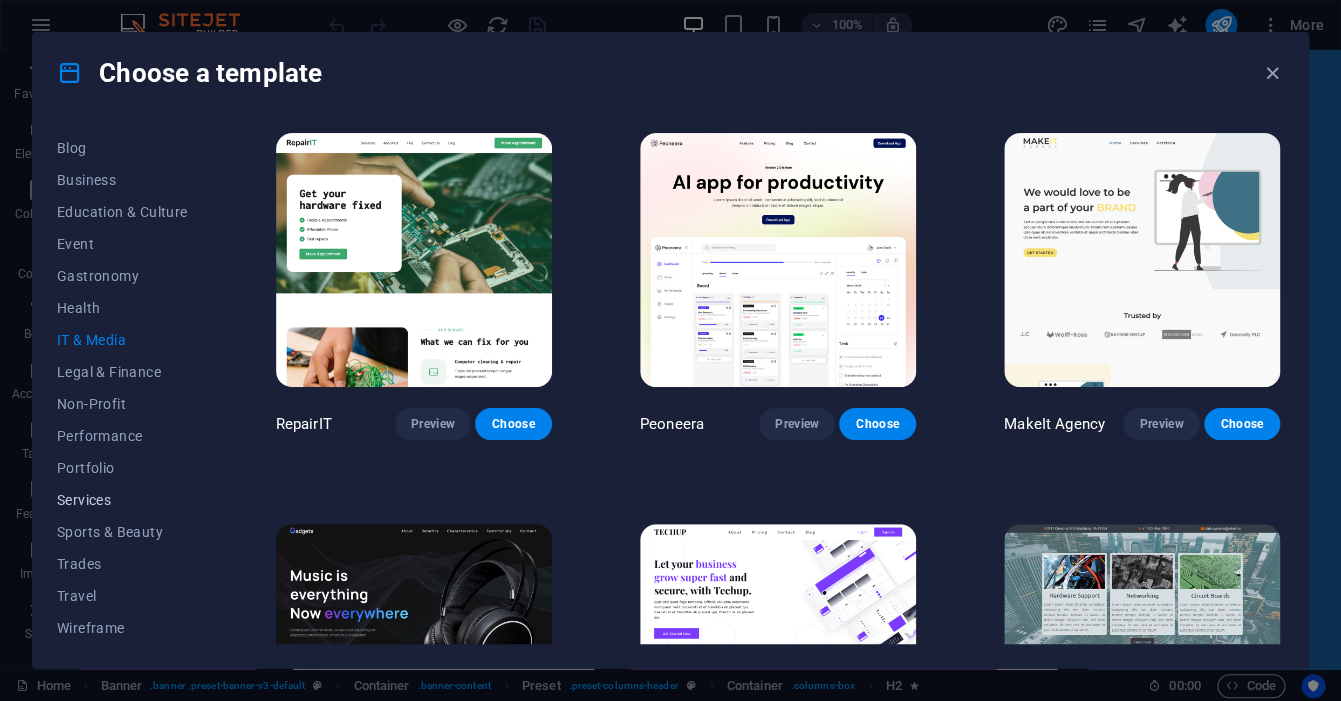 click on "Services" at bounding box center (122, 500) 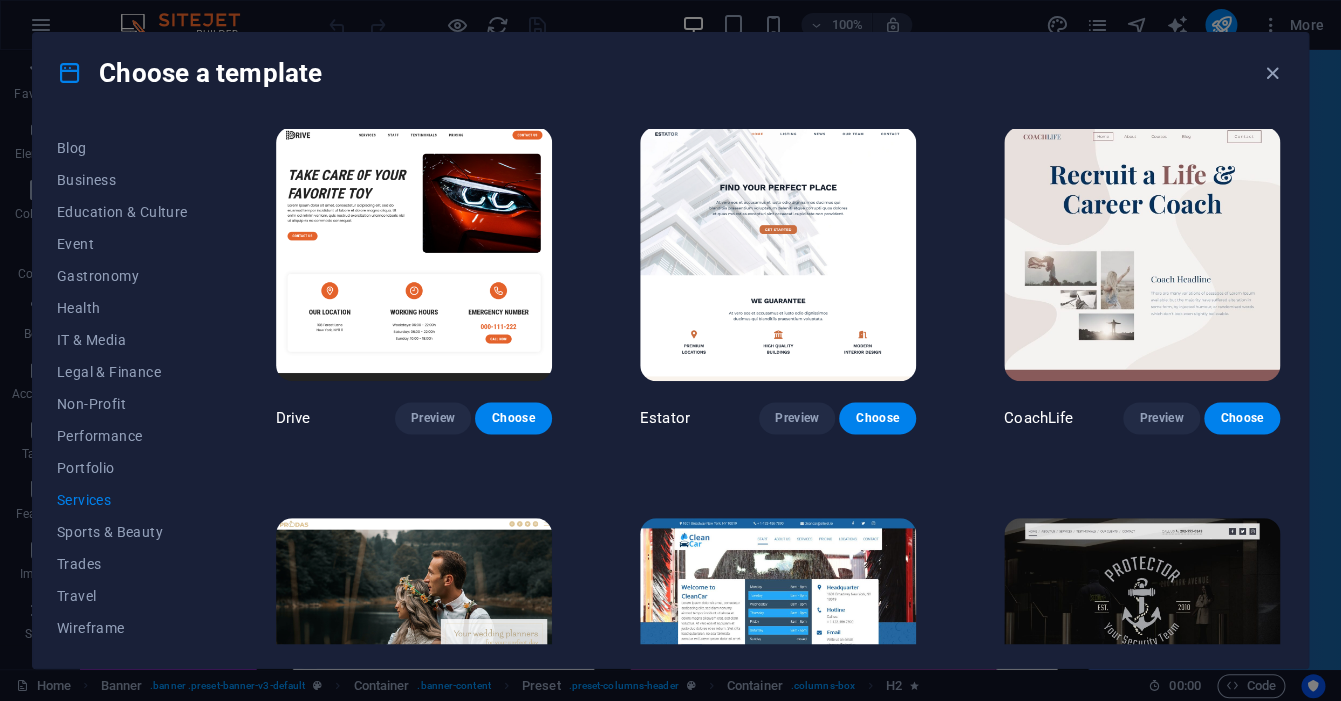 scroll, scrollTop: 734, scrollLeft: 0, axis: vertical 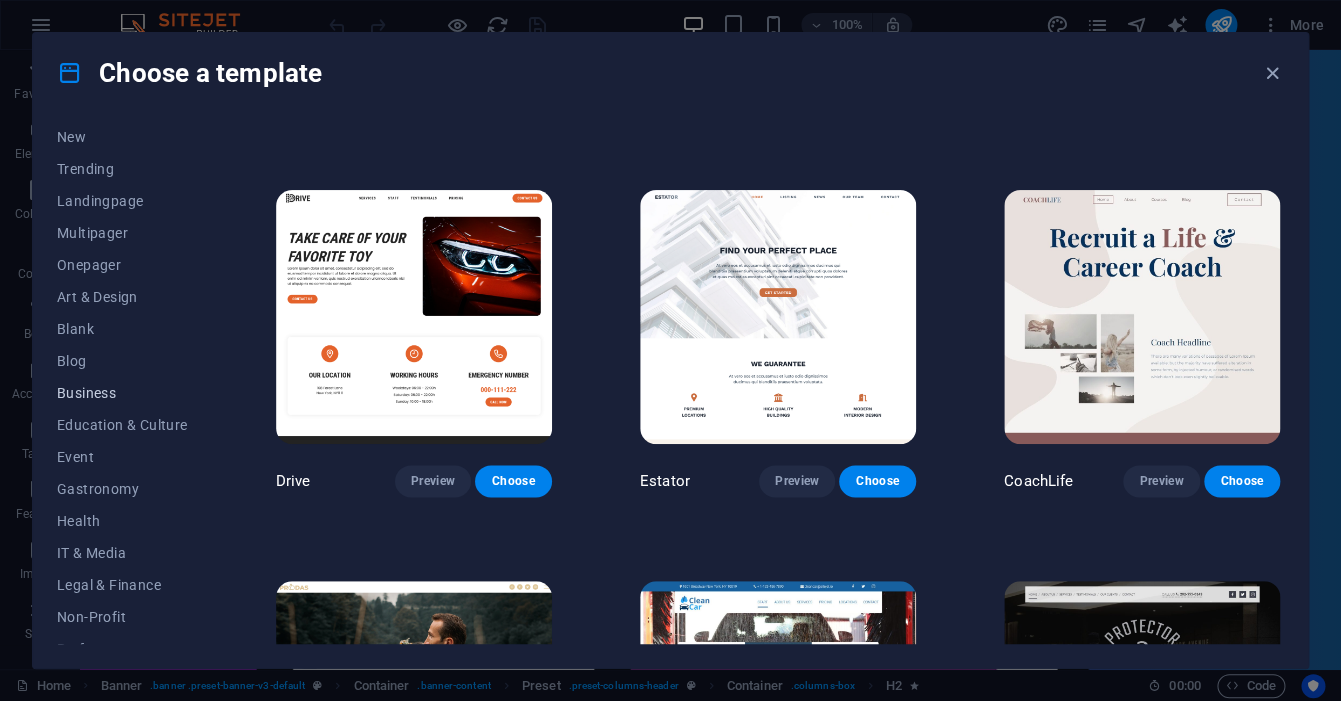 click on "Business" at bounding box center [122, 393] 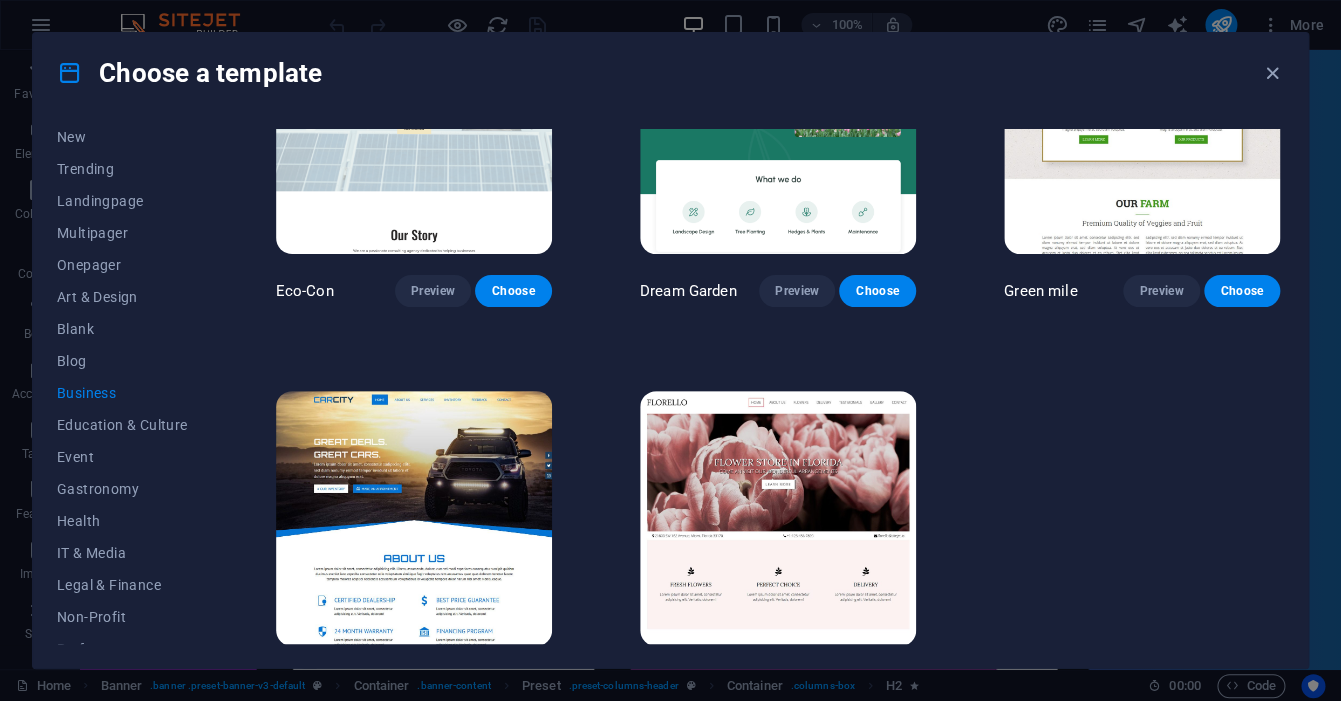 scroll, scrollTop: 0, scrollLeft: 0, axis: both 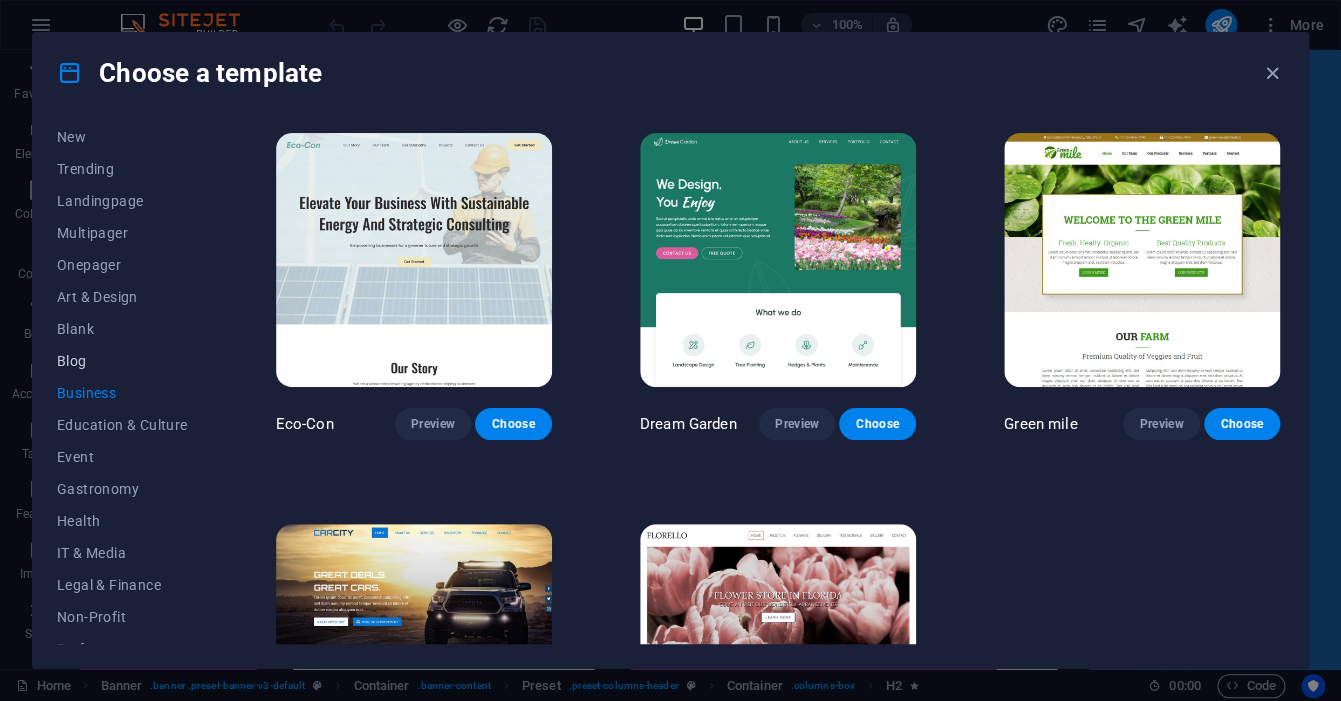 click on "Blog" at bounding box center (122, 361) 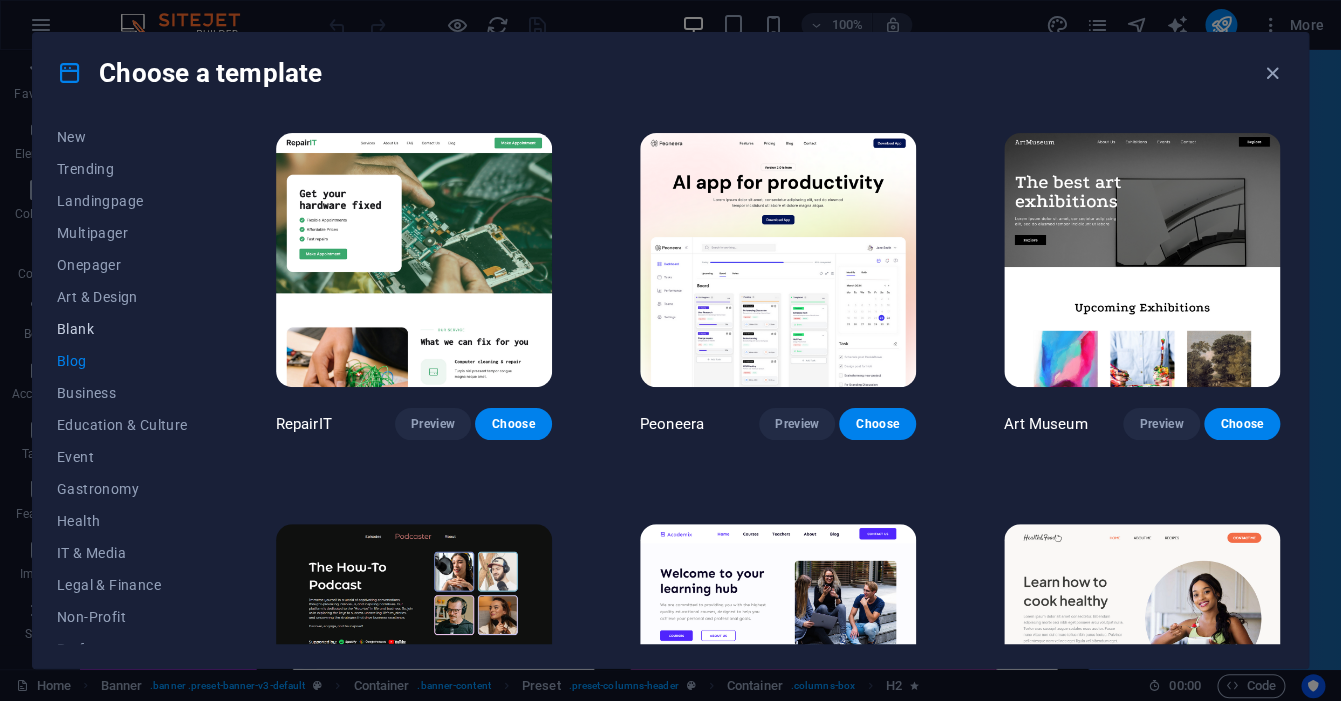 click on "Blank" at bounding box center (122, 329) 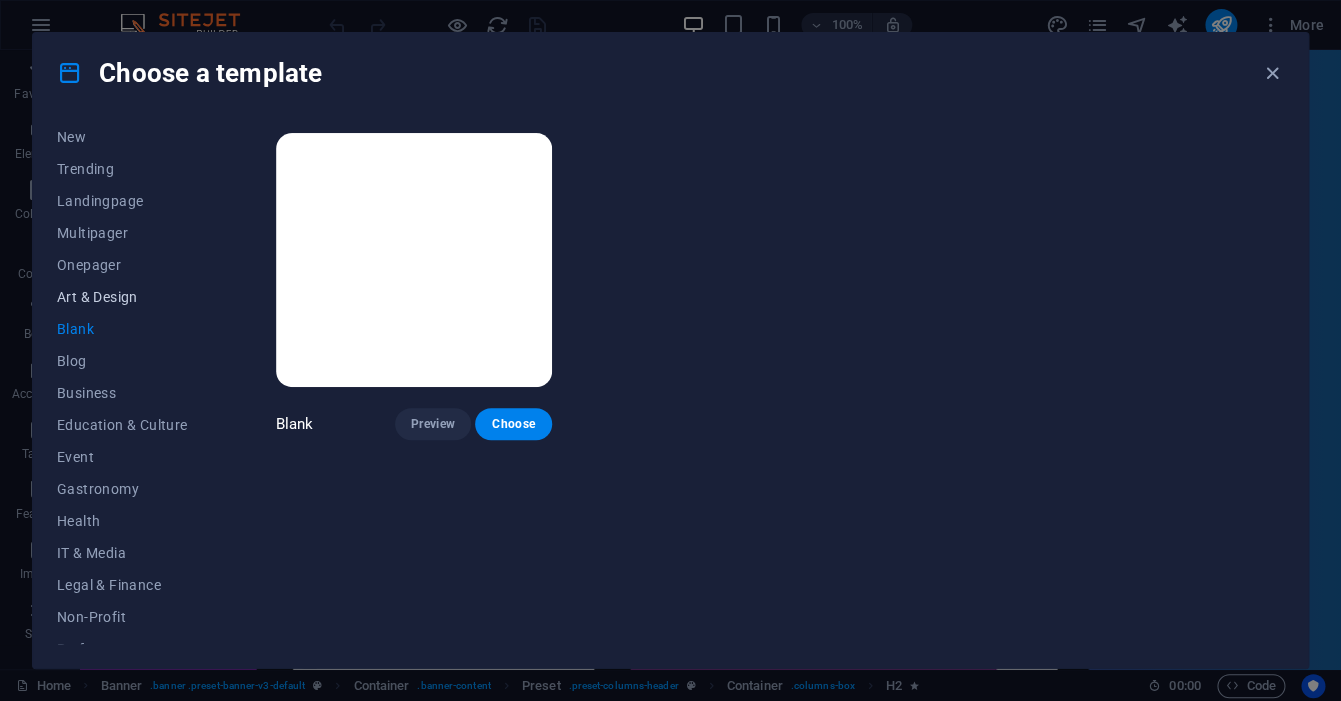 click on "Art & Design" at bounding box center (122, 297) 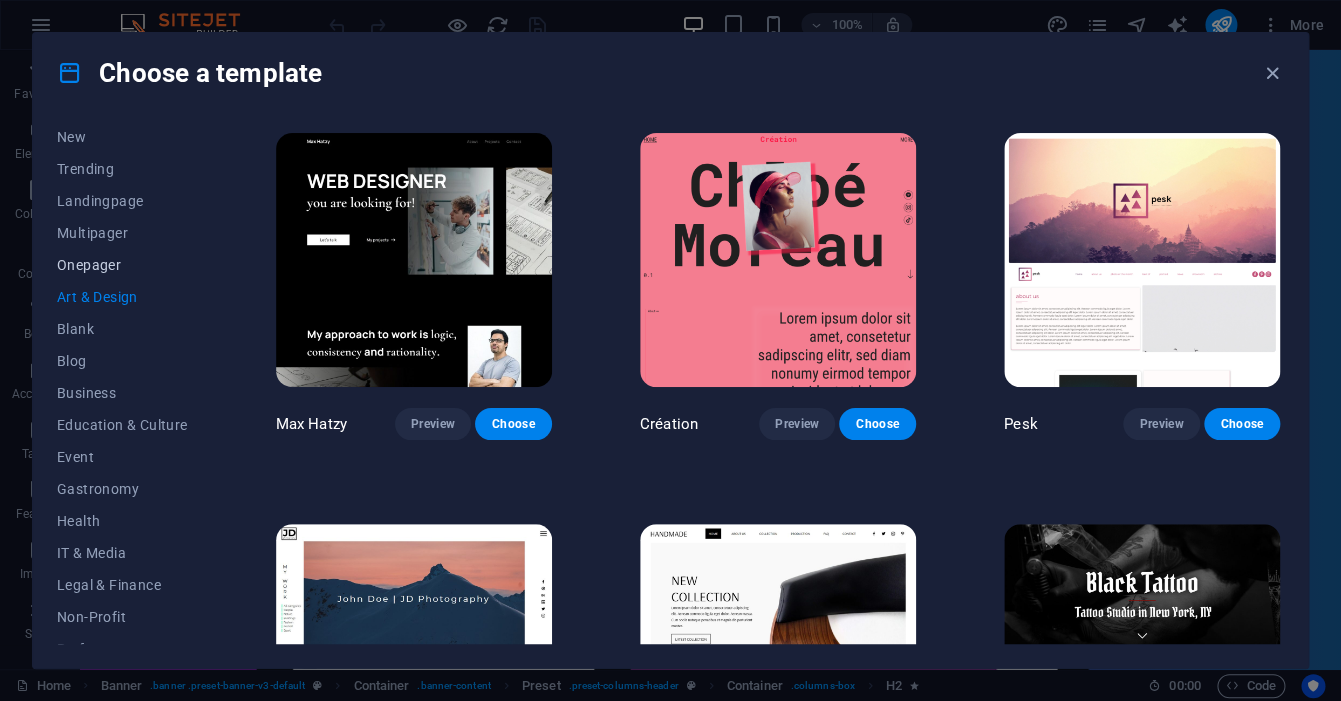 click on "Onepager" at bounding box center (122, 265) 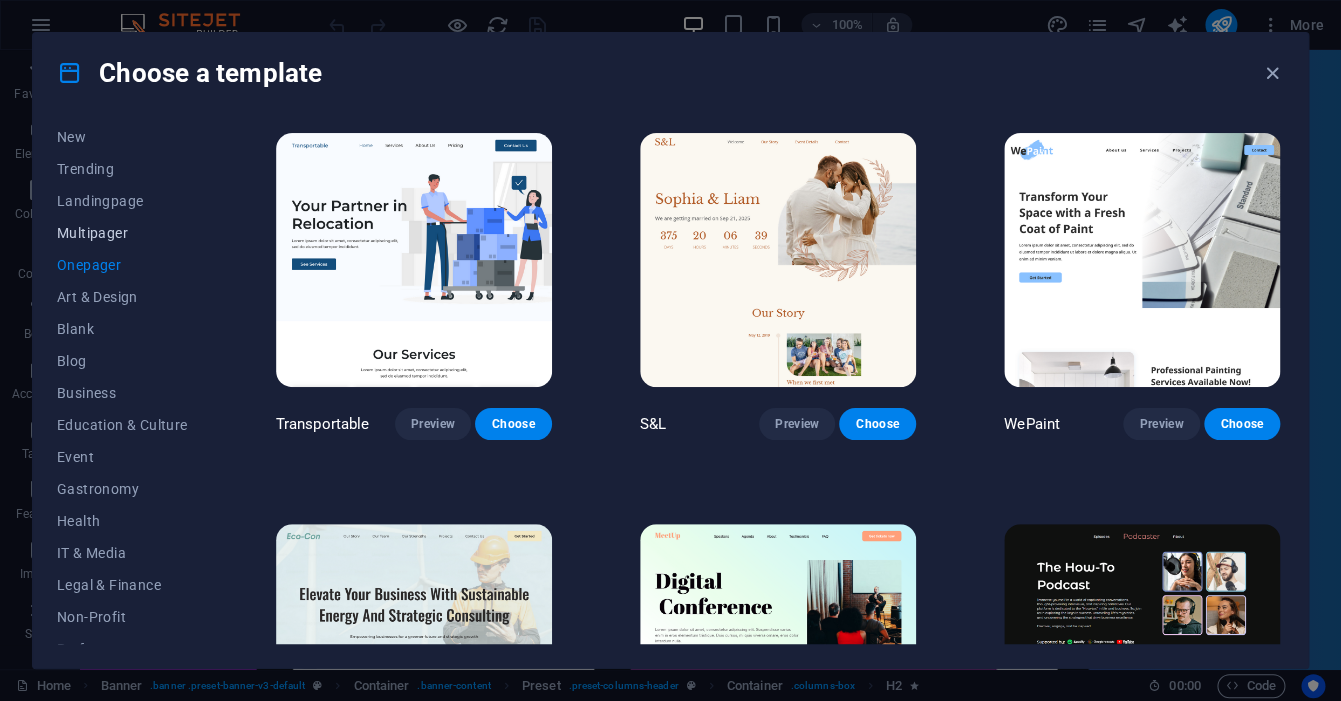 click on "Multipager" at bounding box center [122, 233] 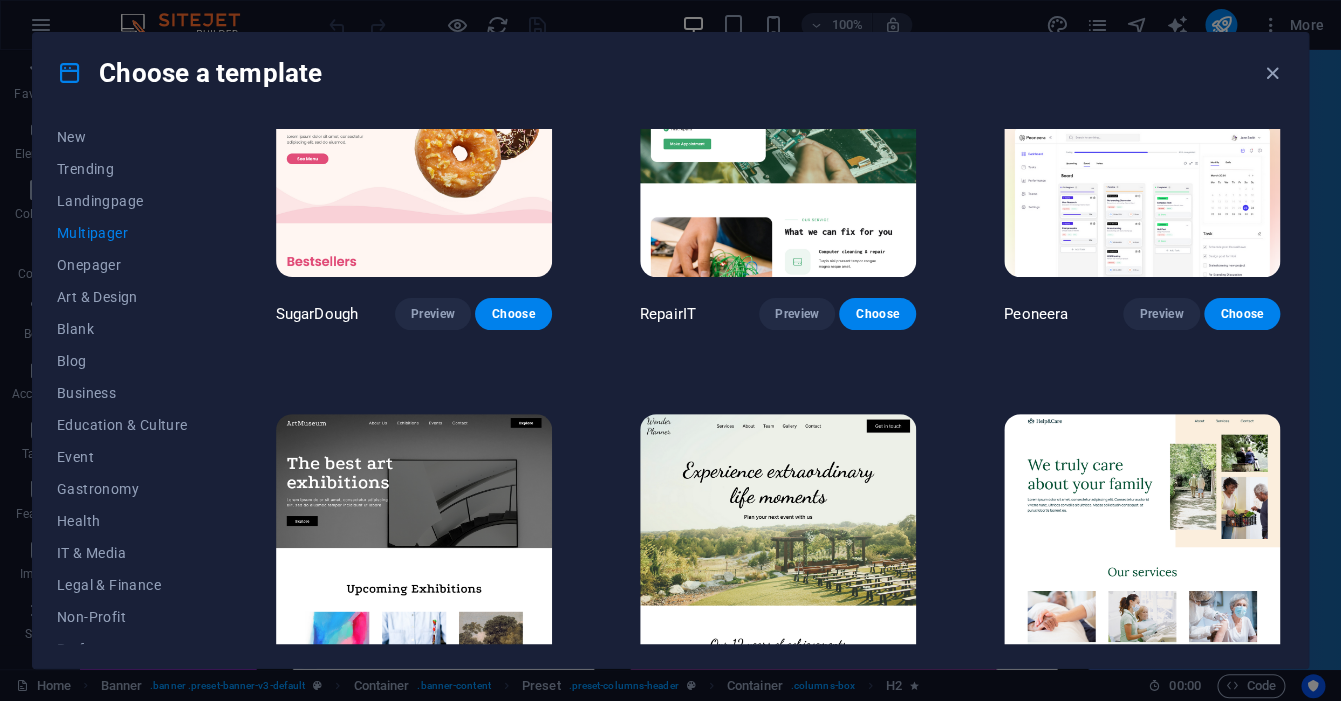 scroll, scrollTop: 0, scrollLeft: 0, axis: both 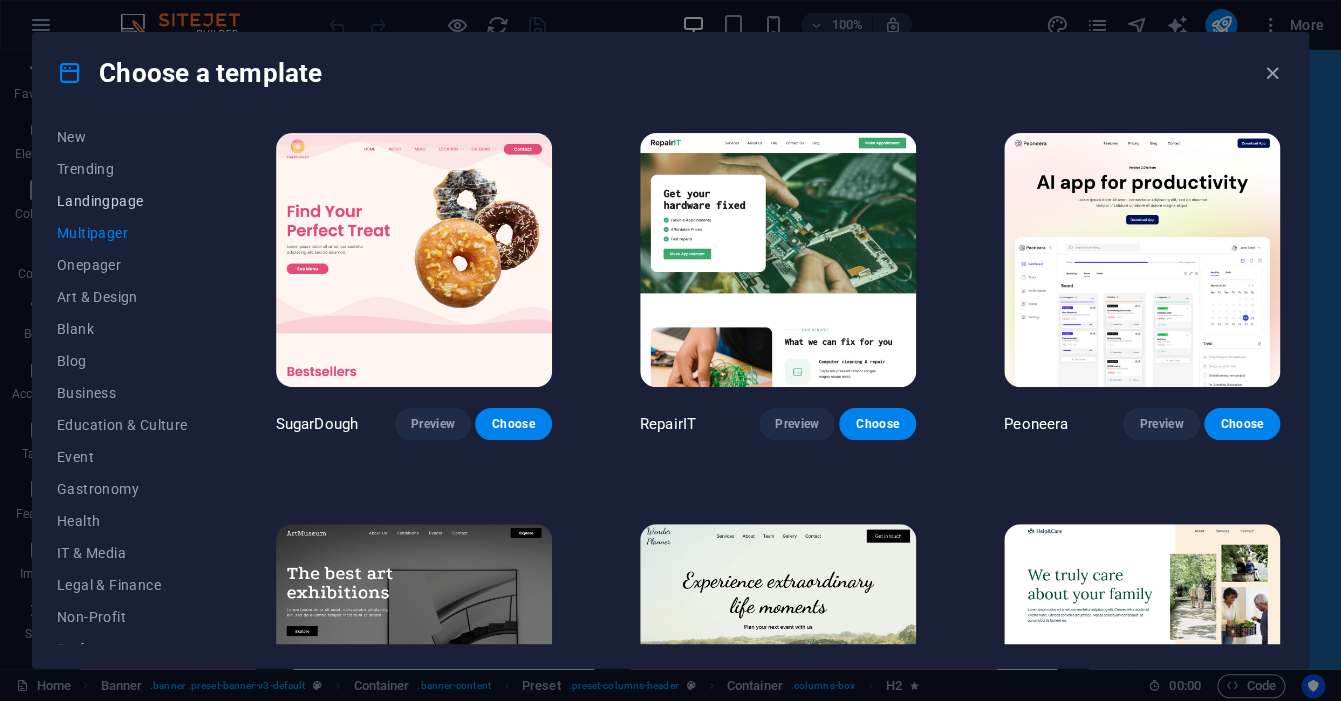click on "Landingpage" at bounding box center (122, 201) 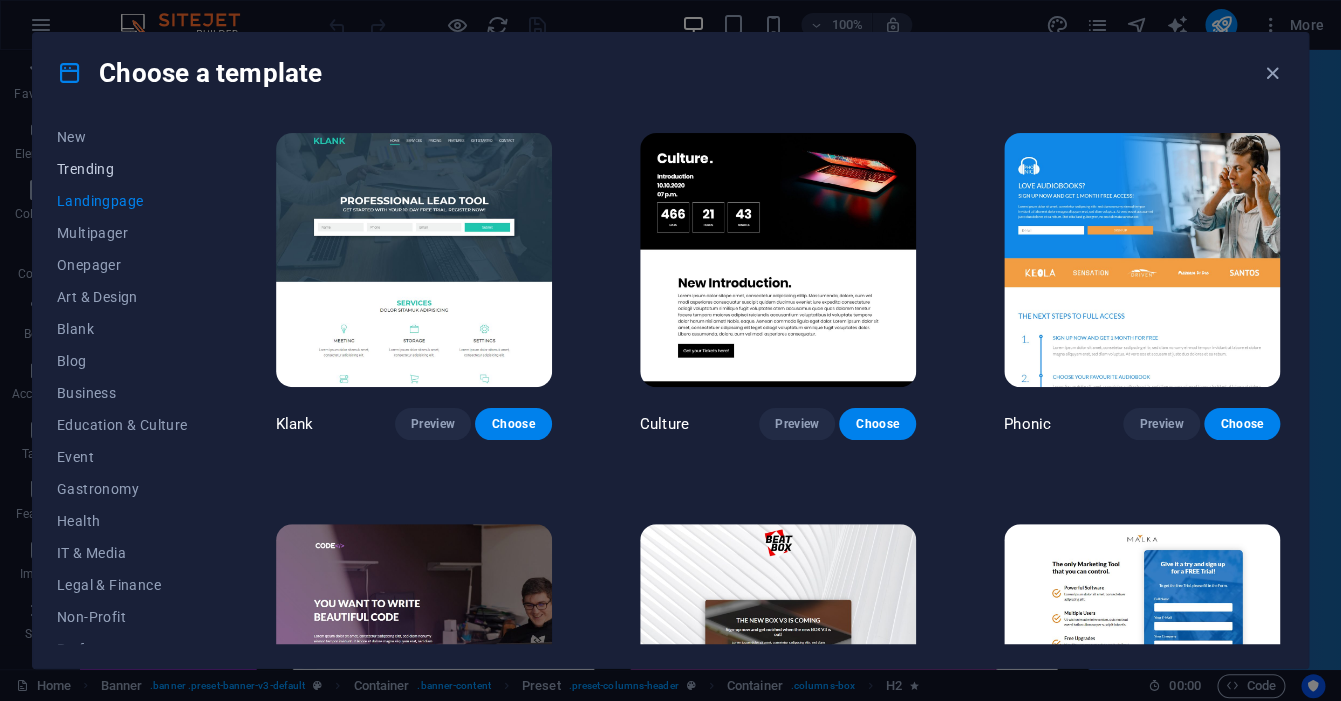 click on "Trending" at bounding box center [122, 169] 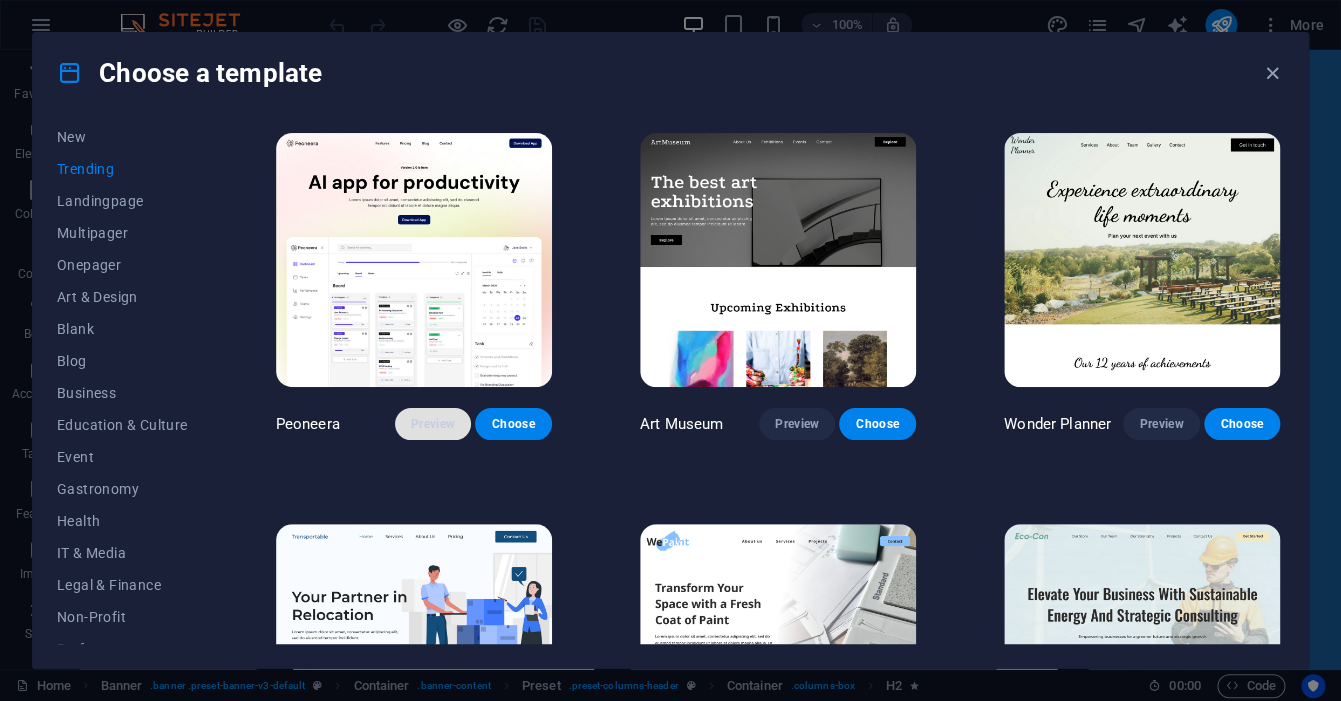 click on "Preview" at bounding box center (433, 424) 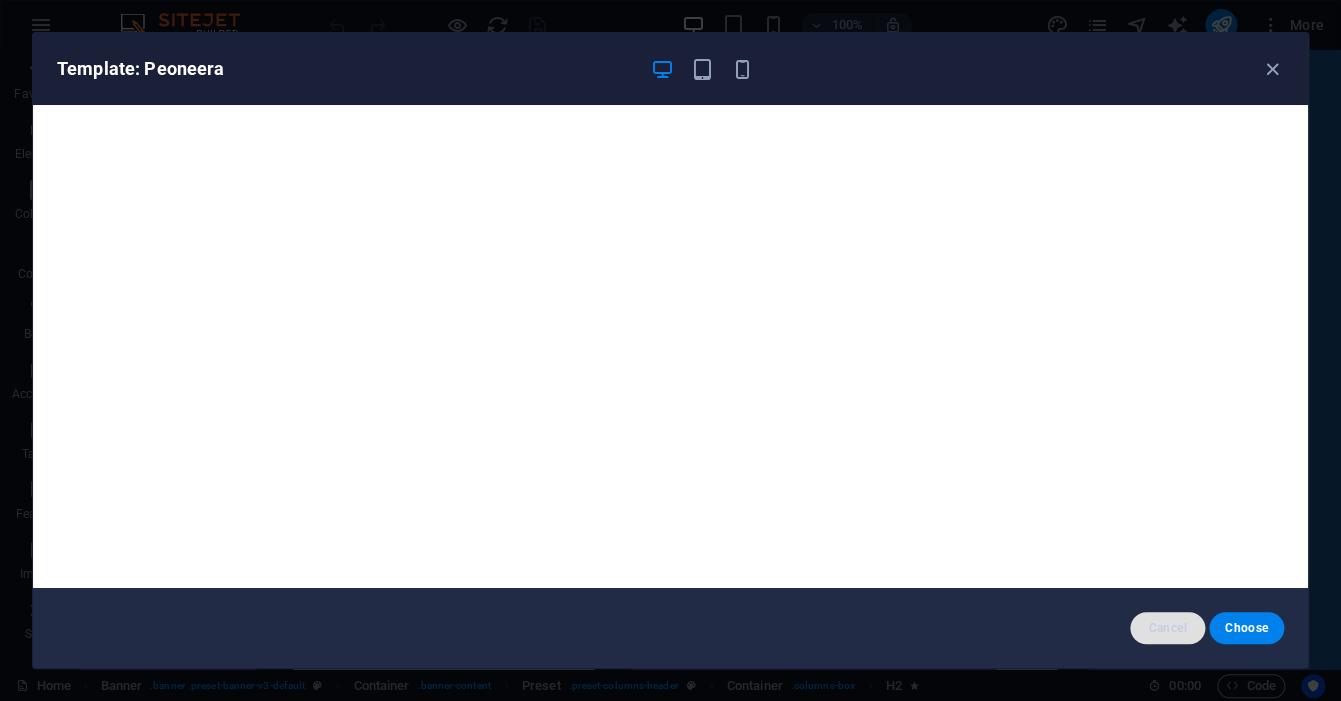 click on "Cancel" at bounding box center (1167, 628) 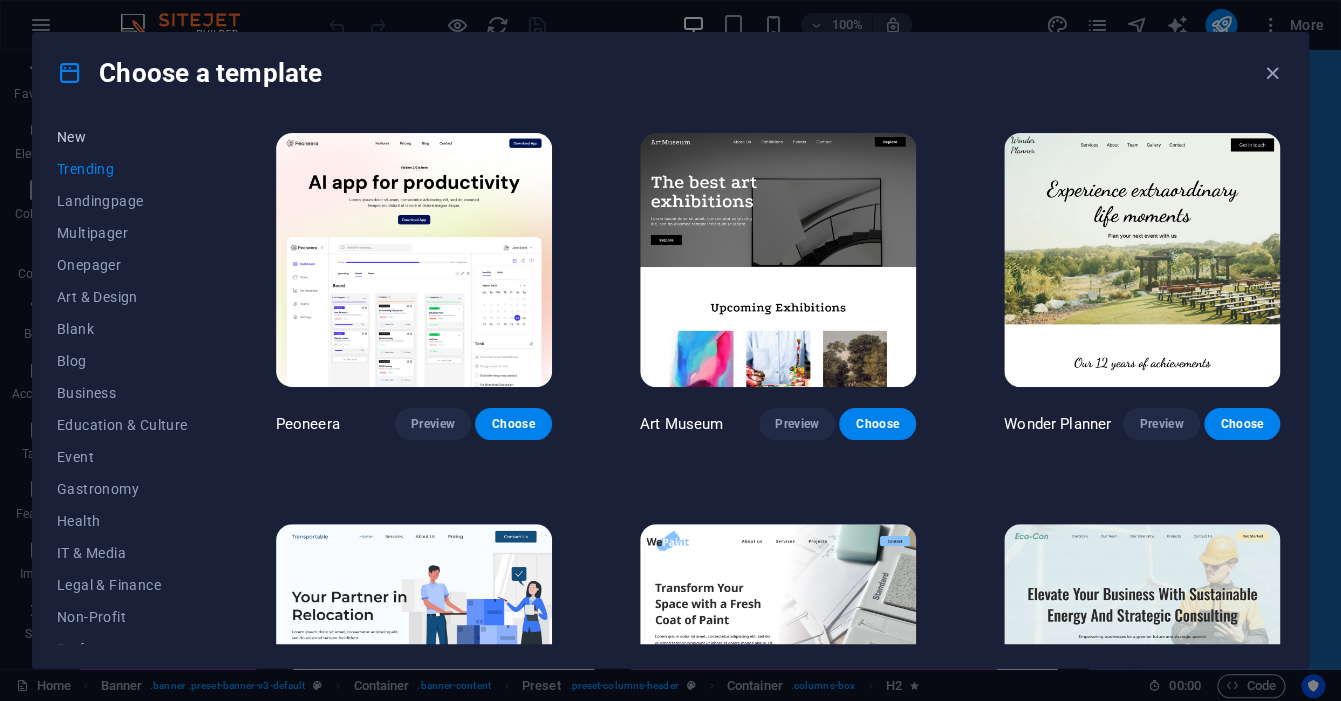 click on "New" at bounding box center (122, 137) 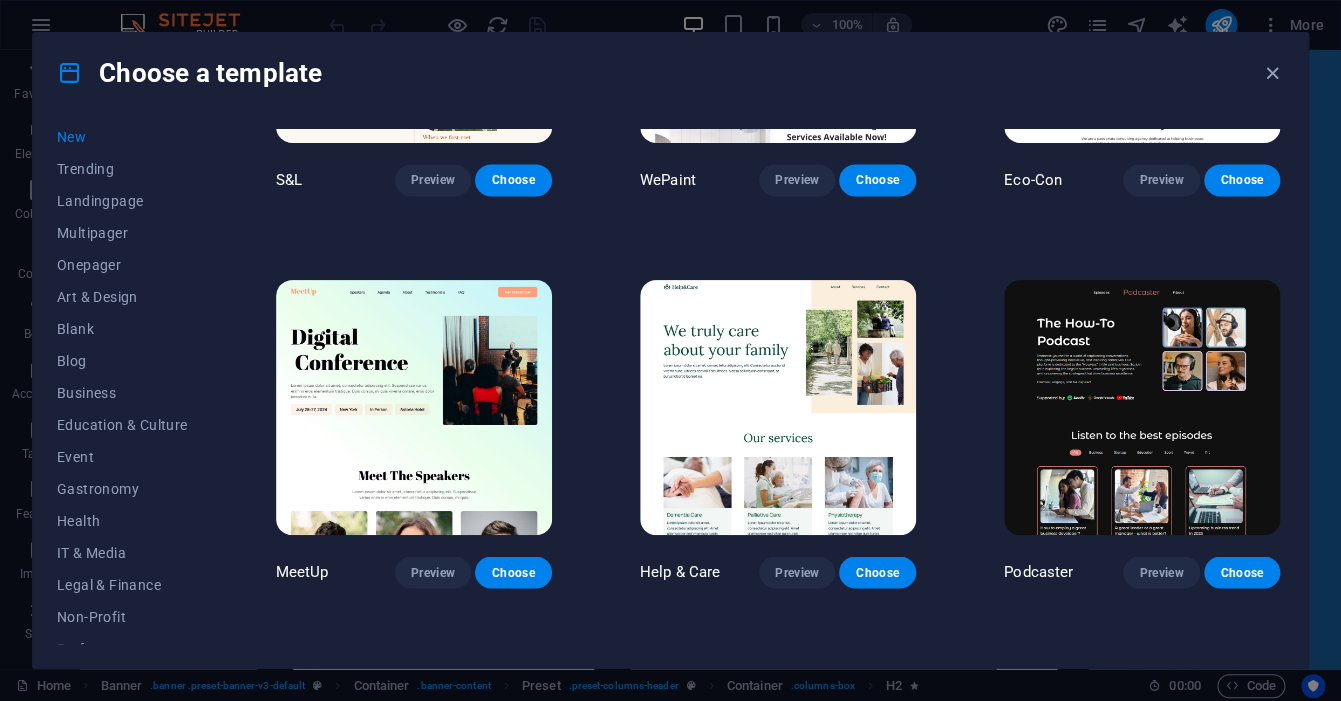 scroll, scrollTop: 1363, scrollLeft: 0, axis: vertical 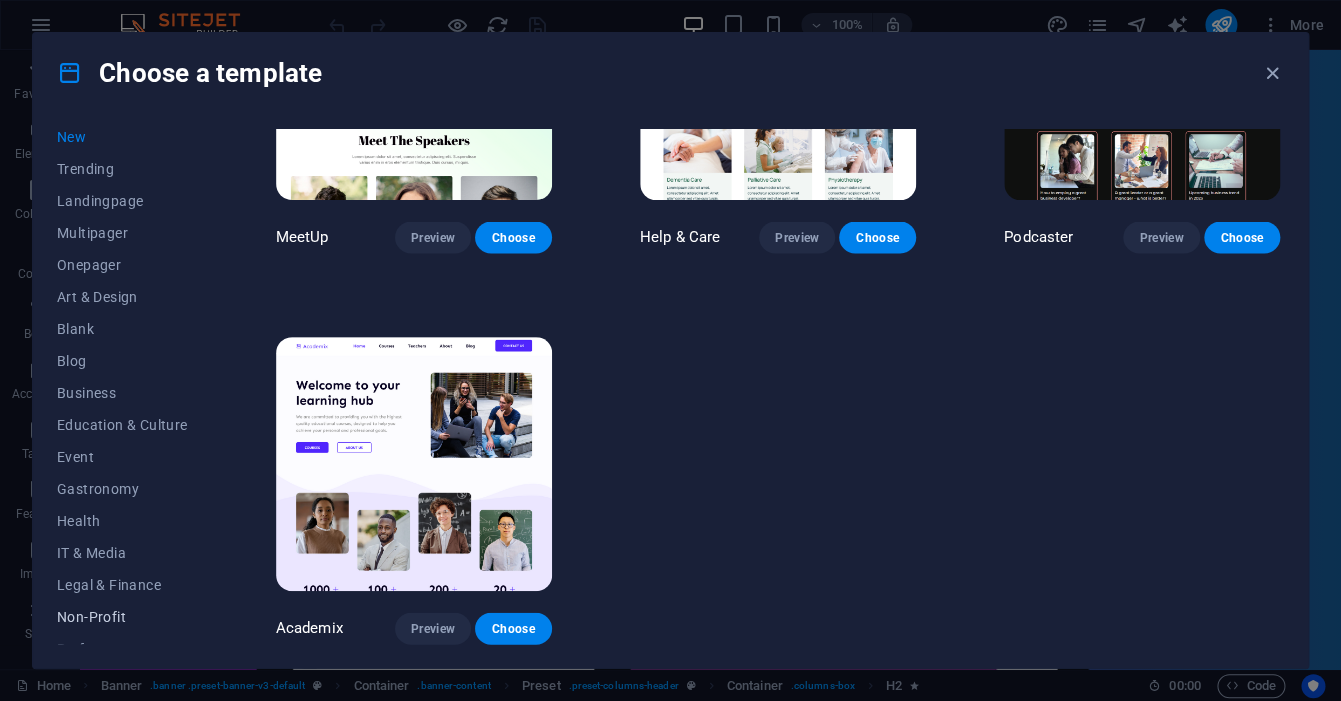 click on "Non-Profit" at bounding box center (122, 617) 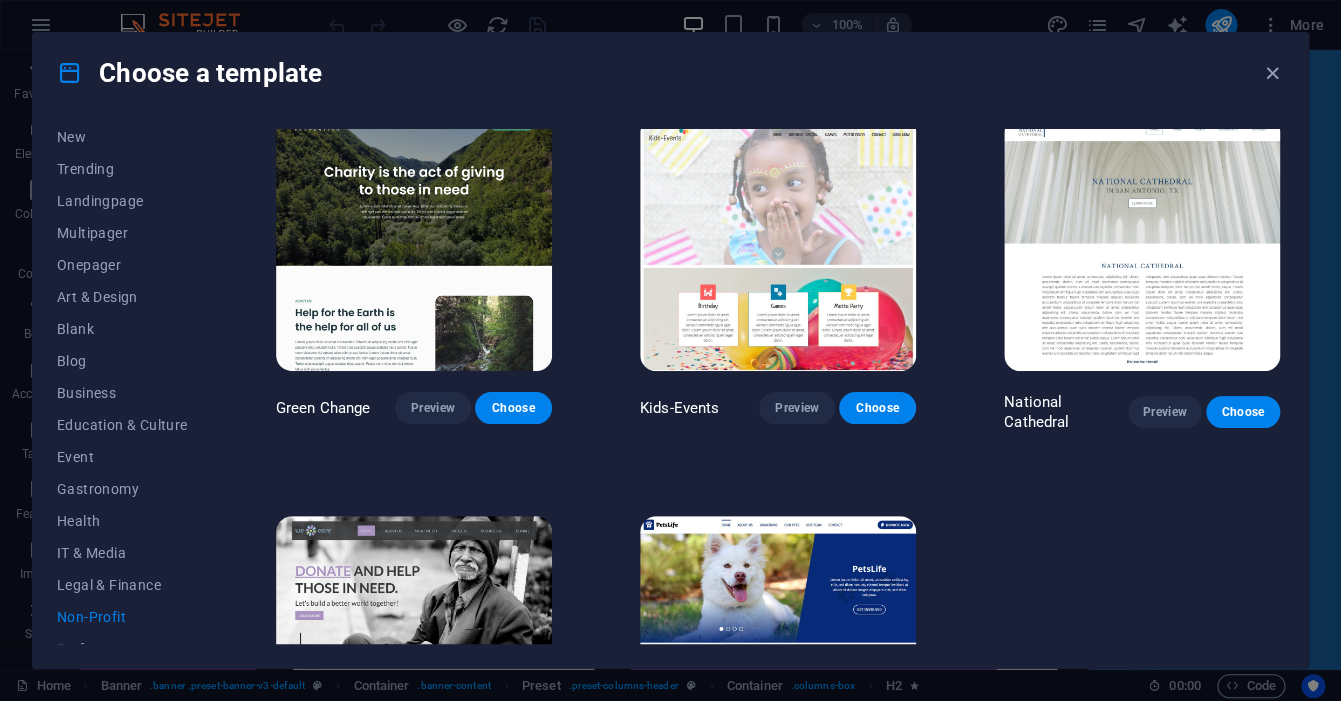 scroll, scrollTop: 0, scrollLeft: 0, axis: both 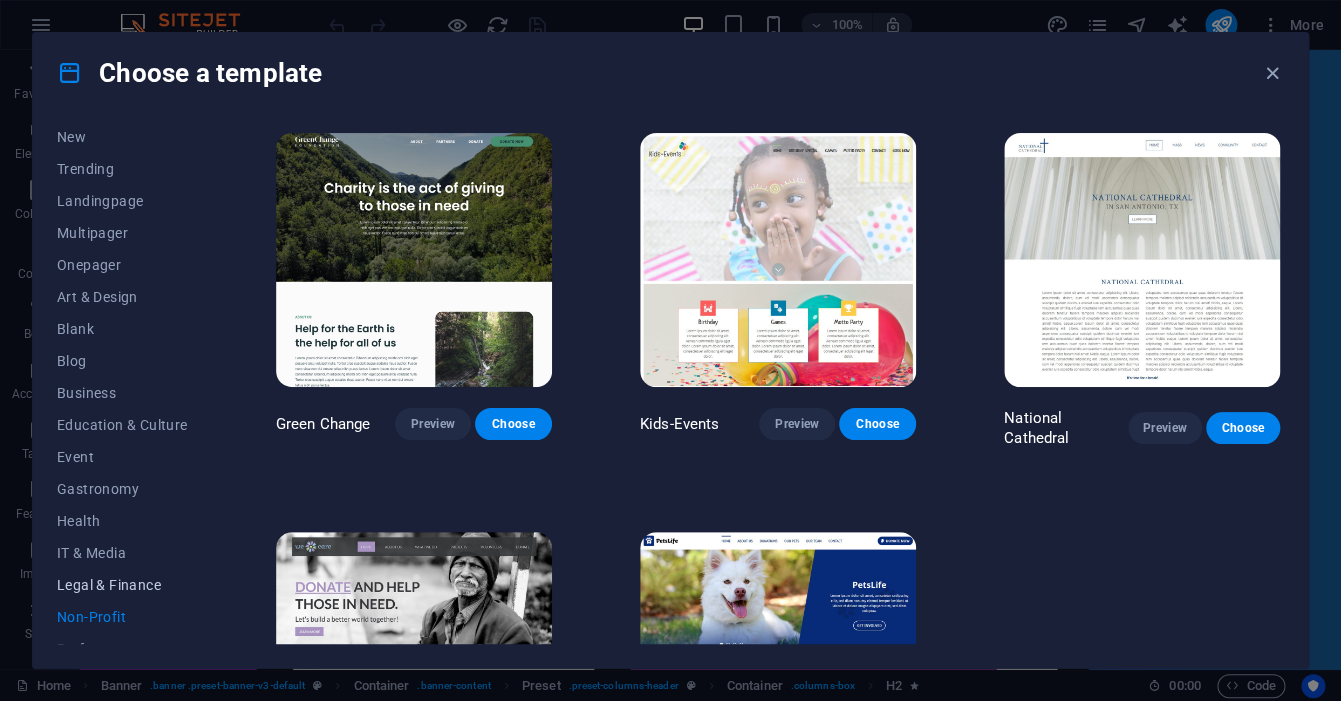 click on "Legal & Finance" at bounding box center (122, 585) 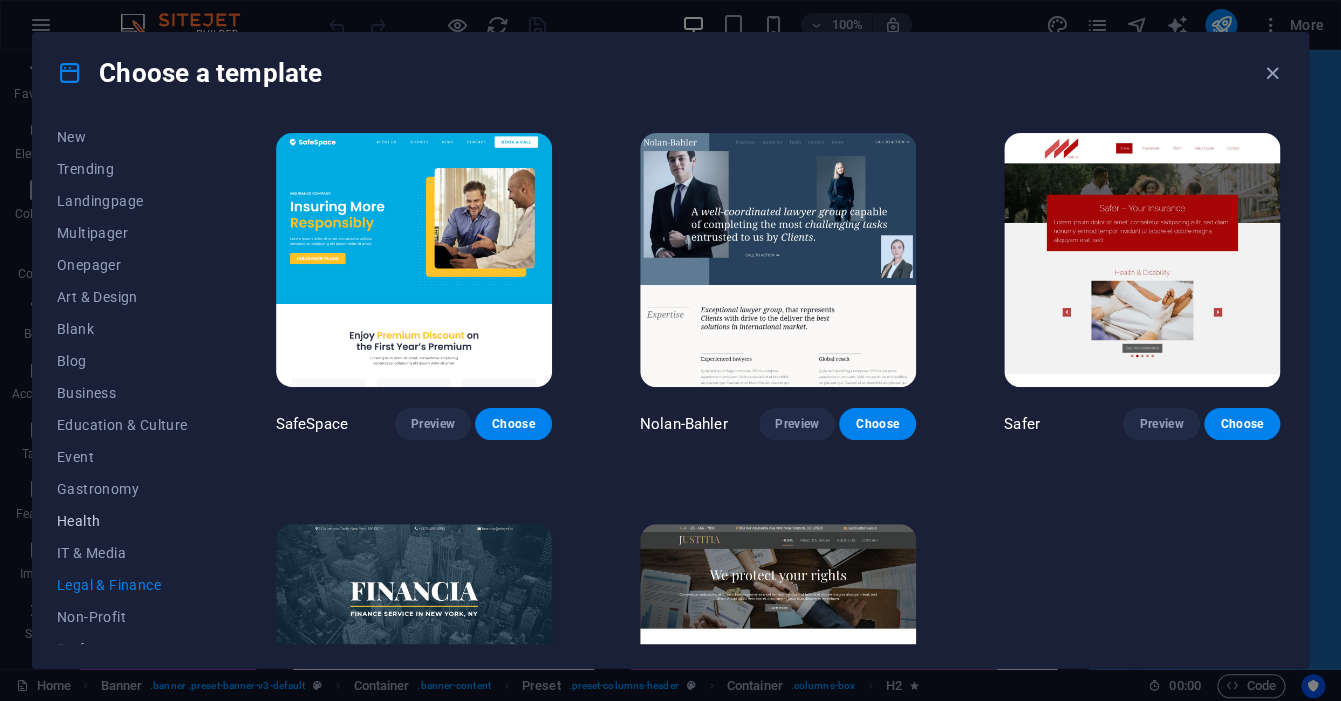 click on "Health" at bounding box center [122, 521] 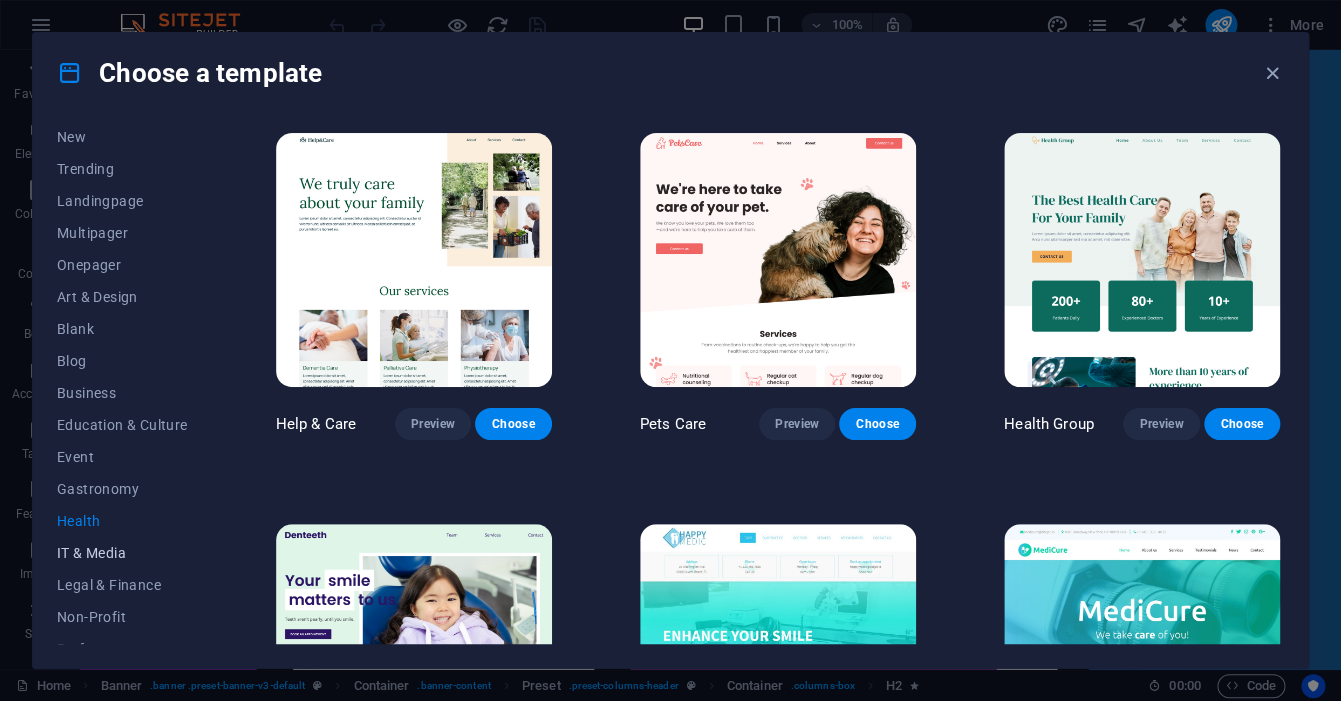 click on "IT & Media" at bounding box center (122, 553) 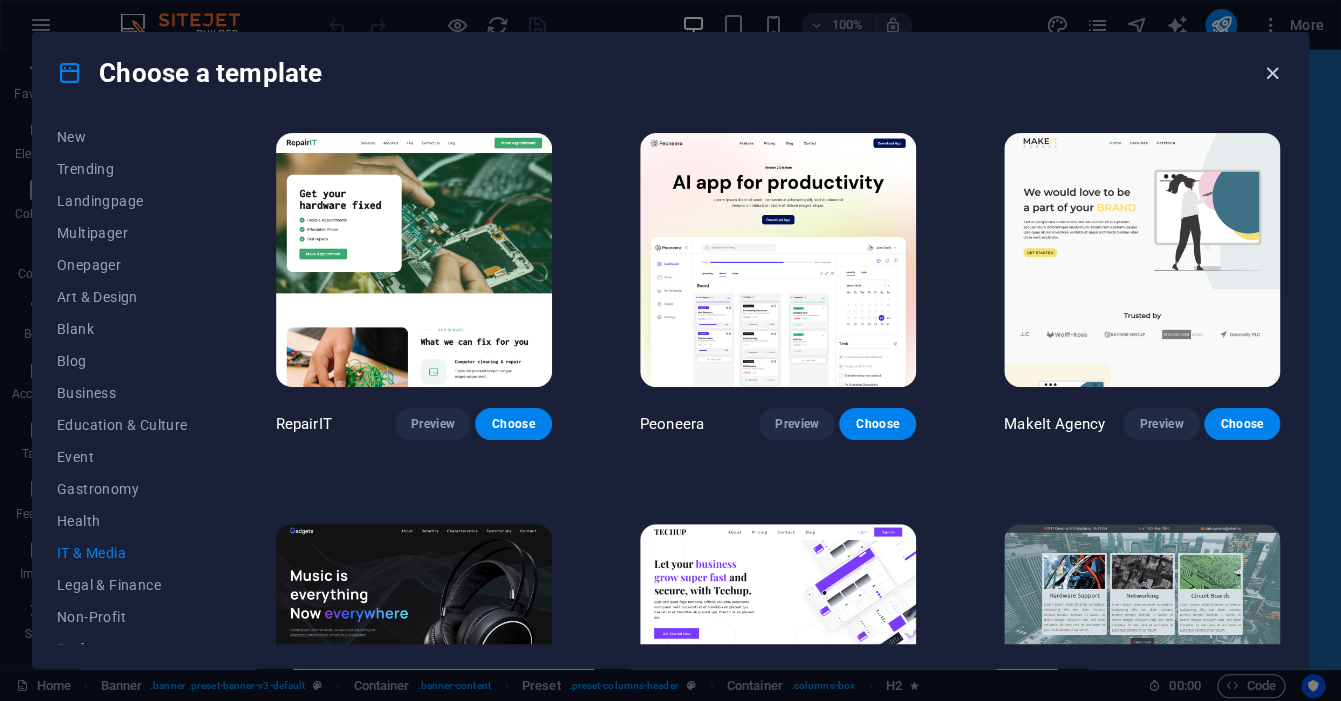 click at bounding box center [1272, 73] 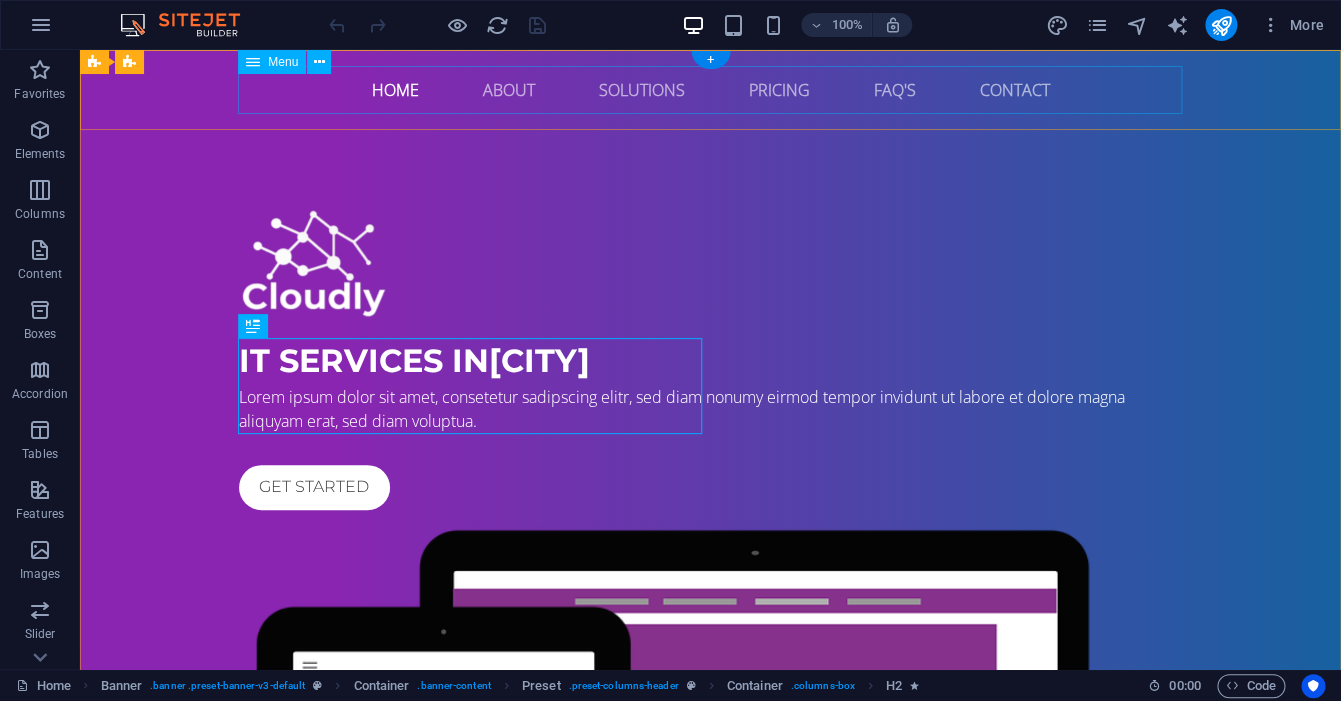 click on "Home About Solutions Pricing FAQ's Contact" at bounding box center (711, 90) 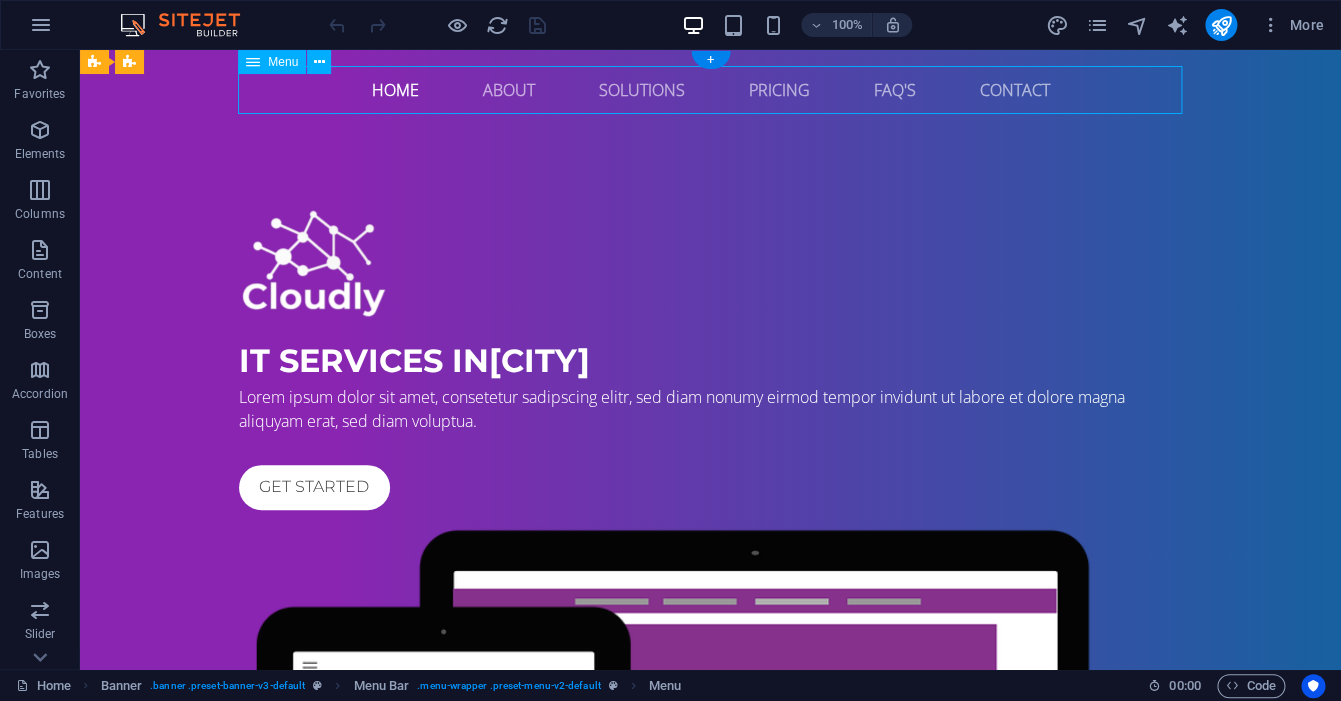 click on "Home About Solutions Pricing FAQ's Contact" at bounding box center [711, 90] 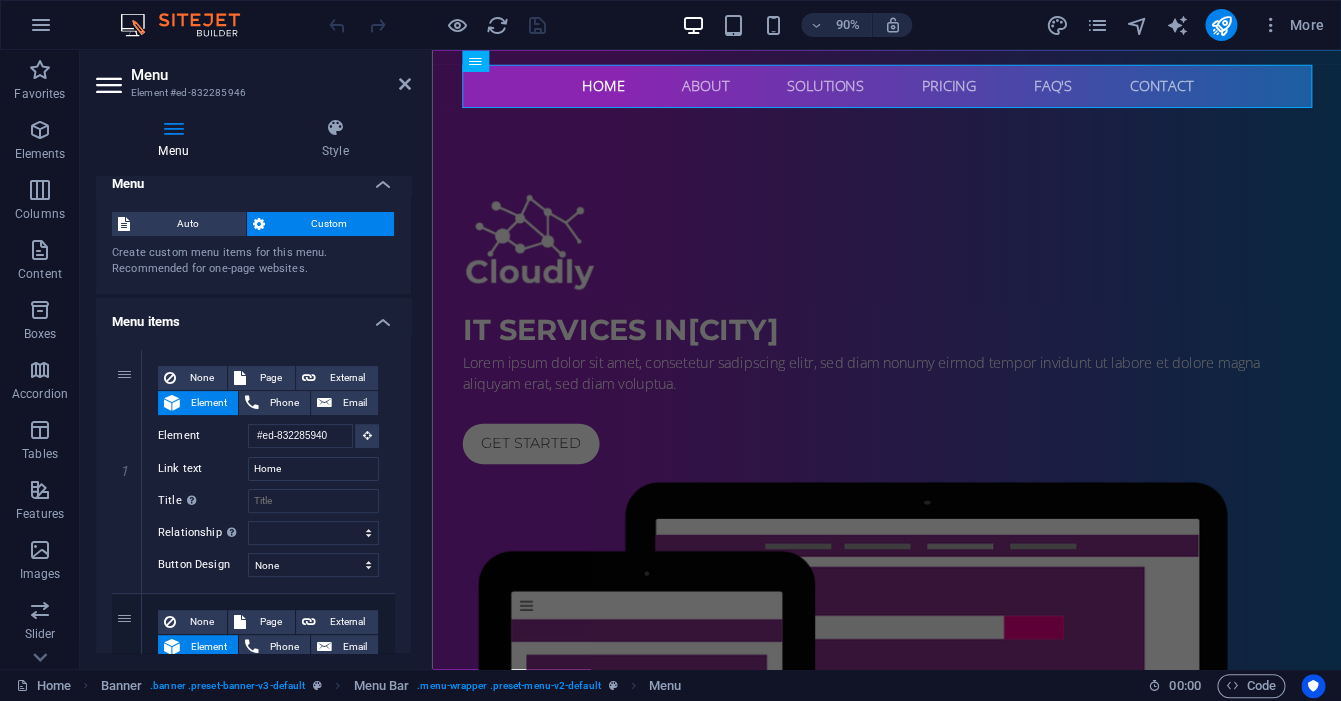 scroll, scrollTop: 20, scrollLeft: 0, axis: vertical 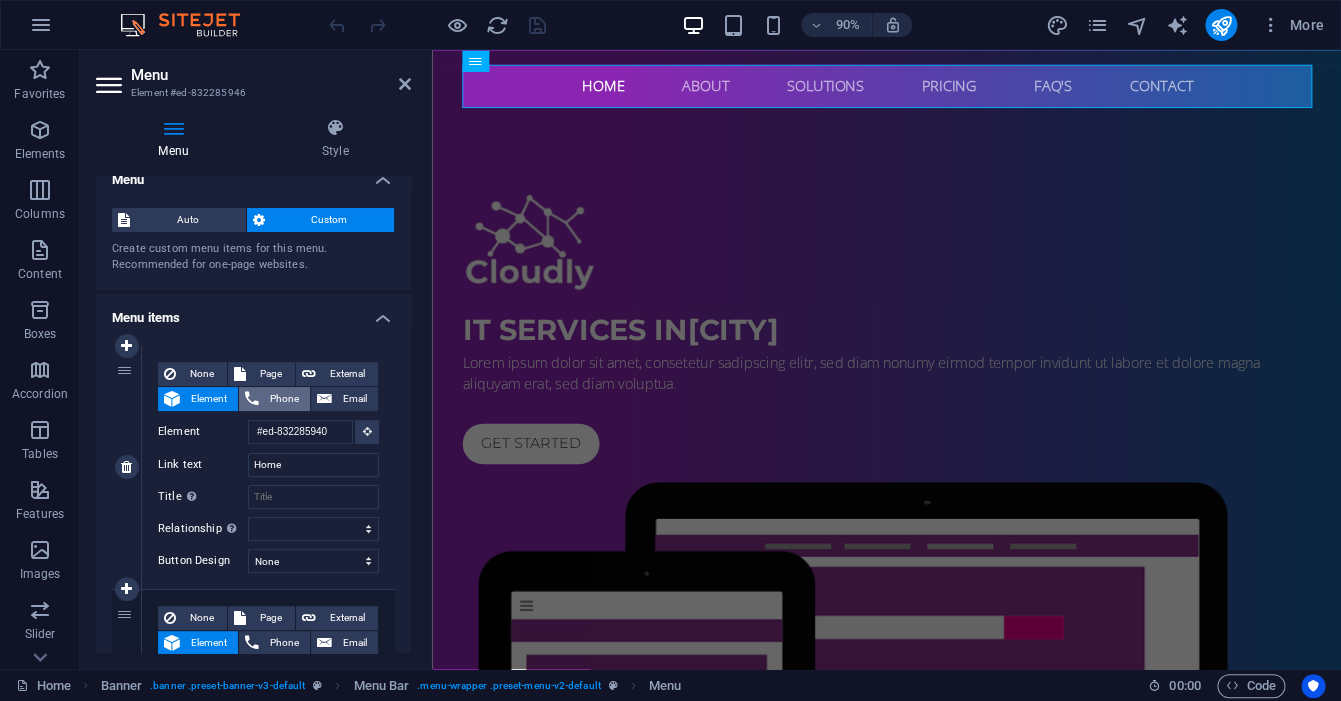 click on "Phone" at bounding box center (284, 399) 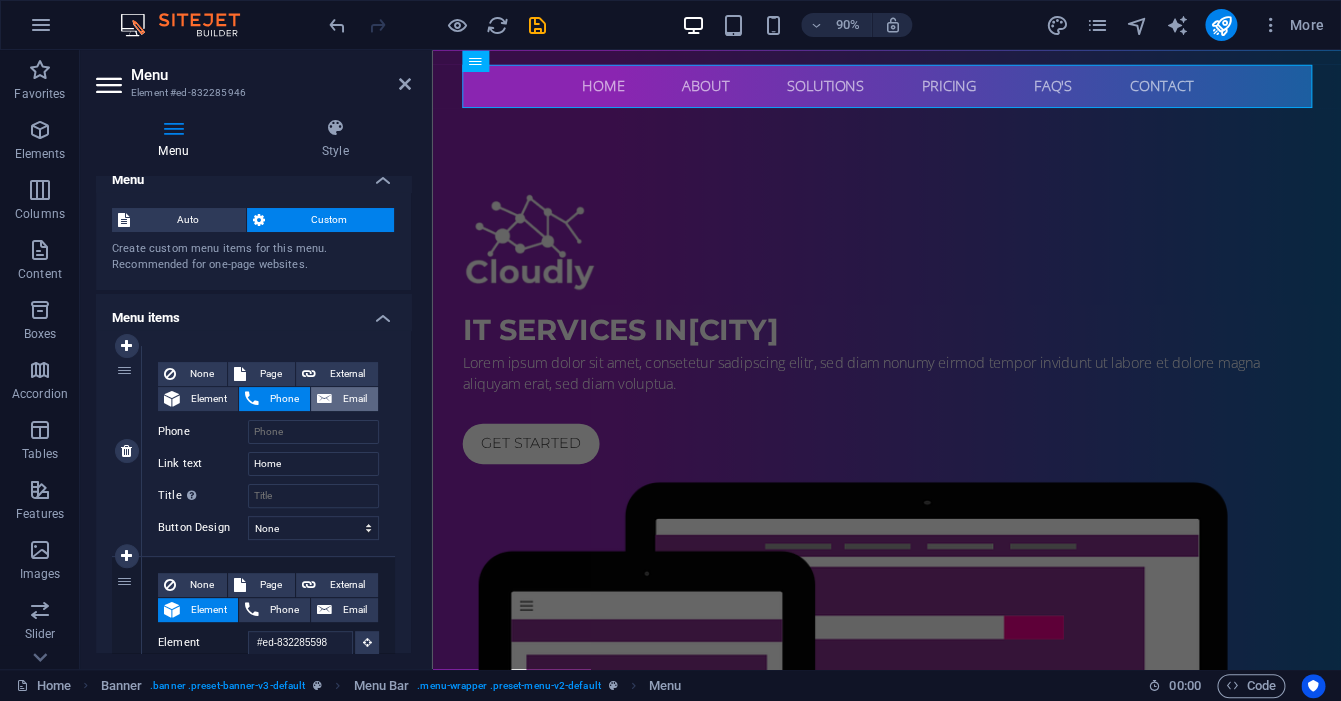 click on "Email" at bounding box center (355, 399) 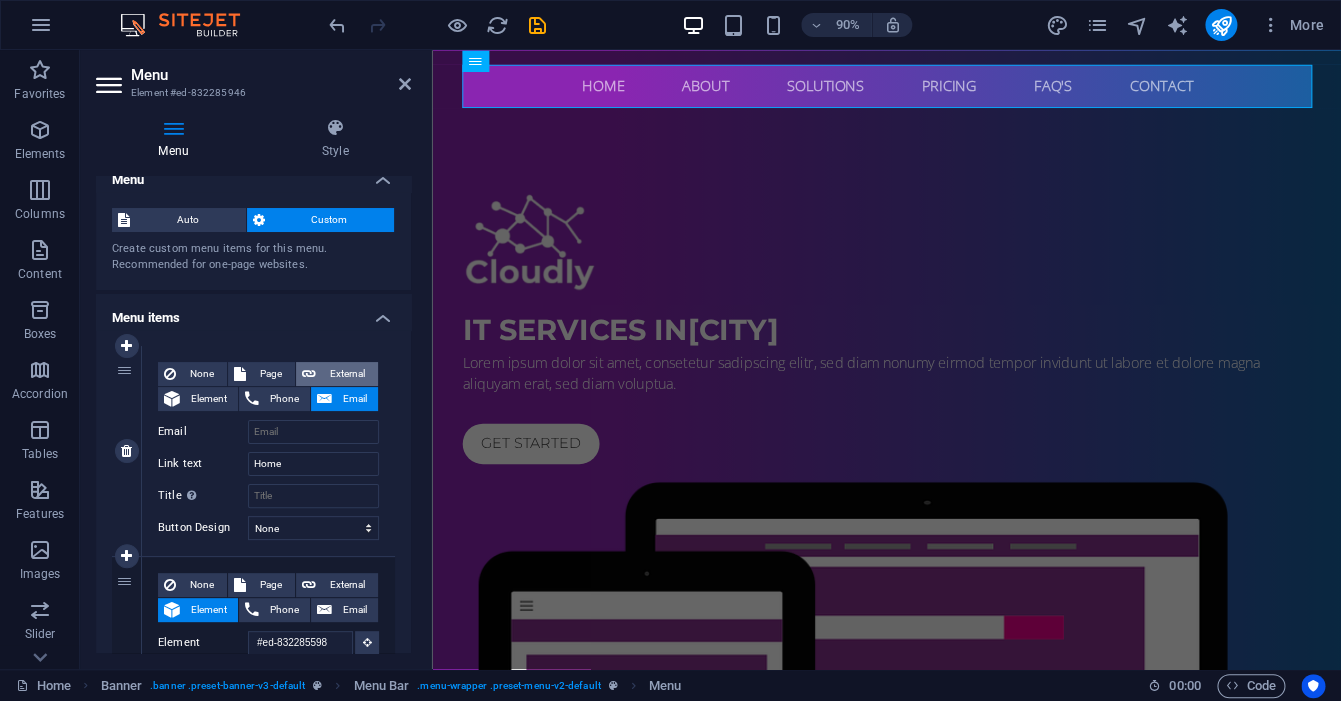 click on "External" at bounding box center [347, 374] 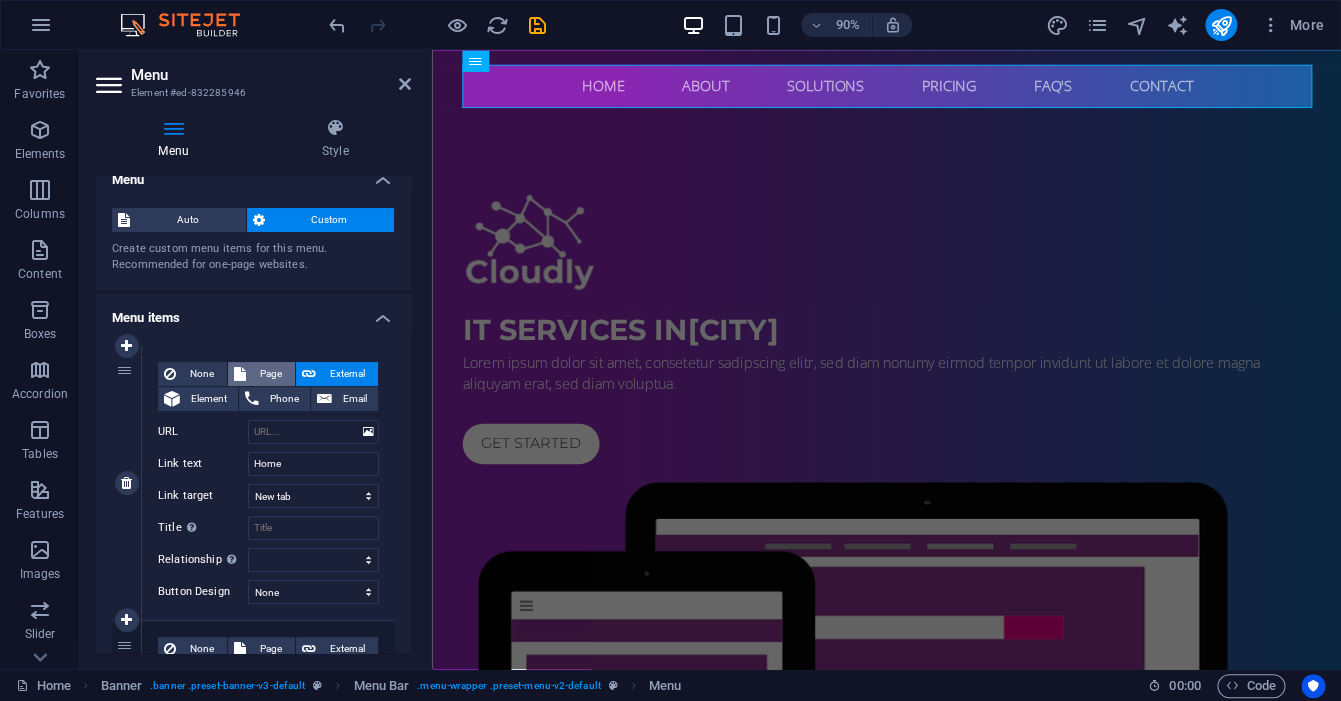 click on "Page" at bounding box center (270, 374) 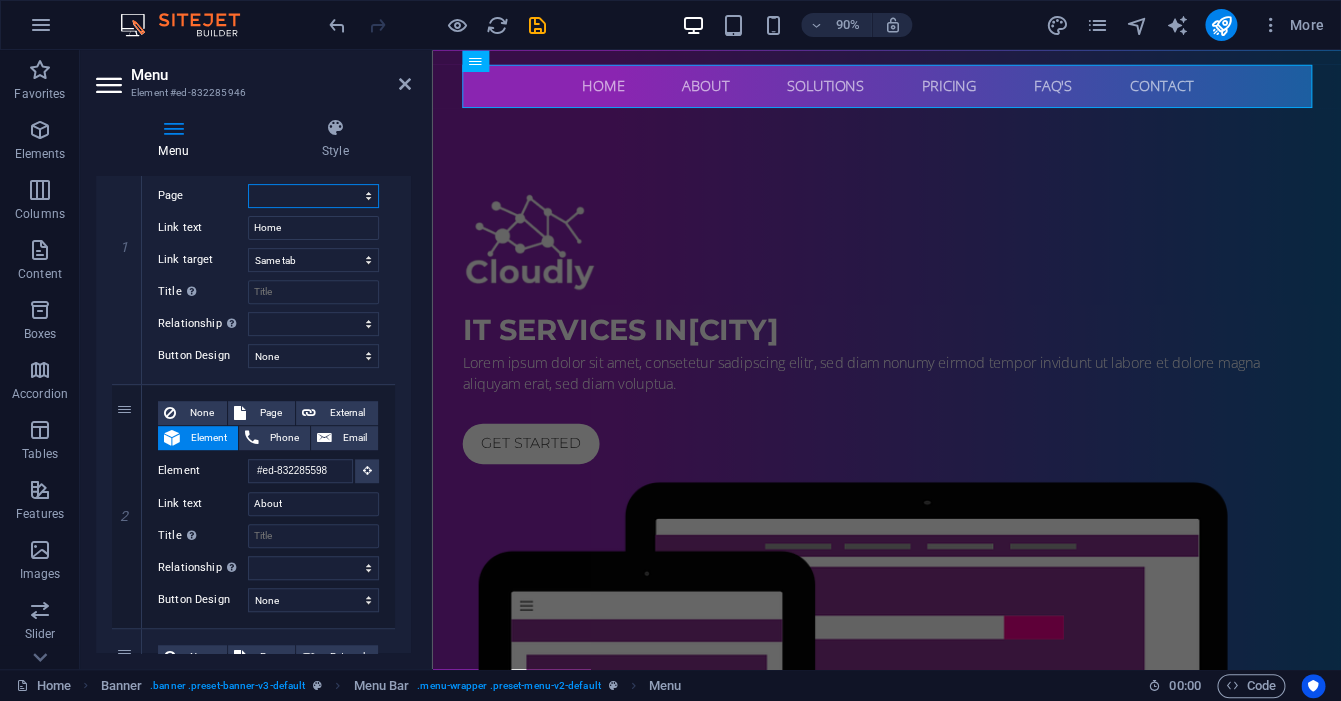 scroll, scrollTop: 258, scrollLeft: 0, axis: vertical 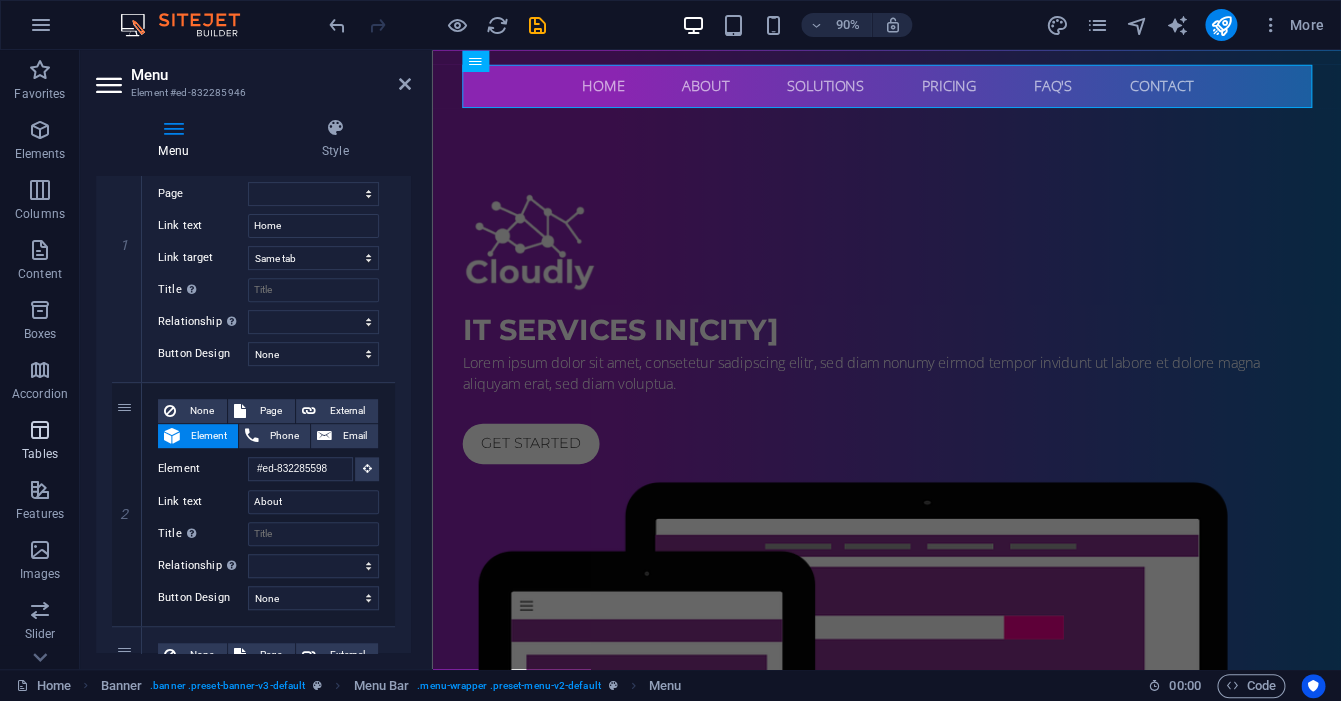 click at bounding box center (40, 430) 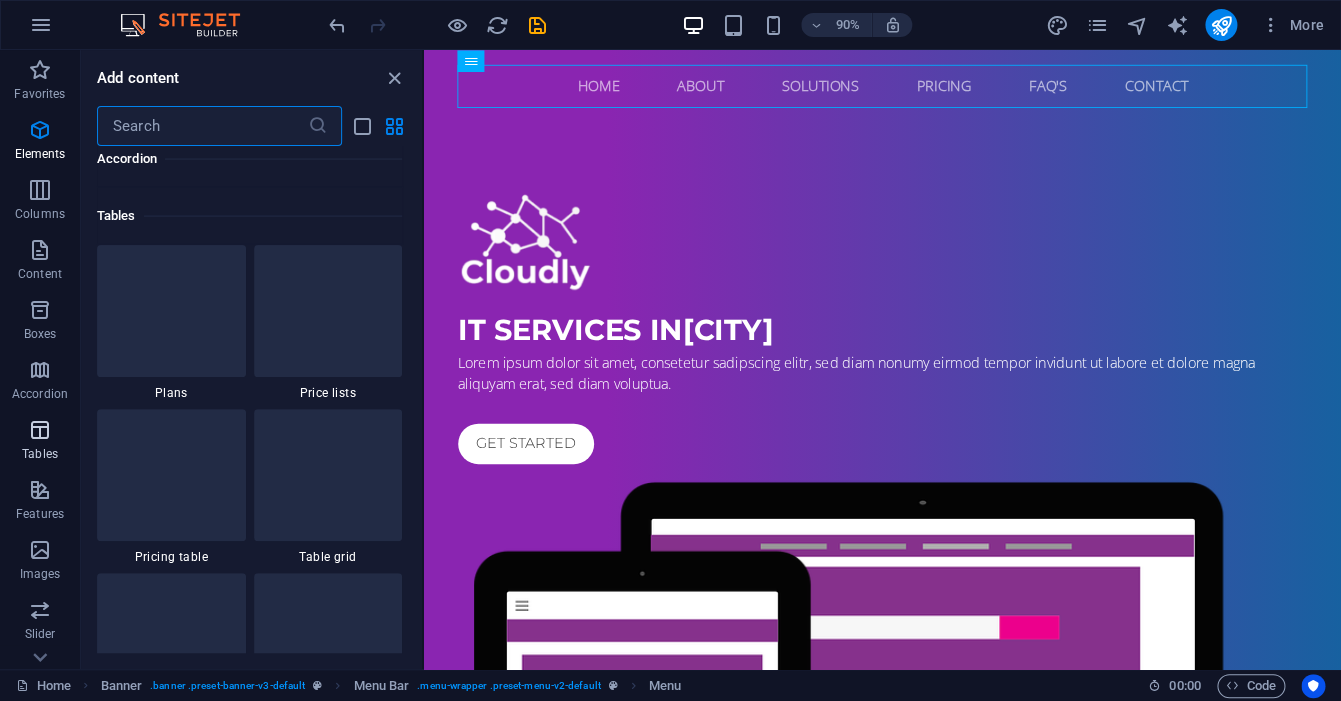 scroll, scrollTop: 6926, scrollLeft: 0, axis: vertical 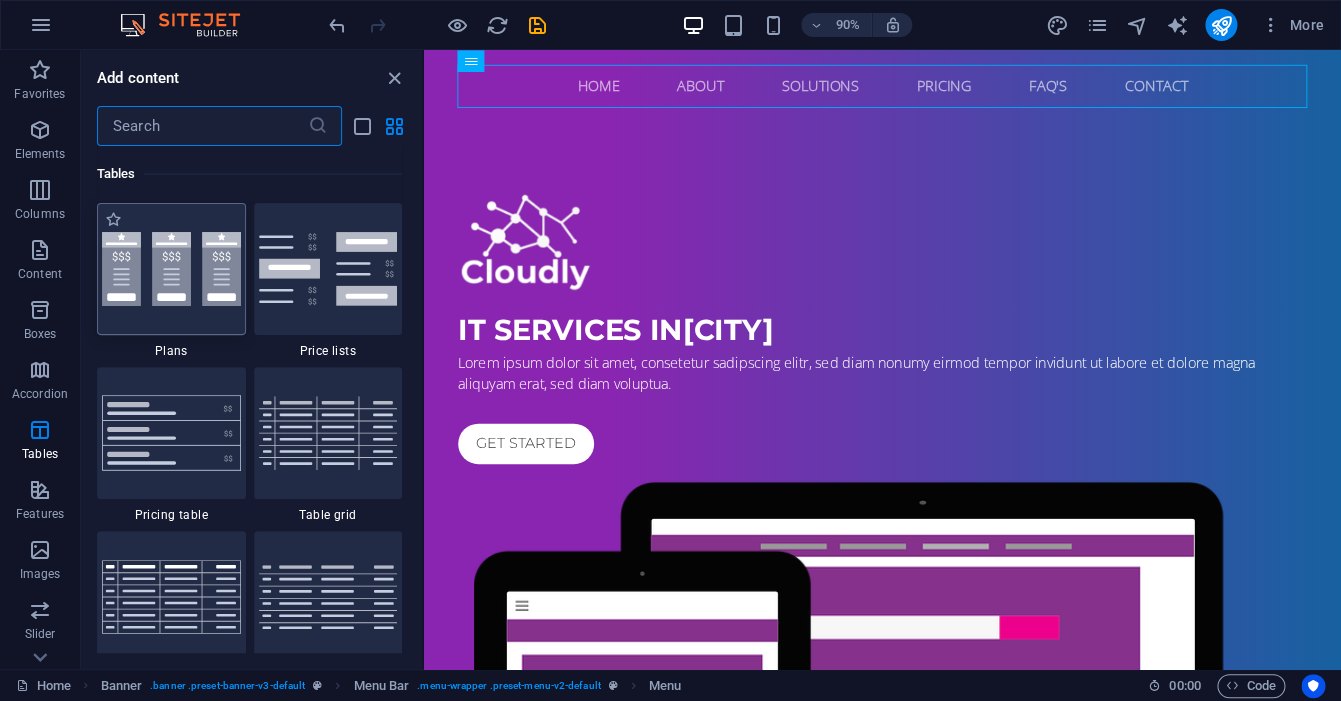 click at bounding box center (171, 269) 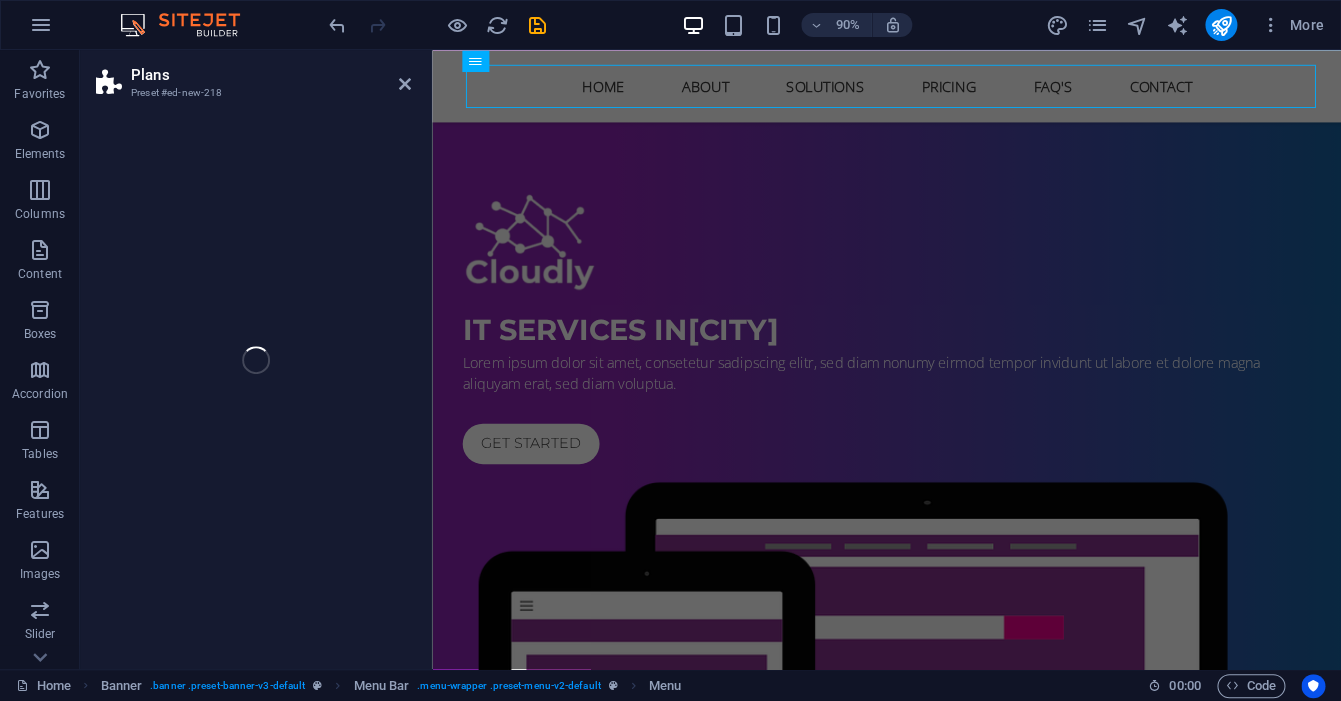 scroll, scrollTop: 895, scrollLeft: 0, axis: vertical 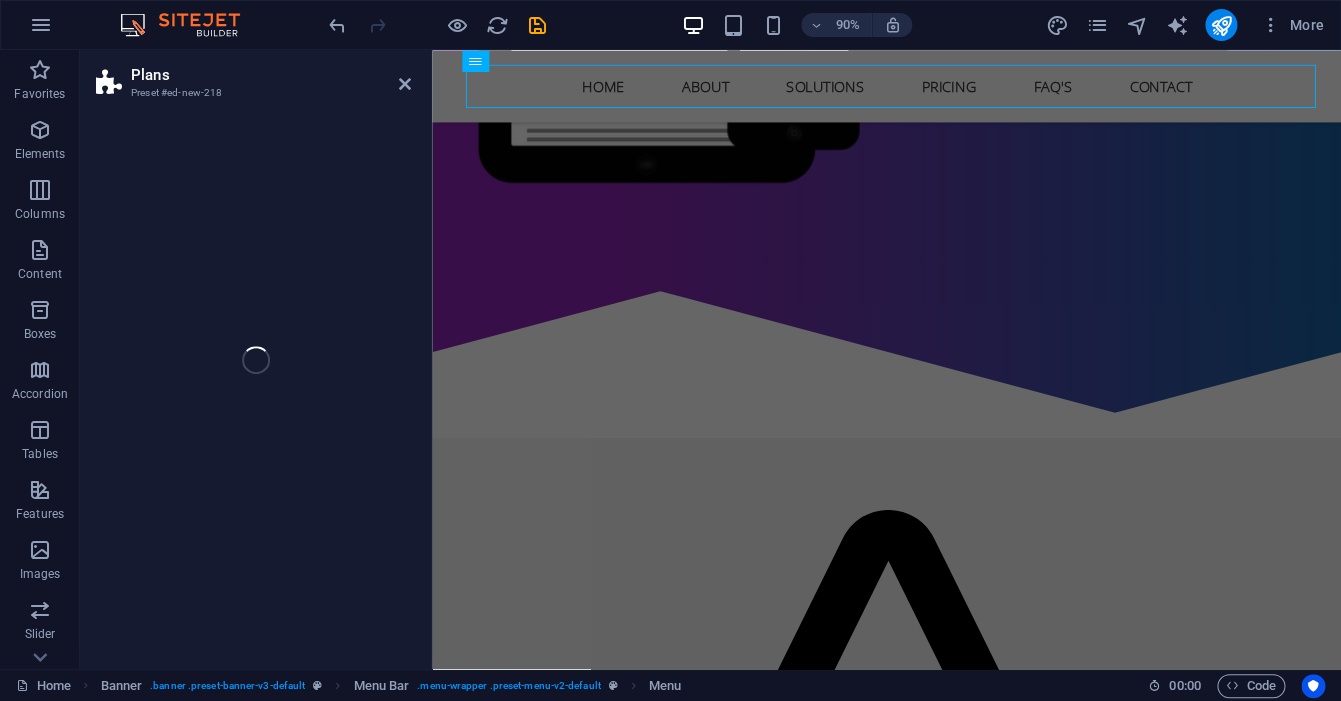 select on "rem" 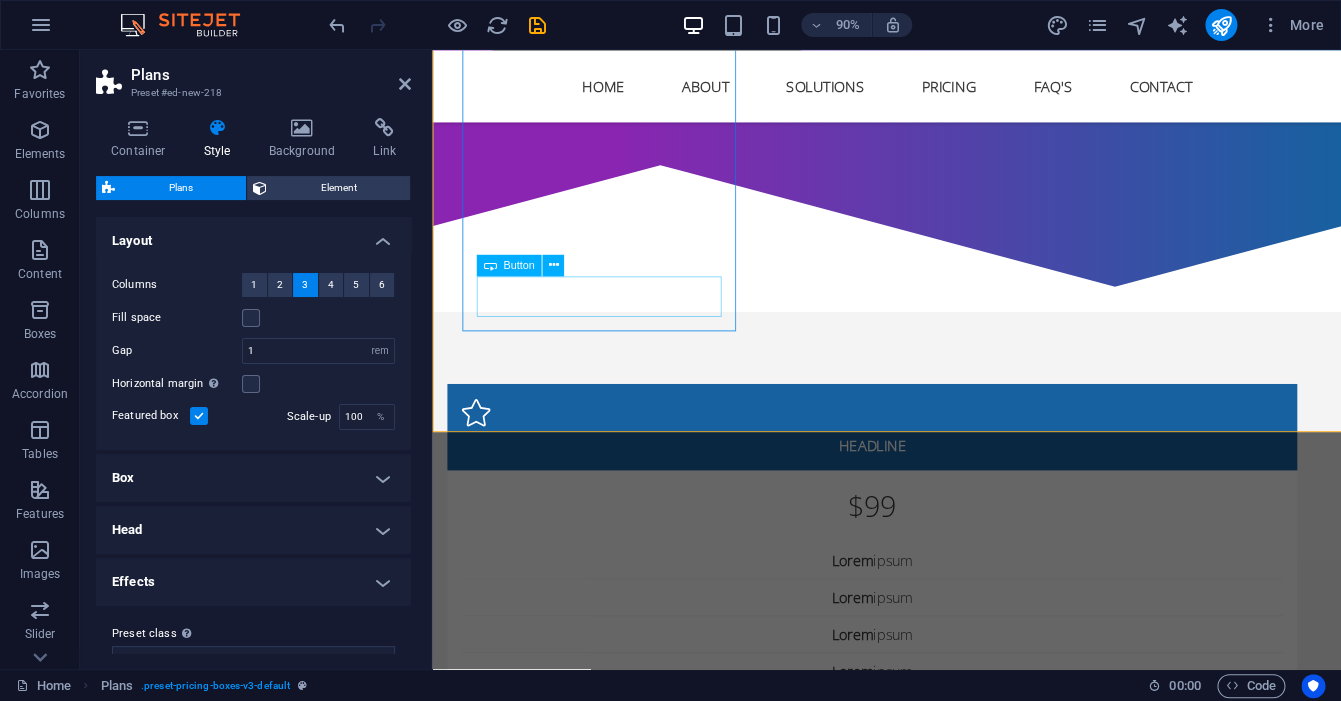 scroll, scrollTop: 1383, scrollLeft: 0, axis: vertical 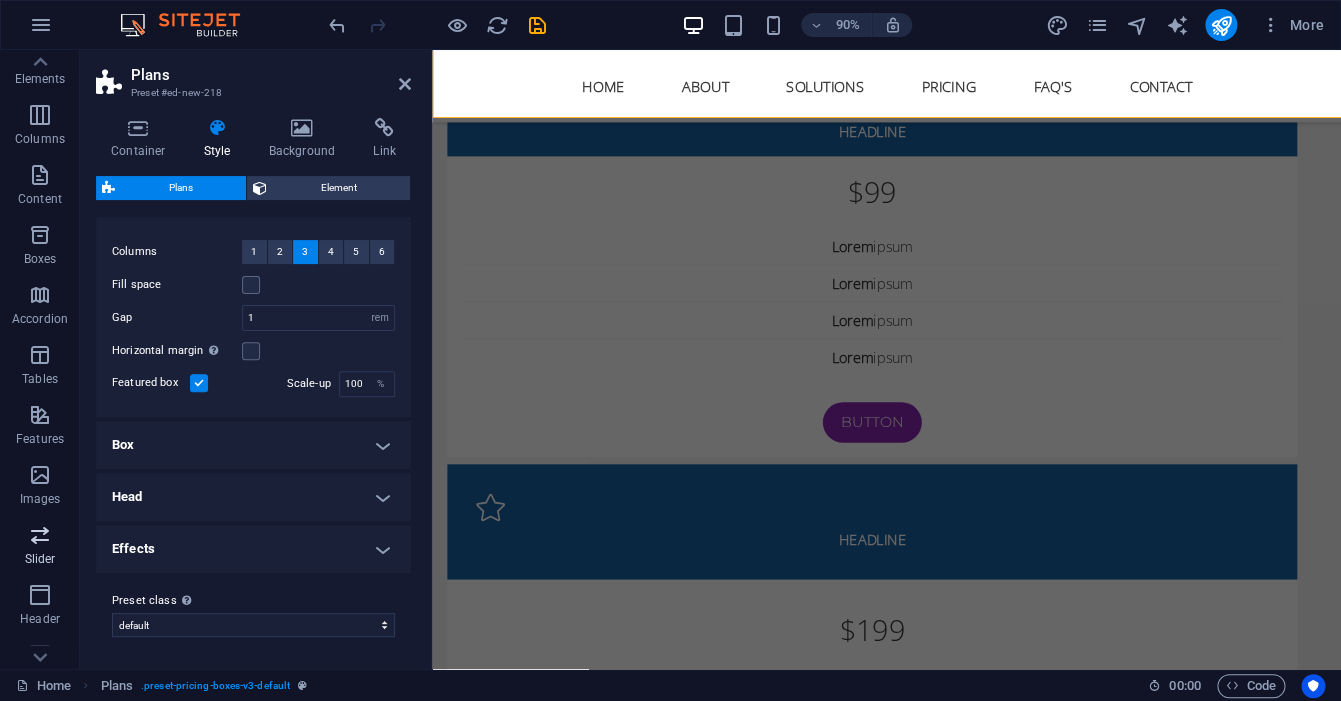 click at bounding box center [40, 535] 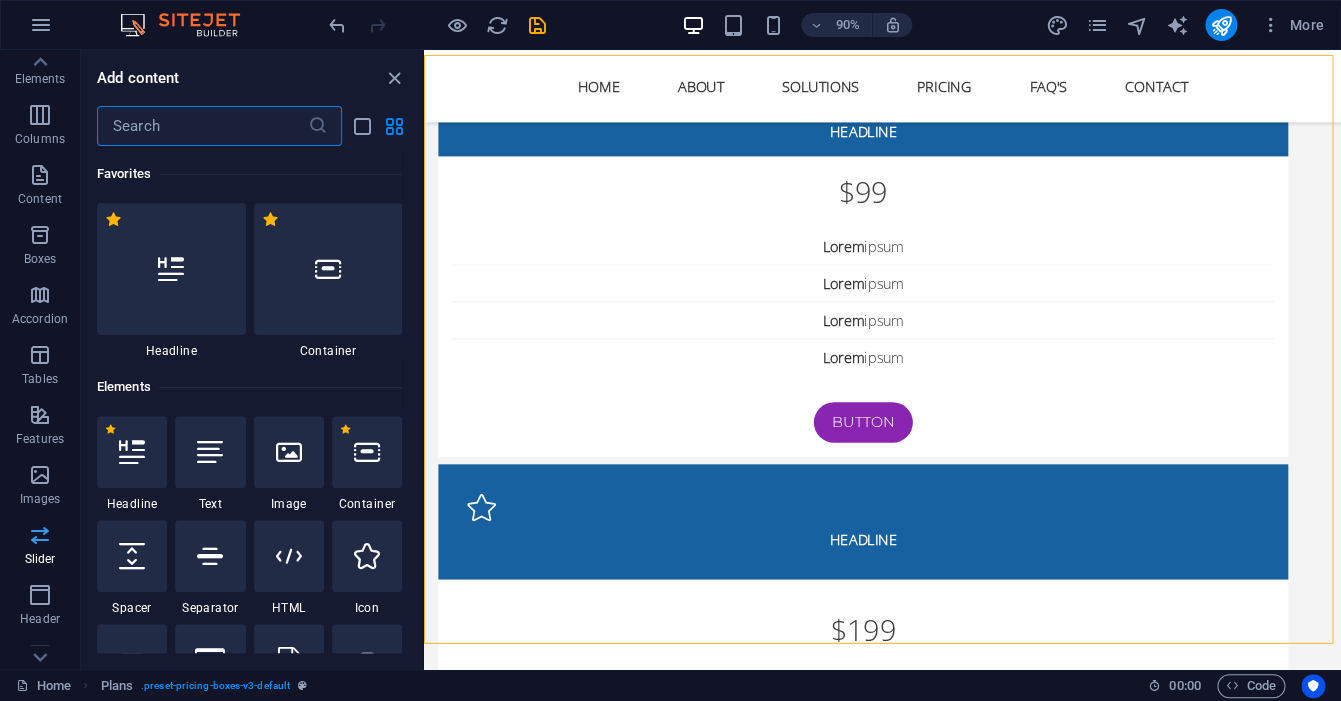 scroll, scrollTop: 75, scrollLeft: 0, axis: vertical 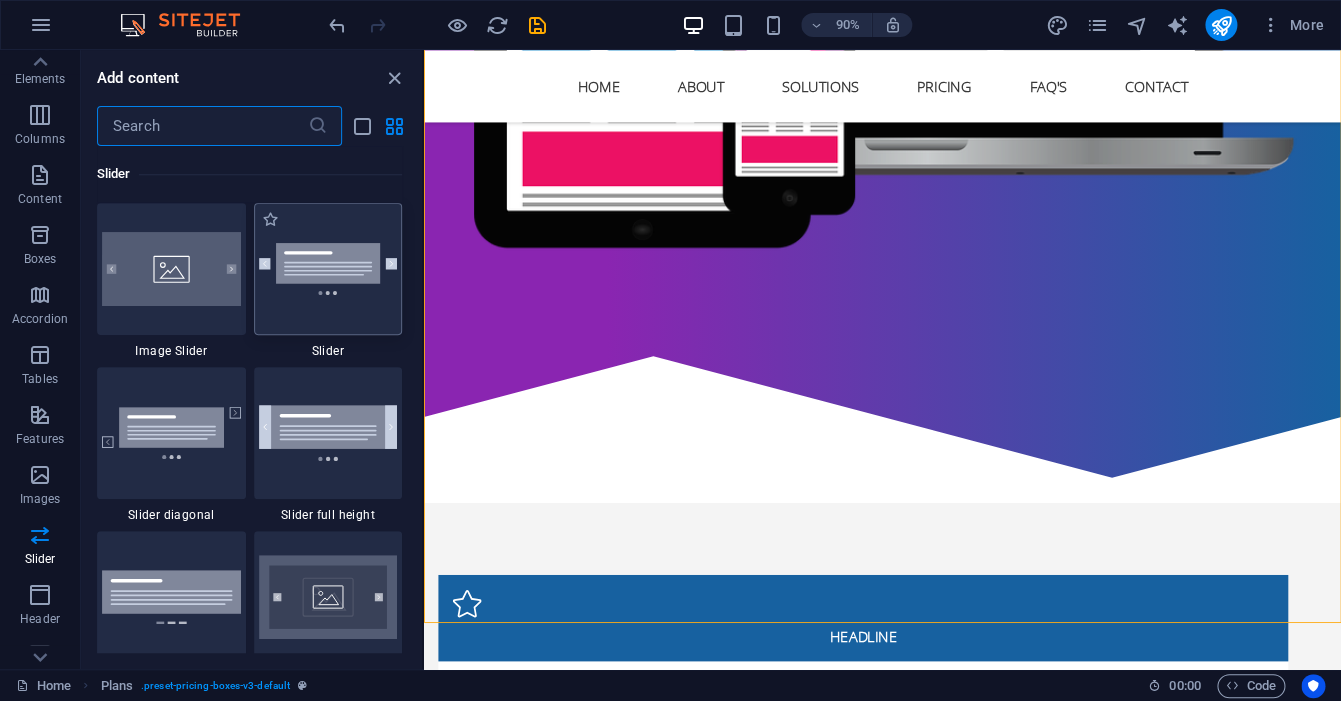 click at bounding box center (328, 269) 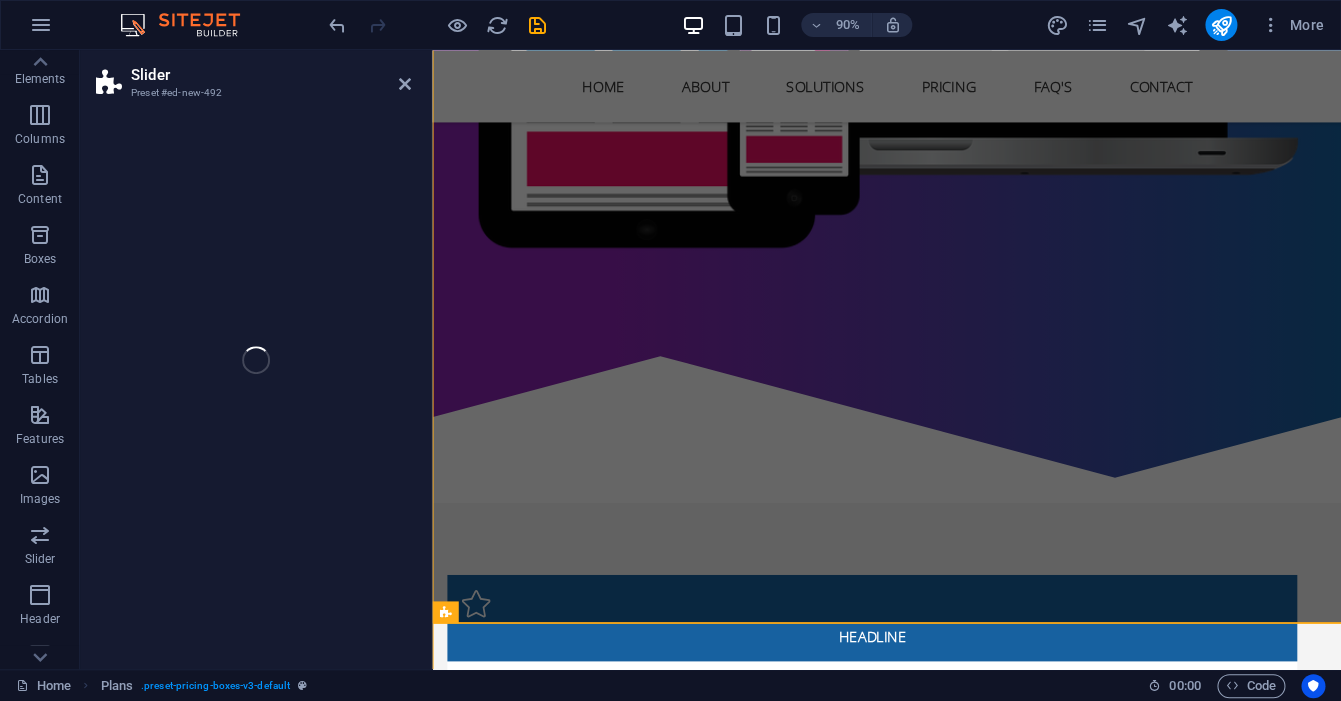 scroll, scrollTop: 75, scrollLeft: 0, axis: vertical 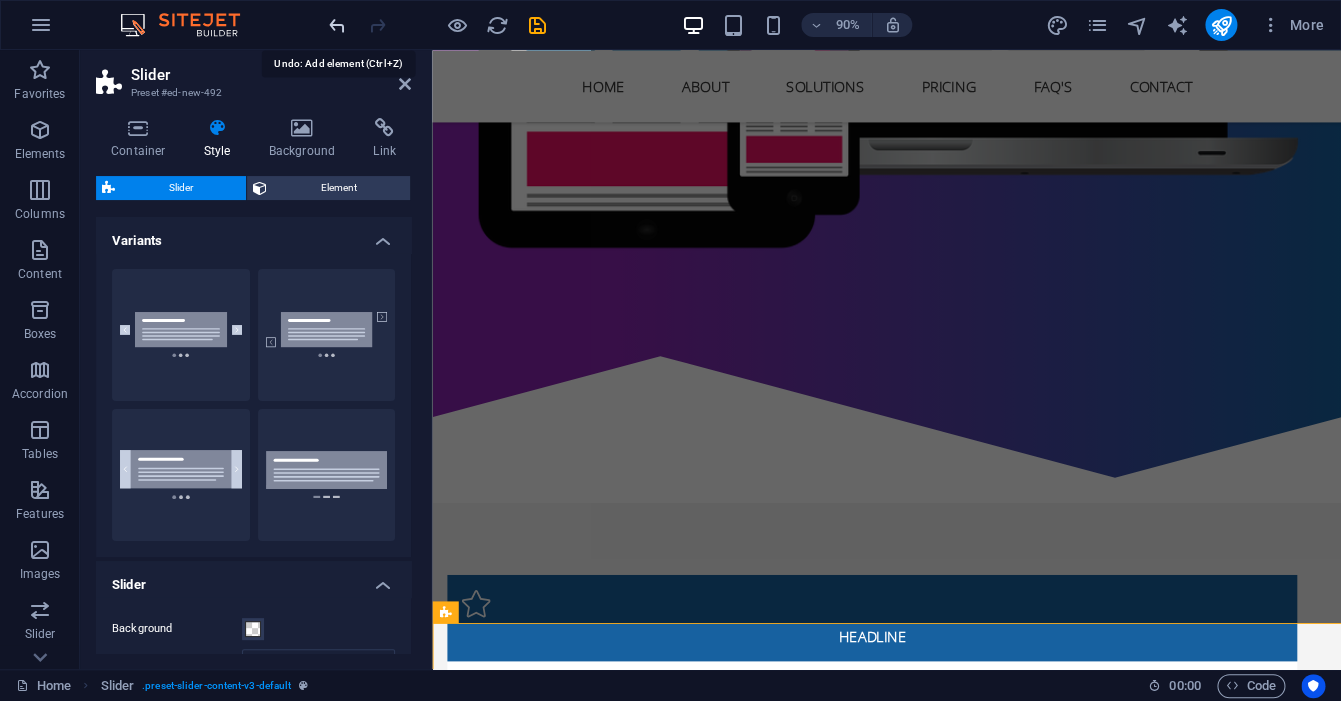 click at bounding box center [337, 25] 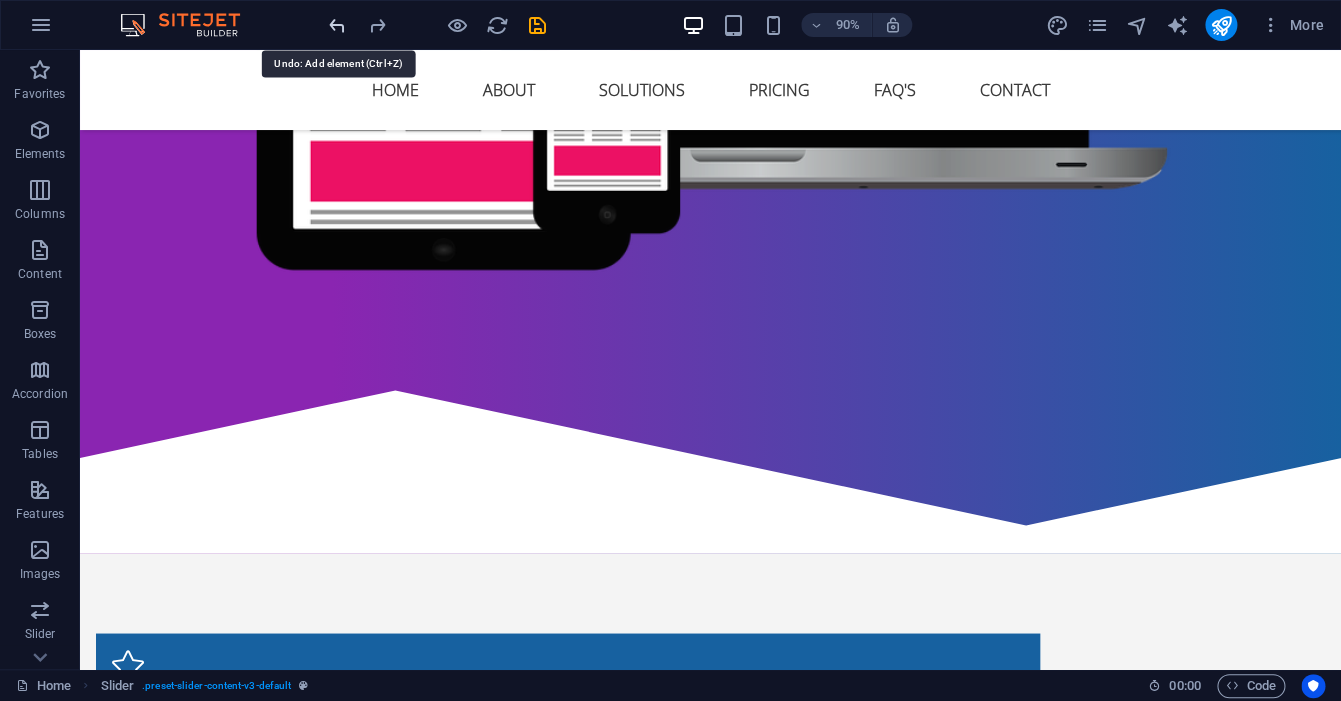 scroll, scrollTop: 1304, scrollLeft: 0, axis: vertical 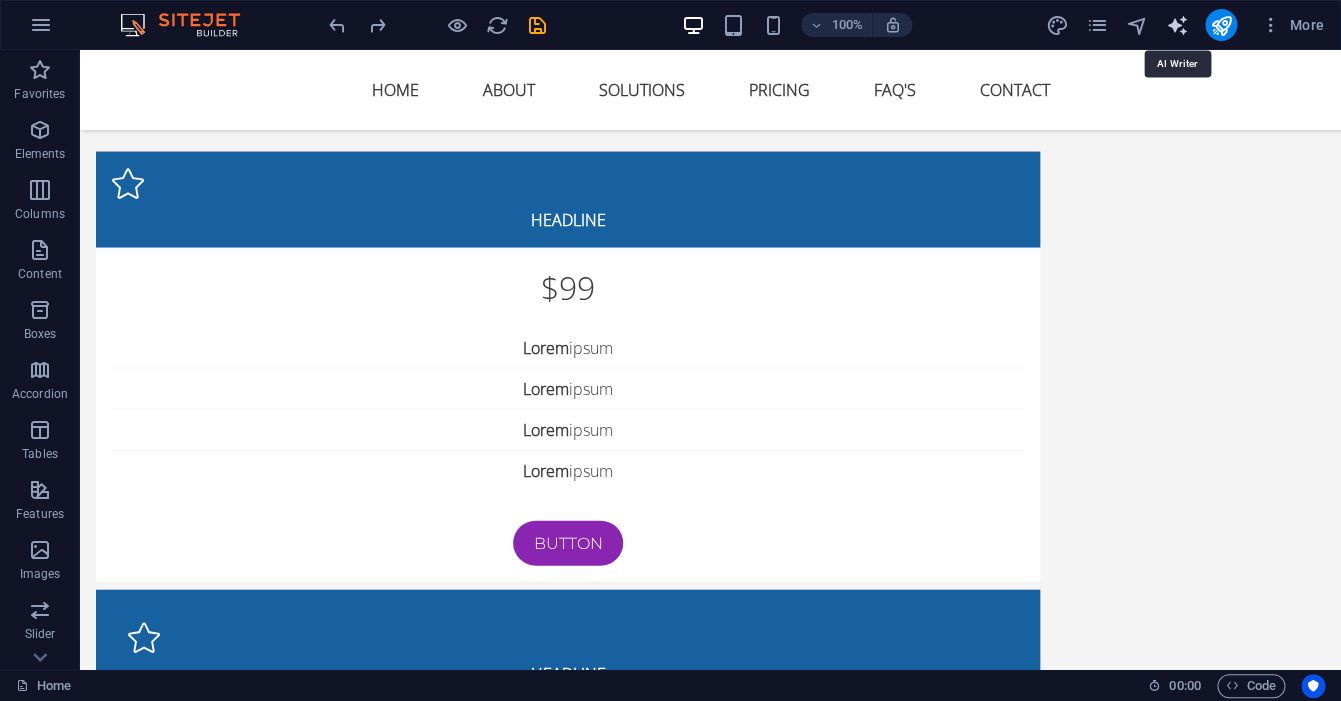 click at bounding box center [1176, 25] 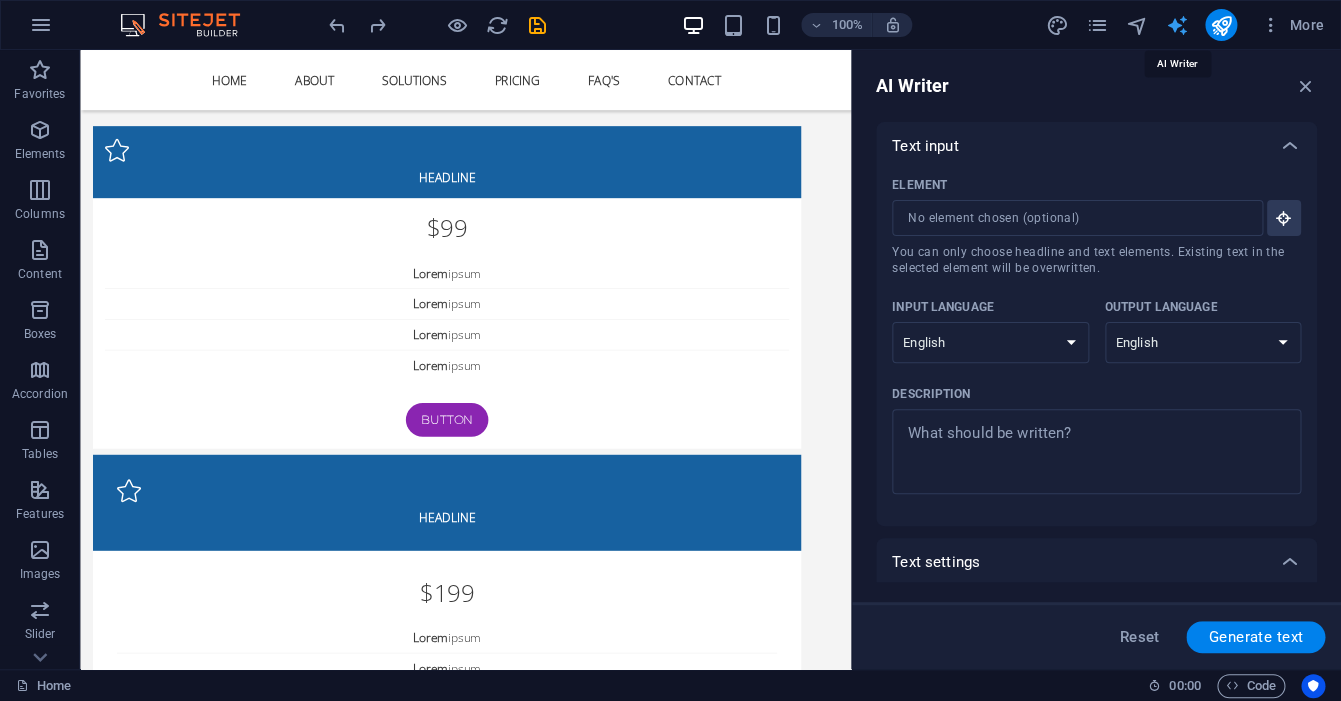 scroll, scrollTop: 0, scrollLeft: 0, axis: both 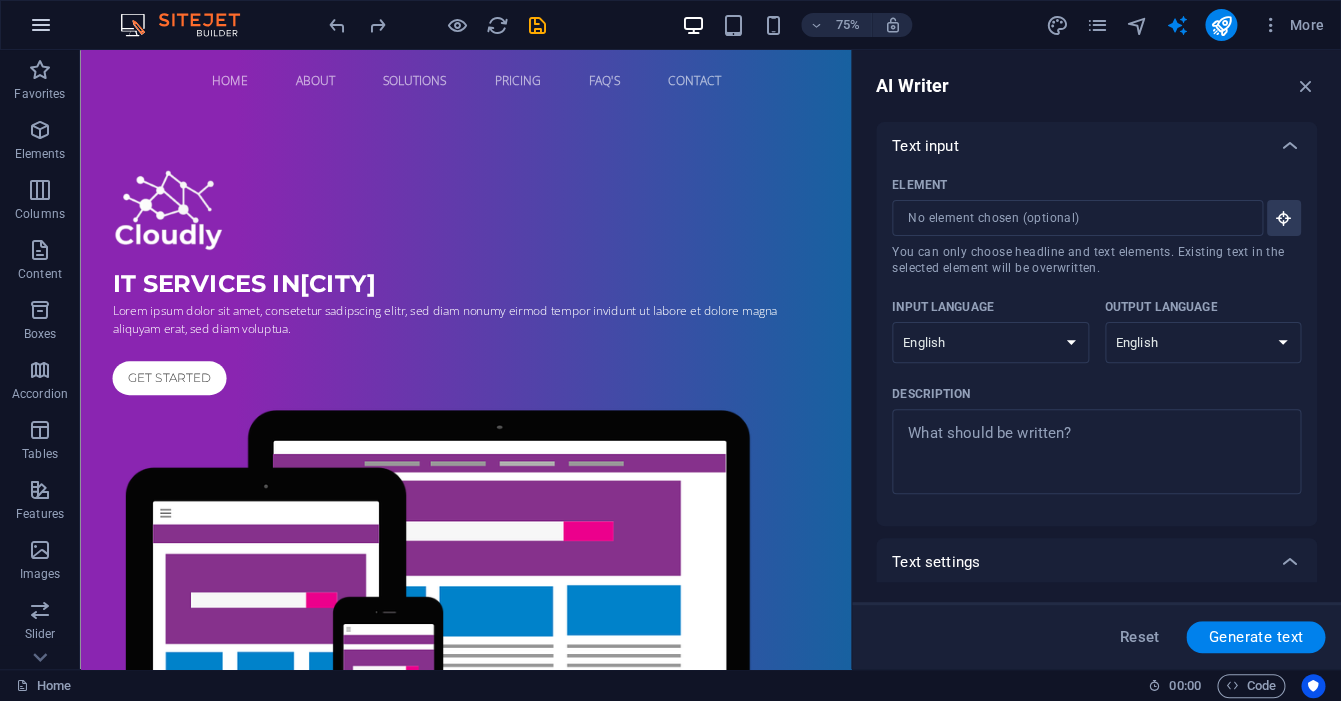click at bounding box center (41, 25) 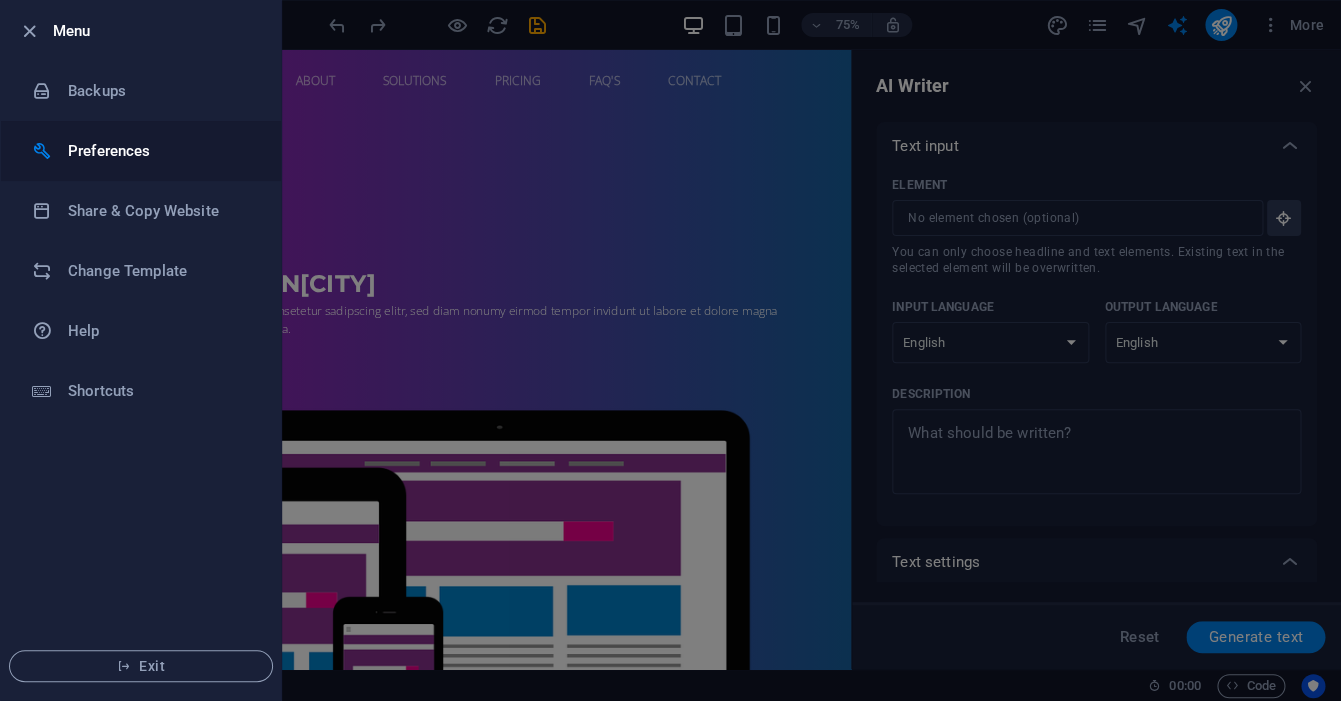 click on "Preferences" at bounding box center (160, 151) 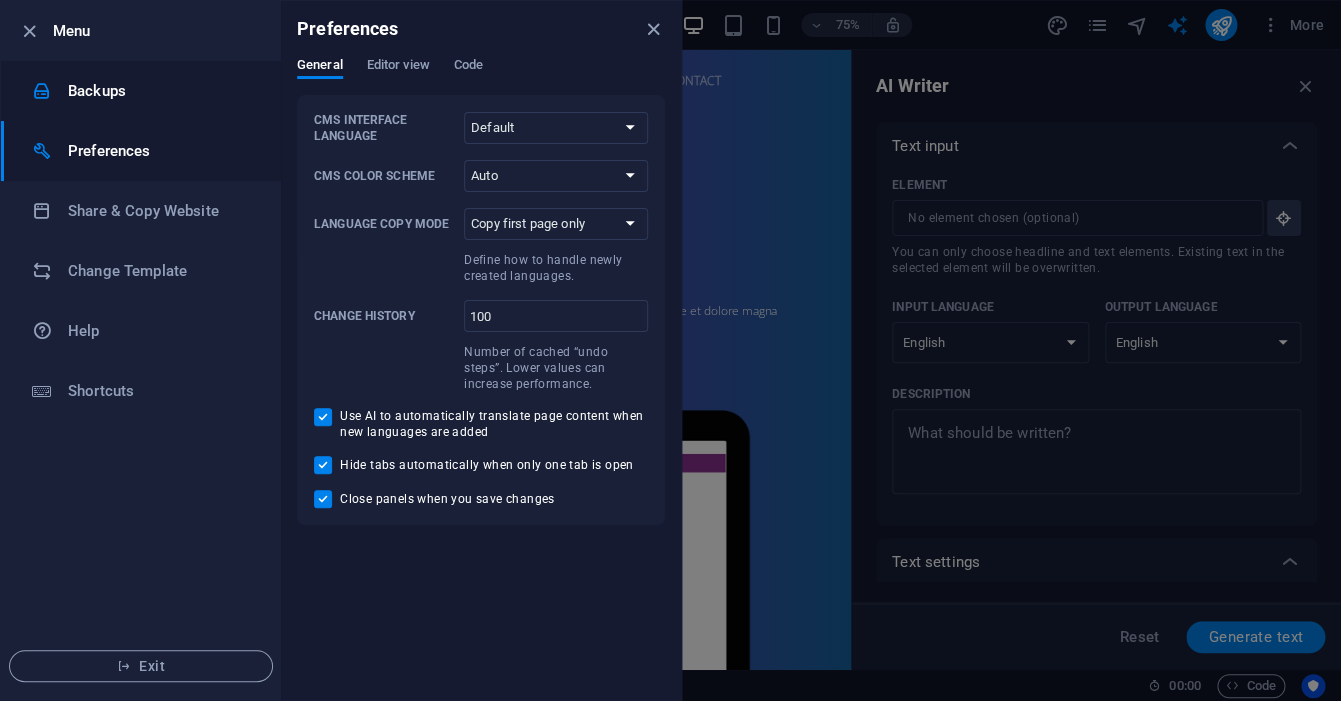 click on "Backups" at bounding box center [141, 91] 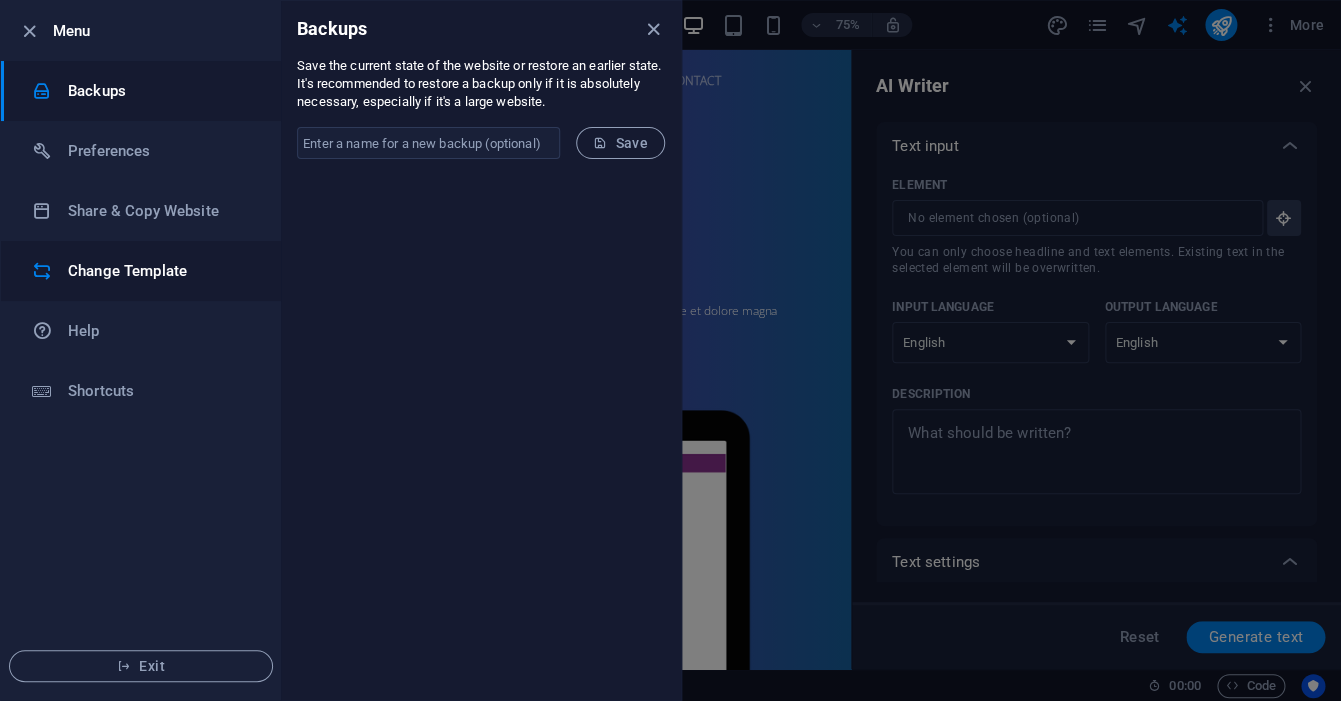 click on "Change Template" at bounding box center [160, 271] 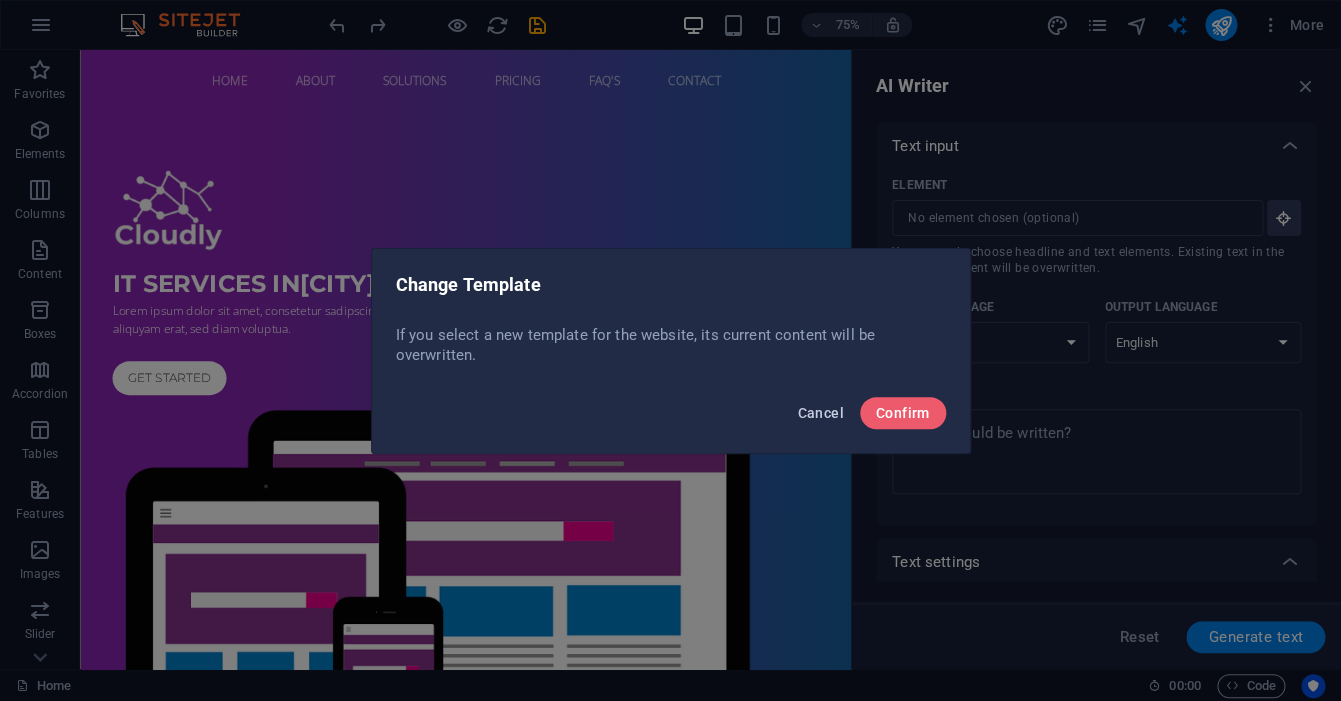 click on "Cancel" at bounding box center (820, 413) 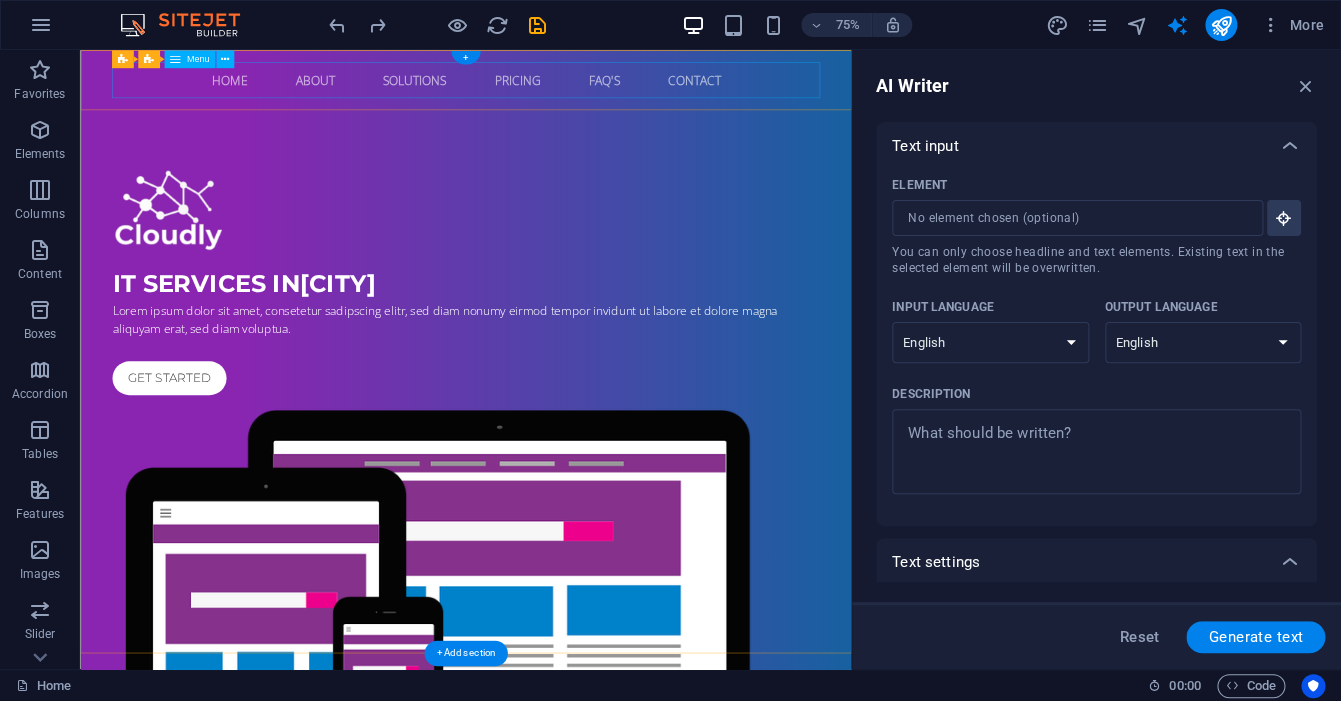 click on "Home About Solutions Pricing FAQ's Contact" at bounding box center (594, 90) 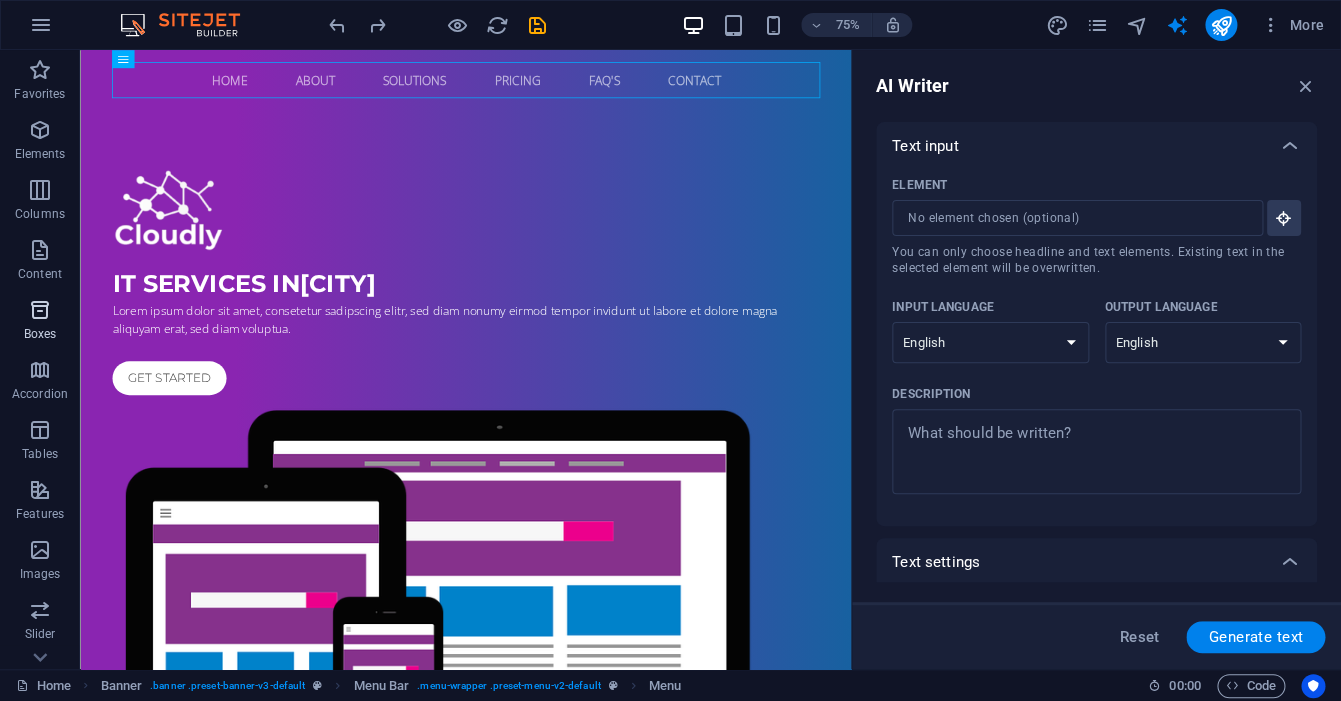 click on "Boxes" at bounding box center (40, 334) 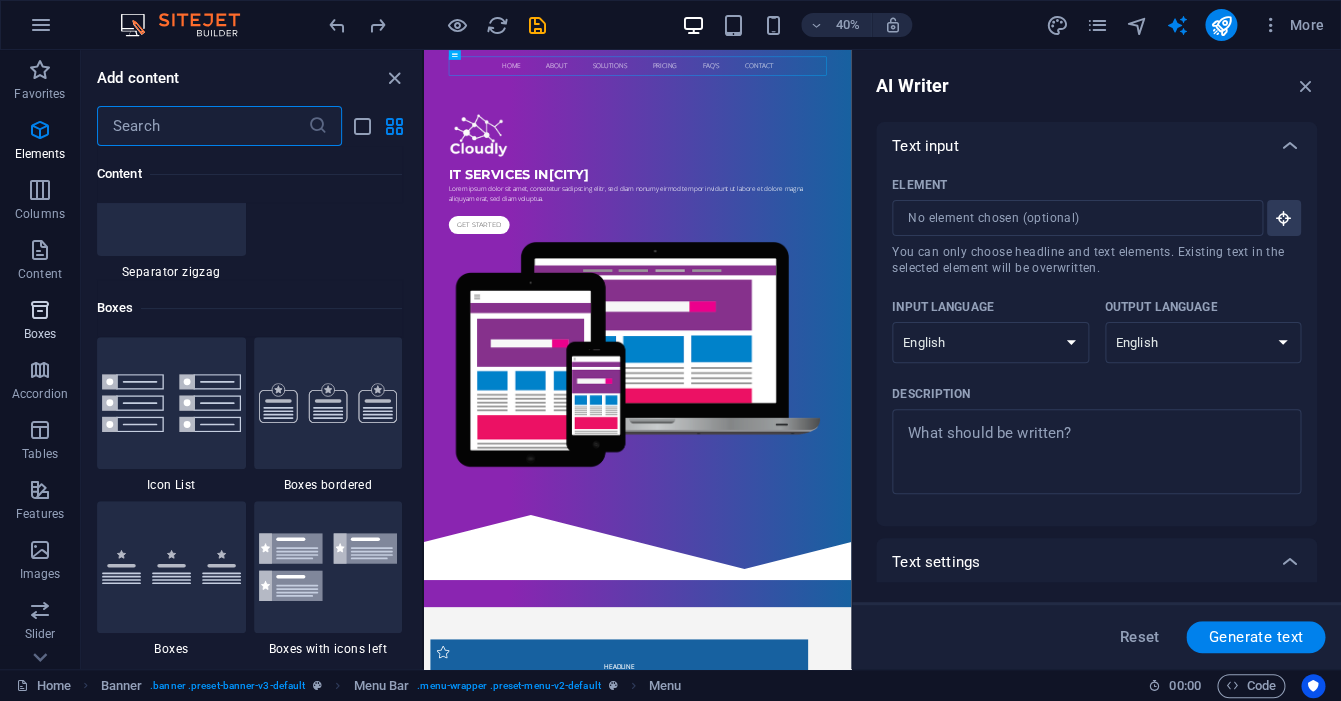 scroll, scrollTop: 5516, scrollLeft: 0, axis: vertical 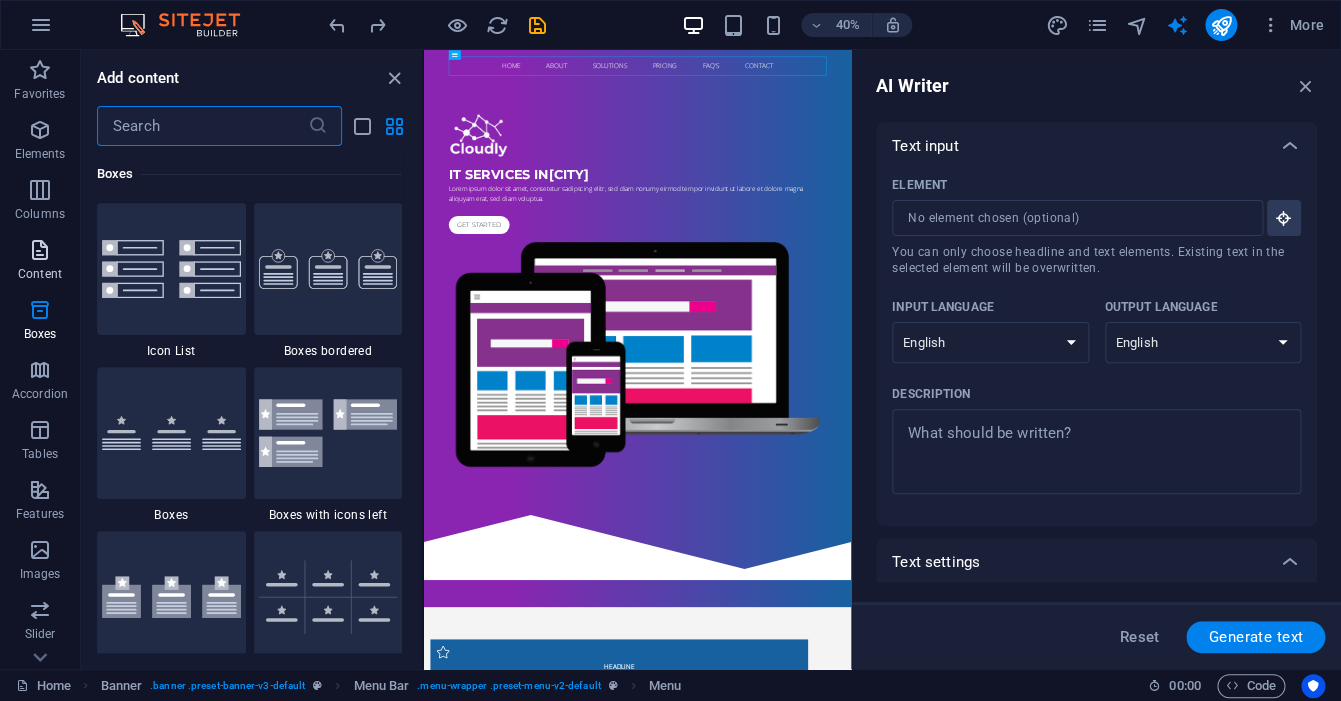 click at bounding box center [40, 250] 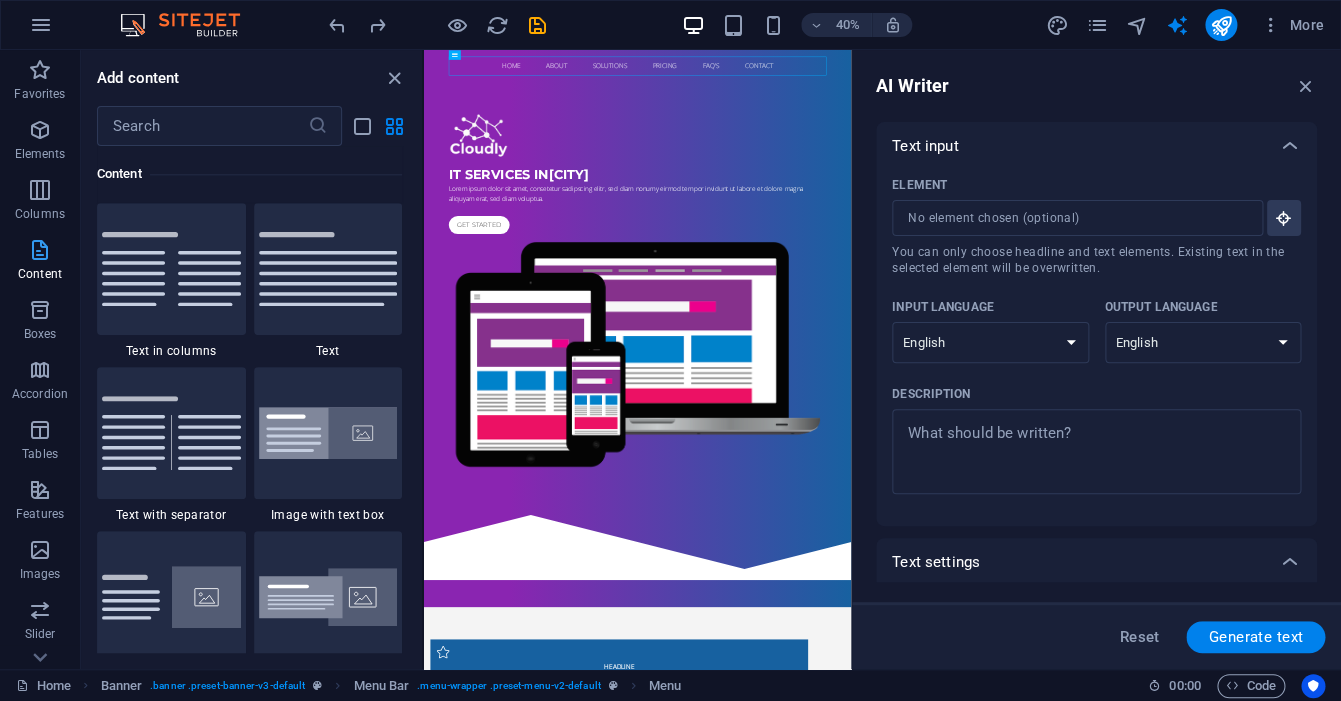 scroll, scrollTop: 3499, scrollLeft: 0, axis: vertical 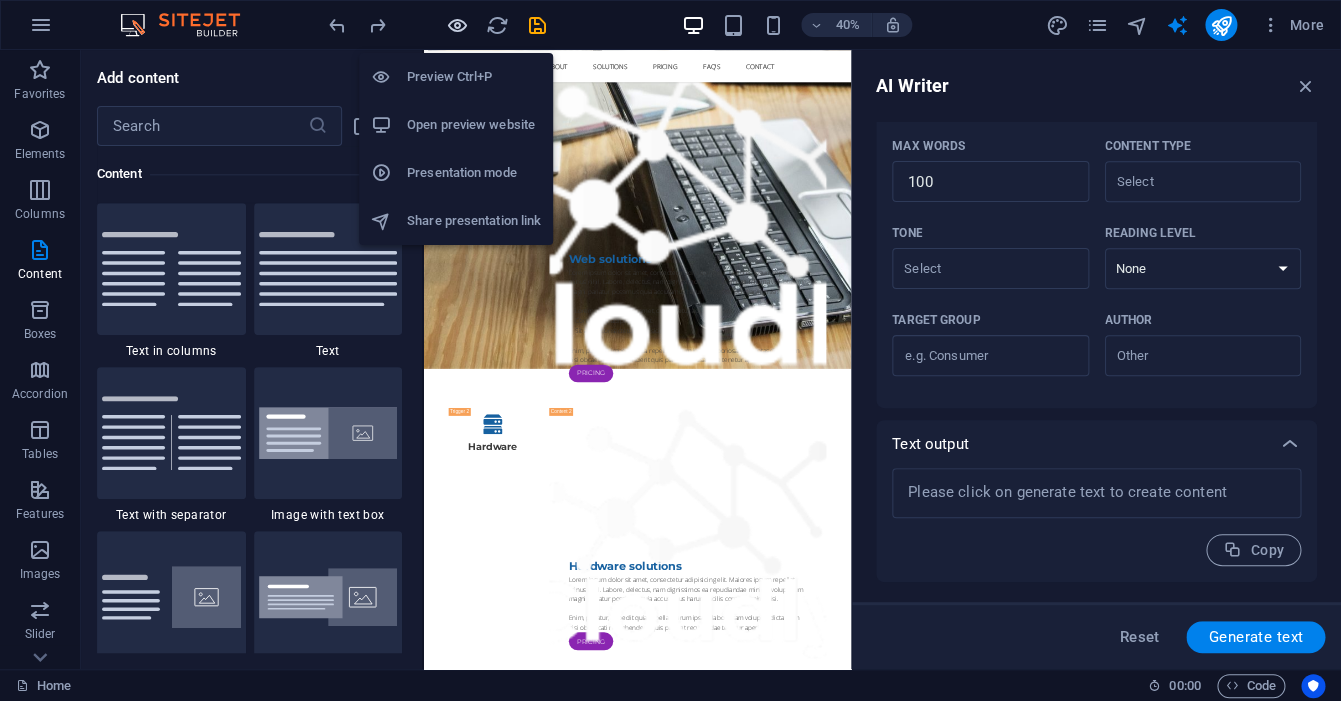 click at bounding box center [457, 25] 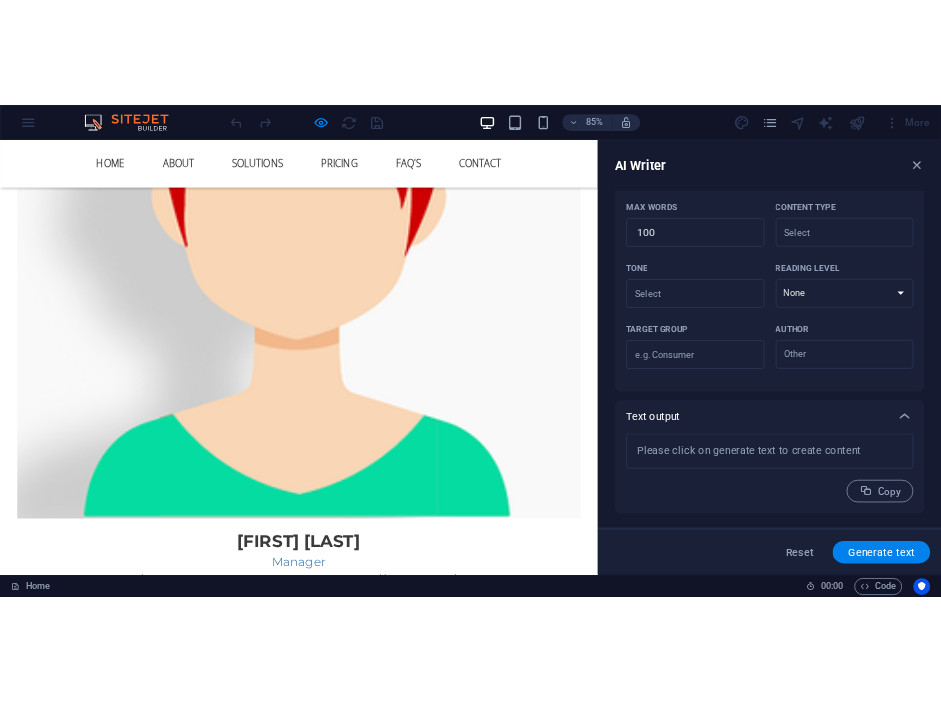 scroll, scrollTop: 7220, scrollLeft: 0, axis: vertical 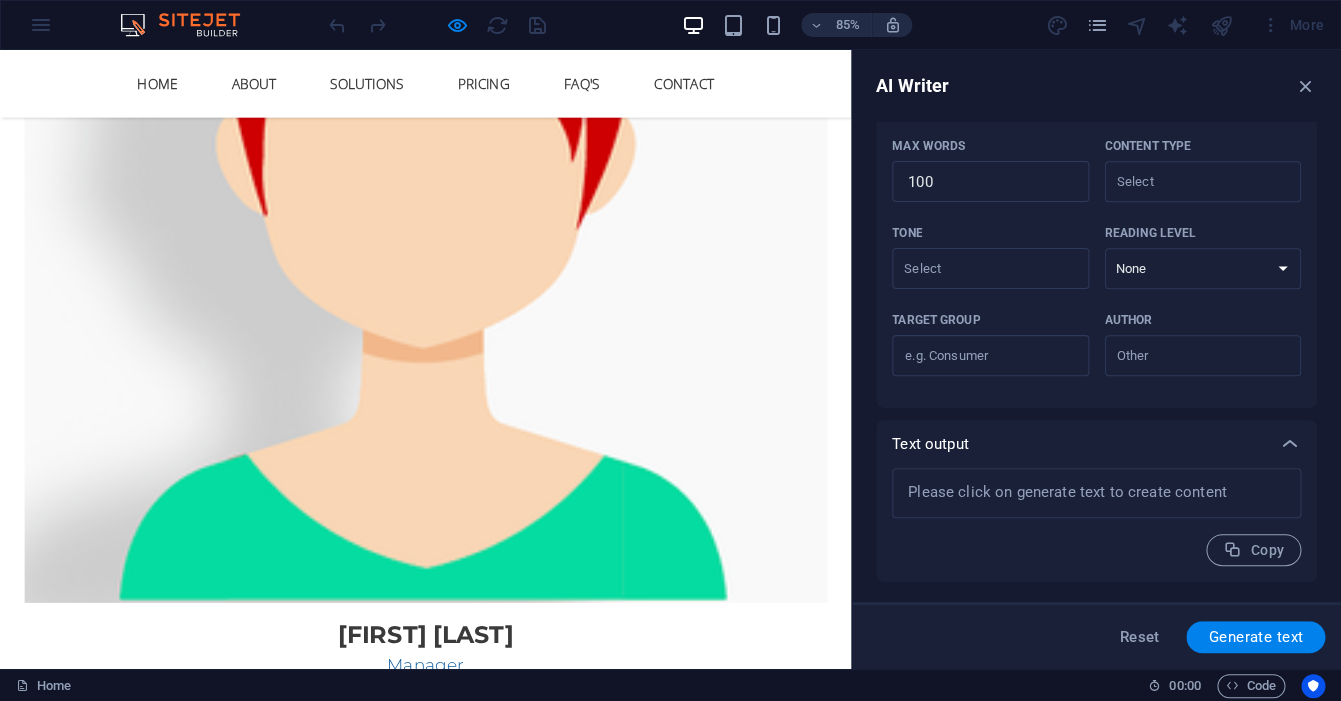 click at bounding box center [66, 7667] 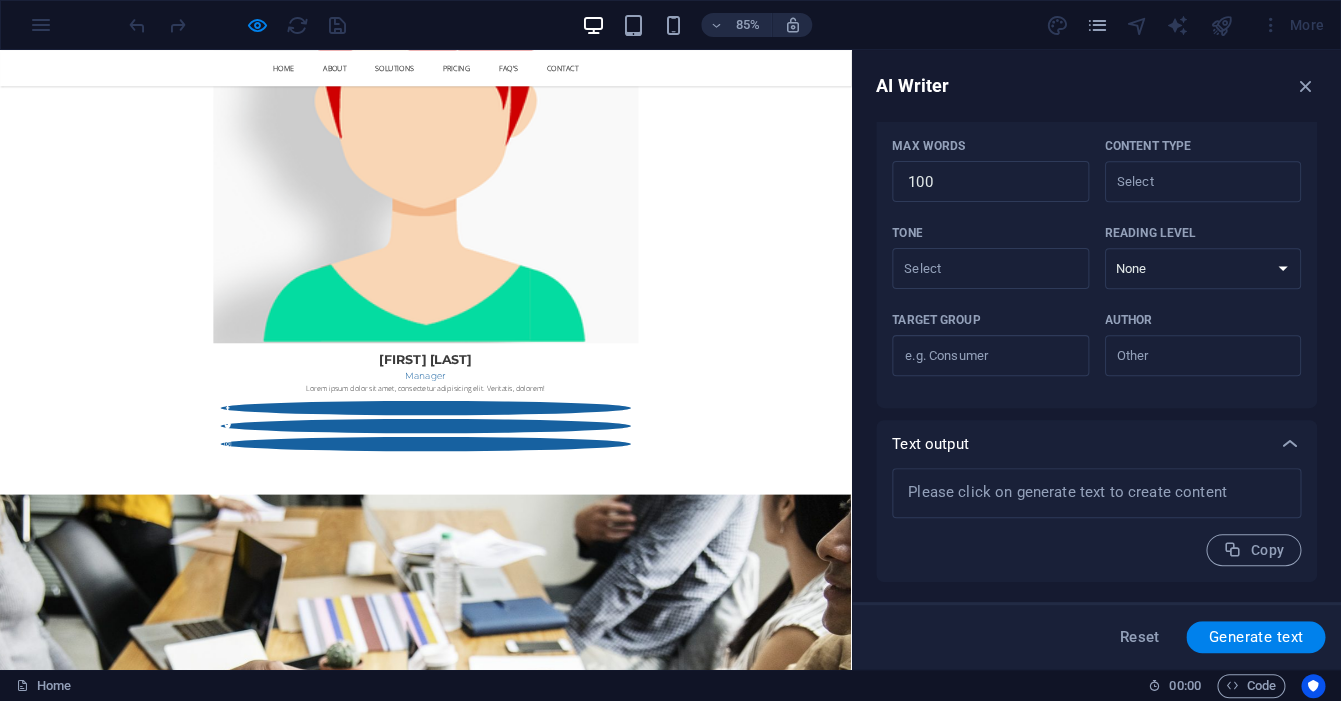 type on "x" 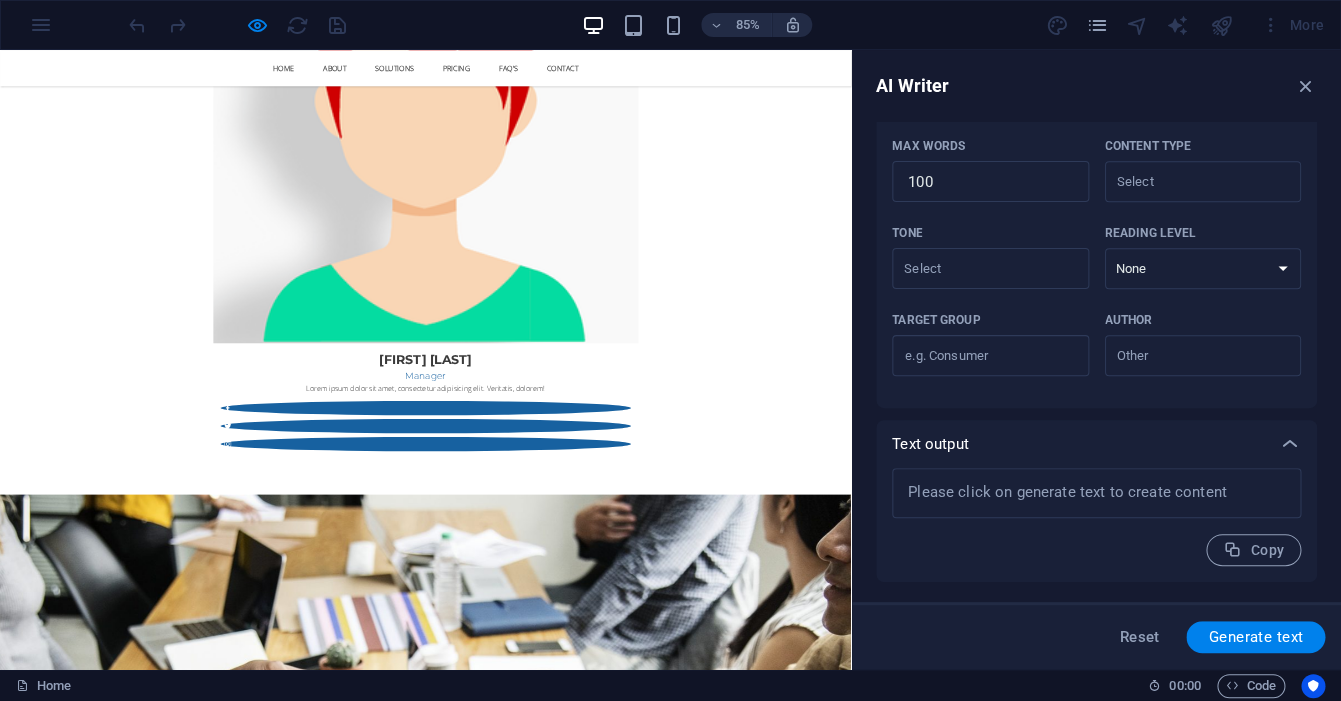 type on "x" 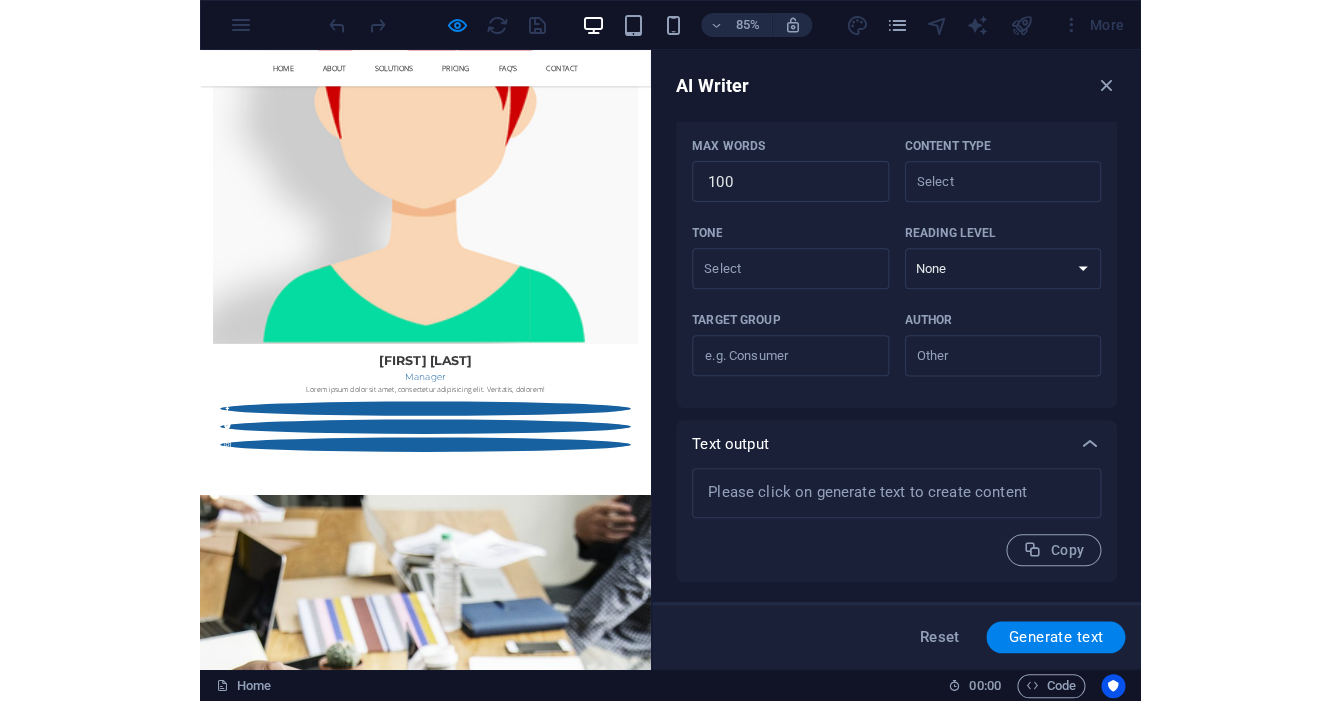 scroll, scrollTop: 7022, scrollLeft: 0, axis: vertical 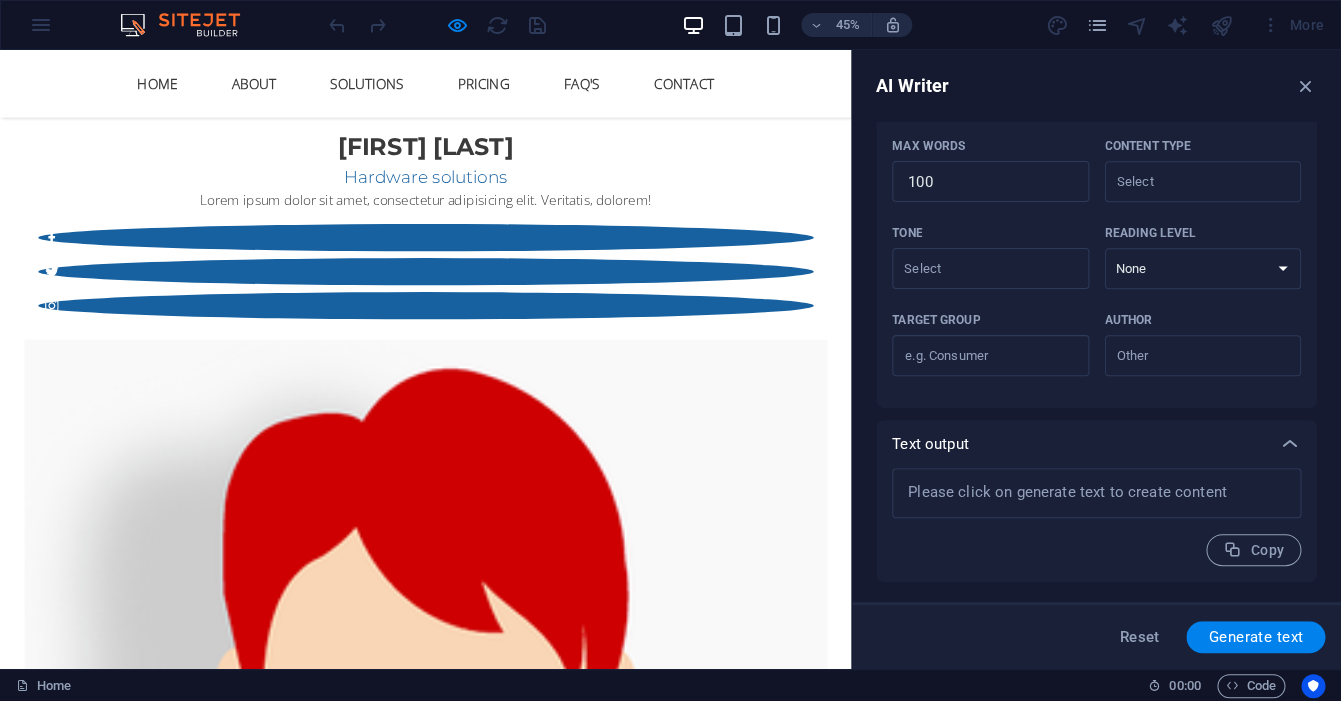 type on "x" 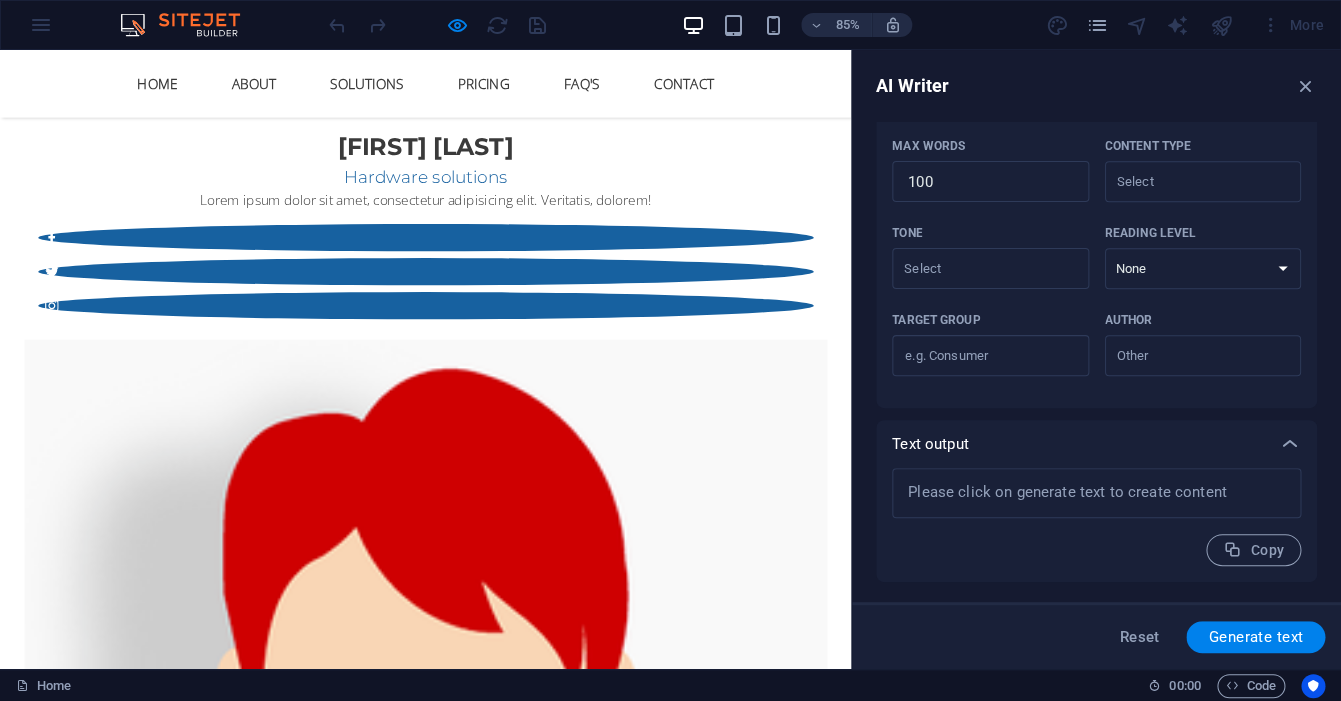 type on "x" 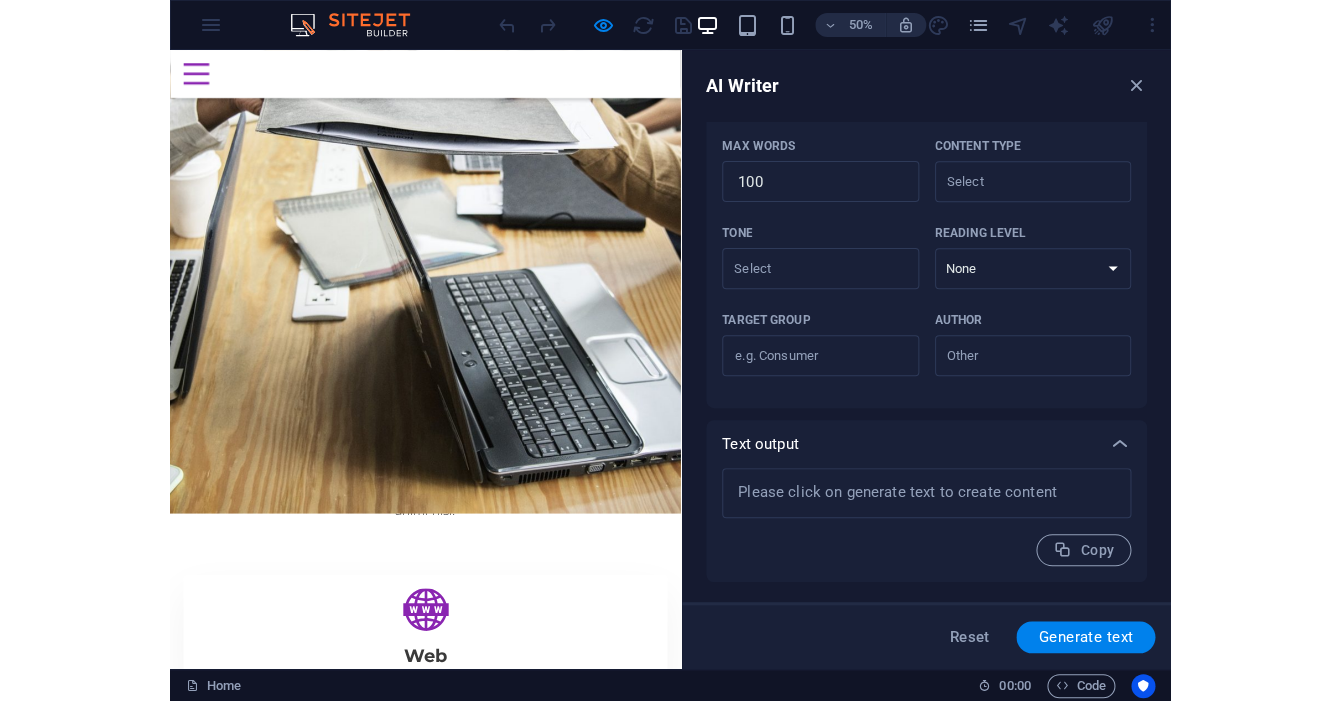 scroll, scrollTop: 6589, scrollLeft: 0, axis: vertical 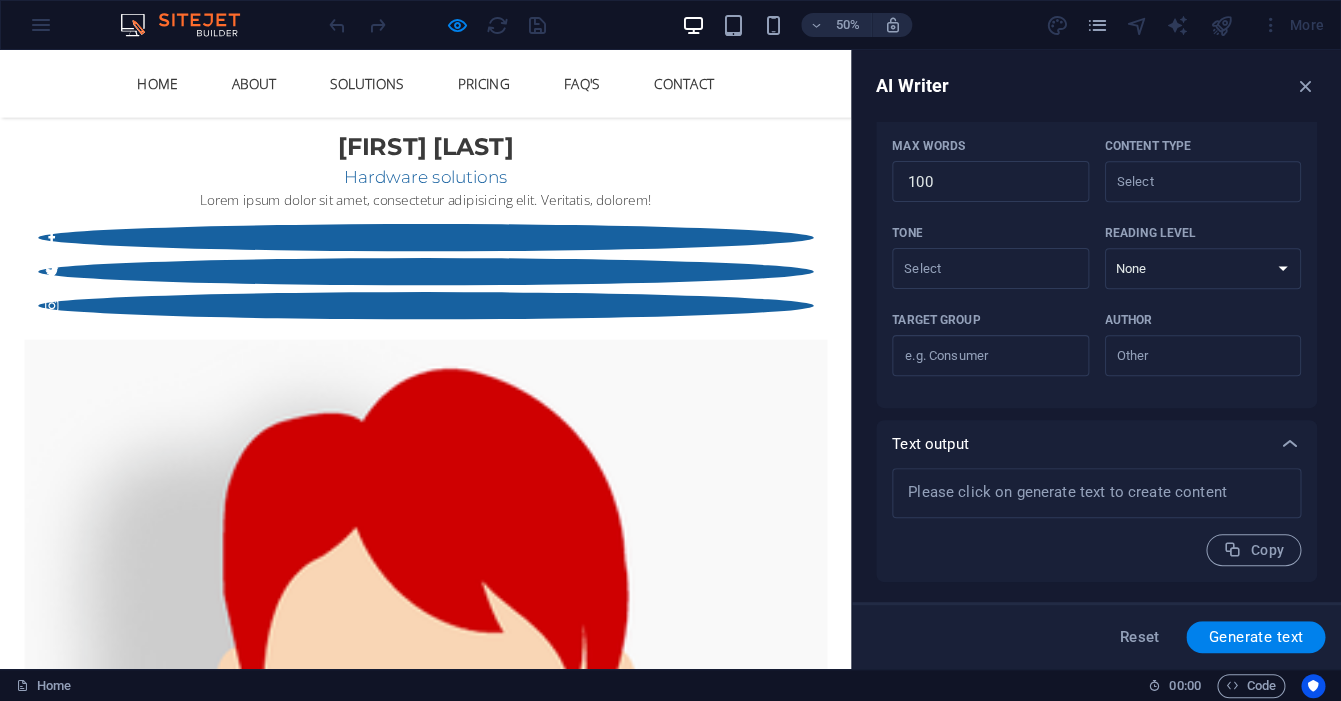 type on "x" 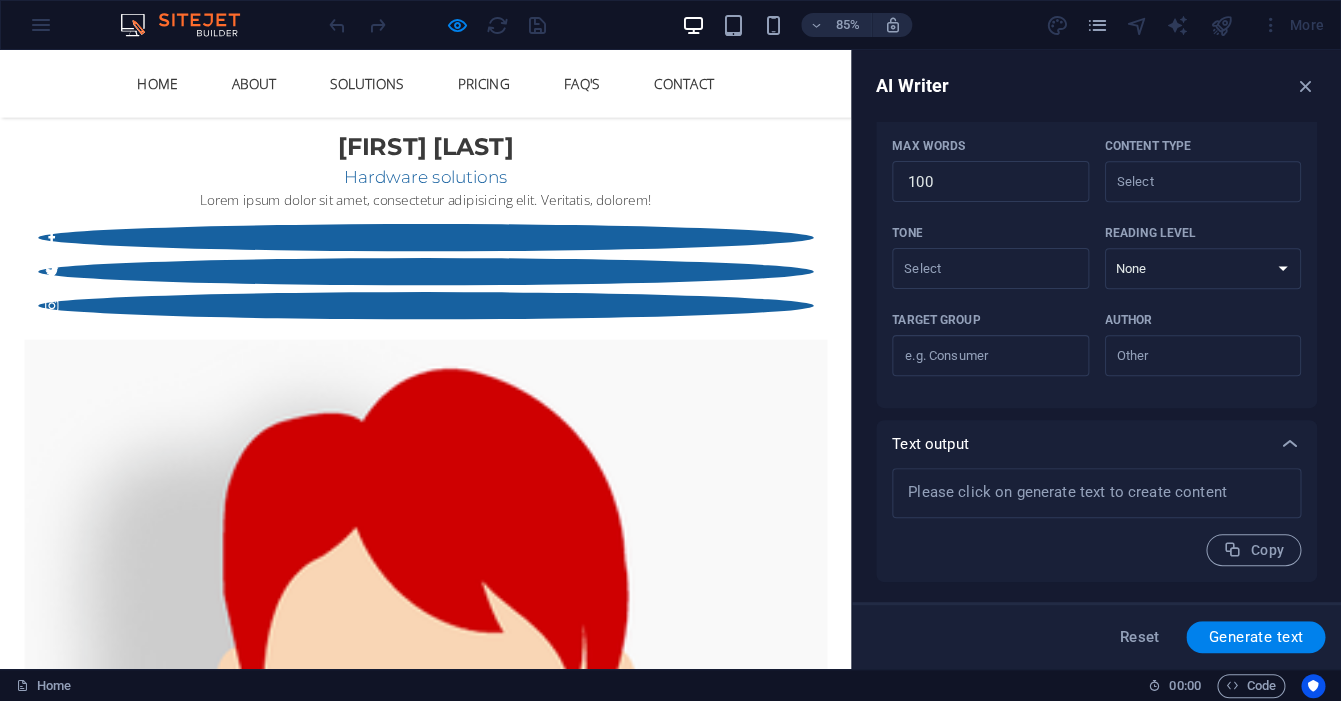 click on "85% More" at bounding box center (670, 25) 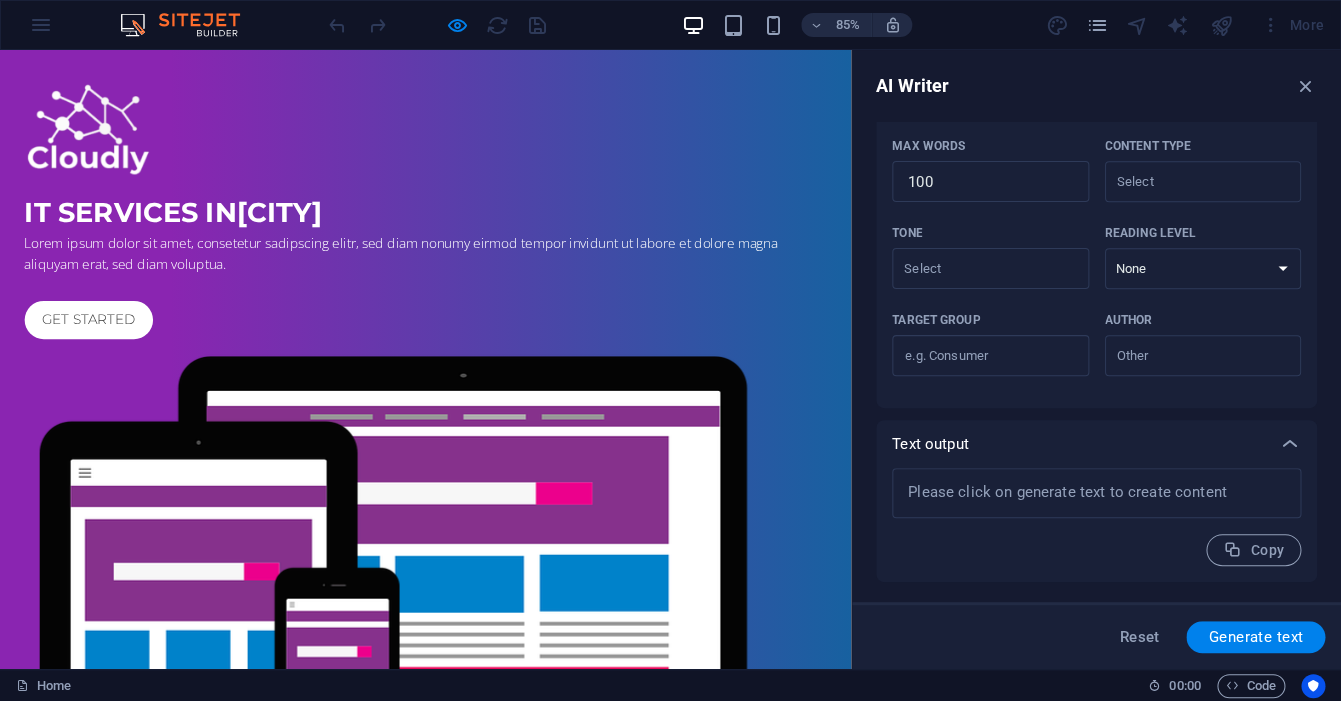scroll, scrollTop: 0, scrollLeft: 0, axis: both 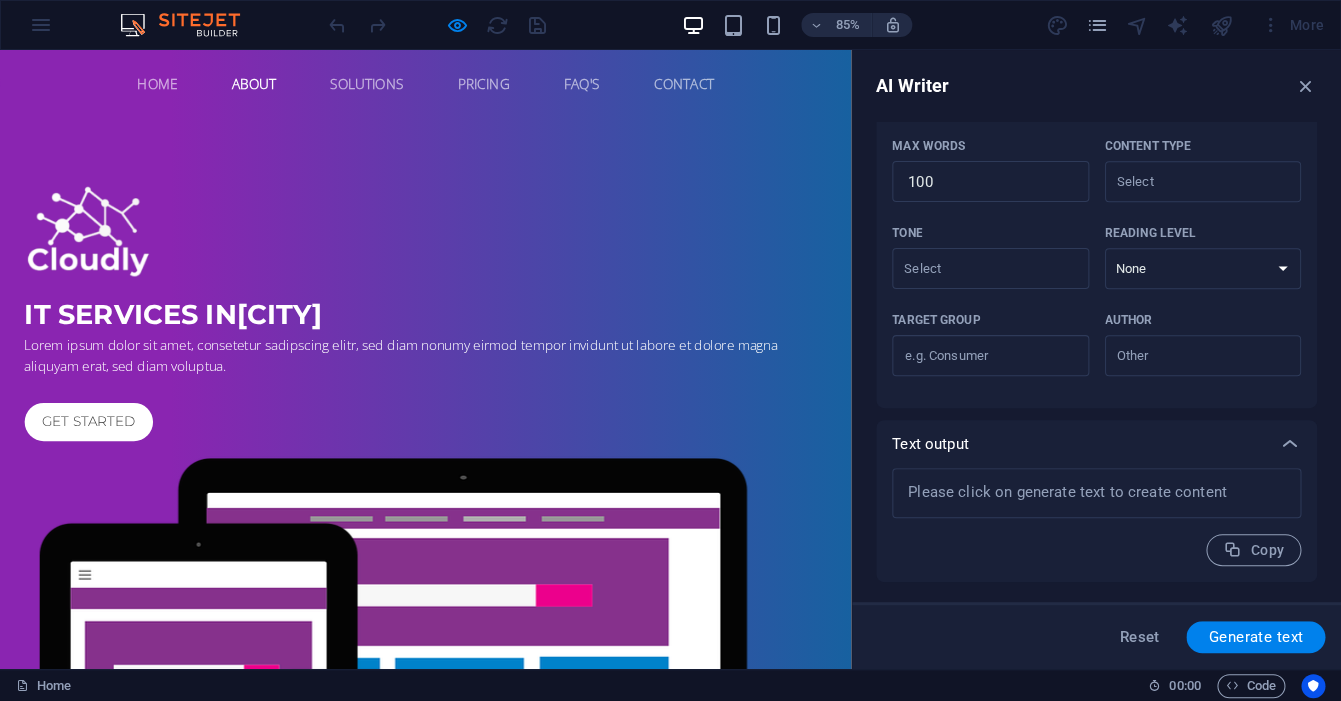 click on "About" at bounding box center [299, 90] 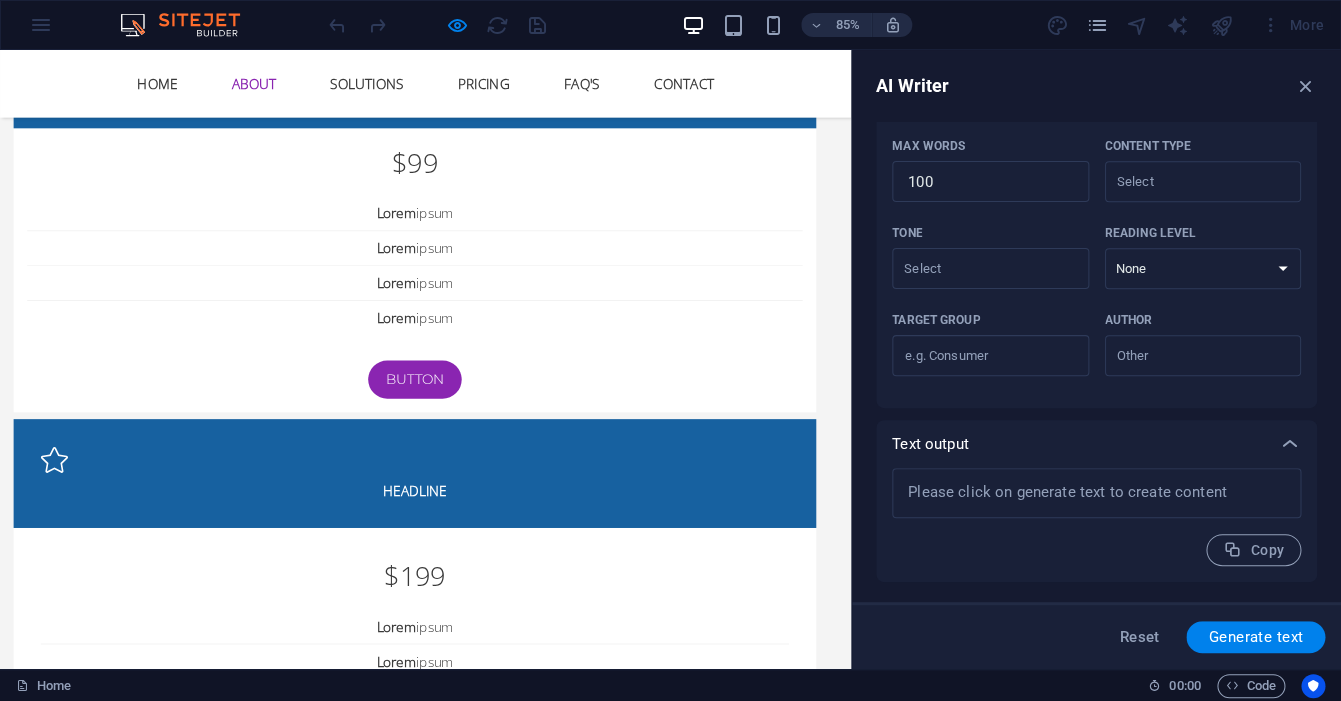 scroll, scrollTop: 1378, scrollLeft: 0, axis: vertical 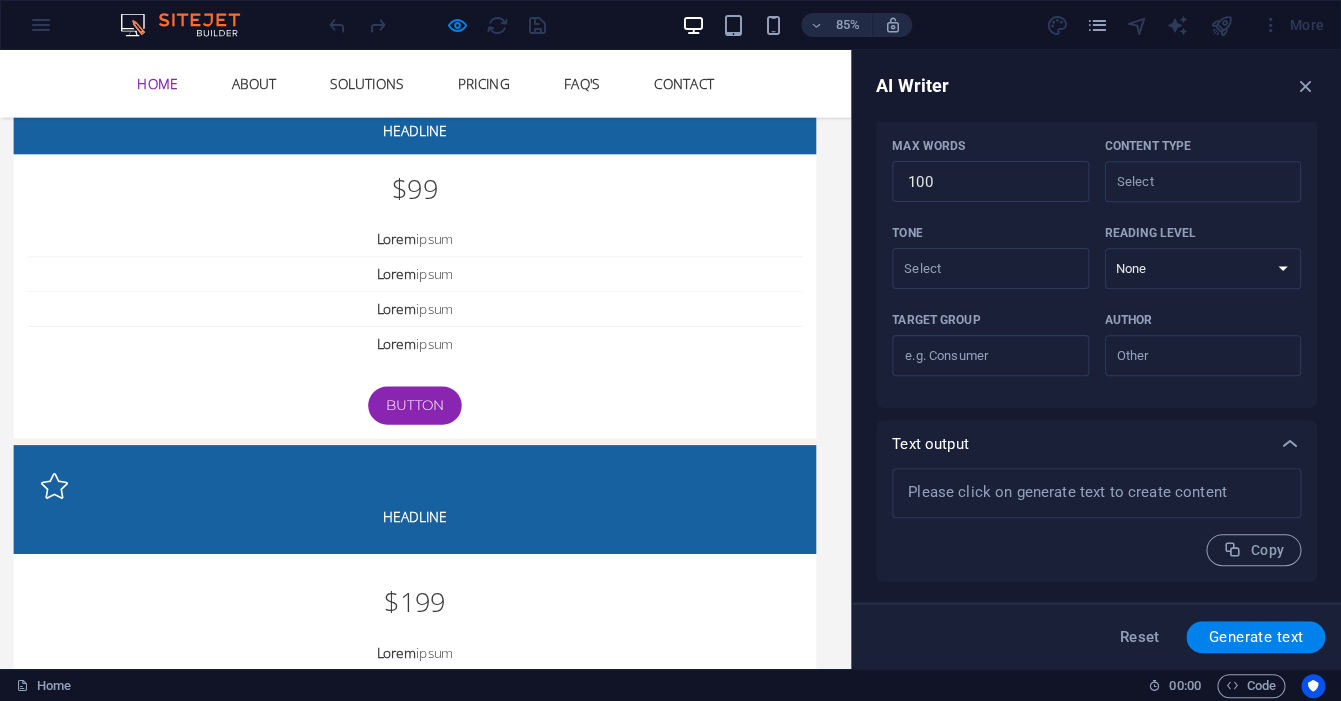 click on "Home" at bounding box center [185, 90] 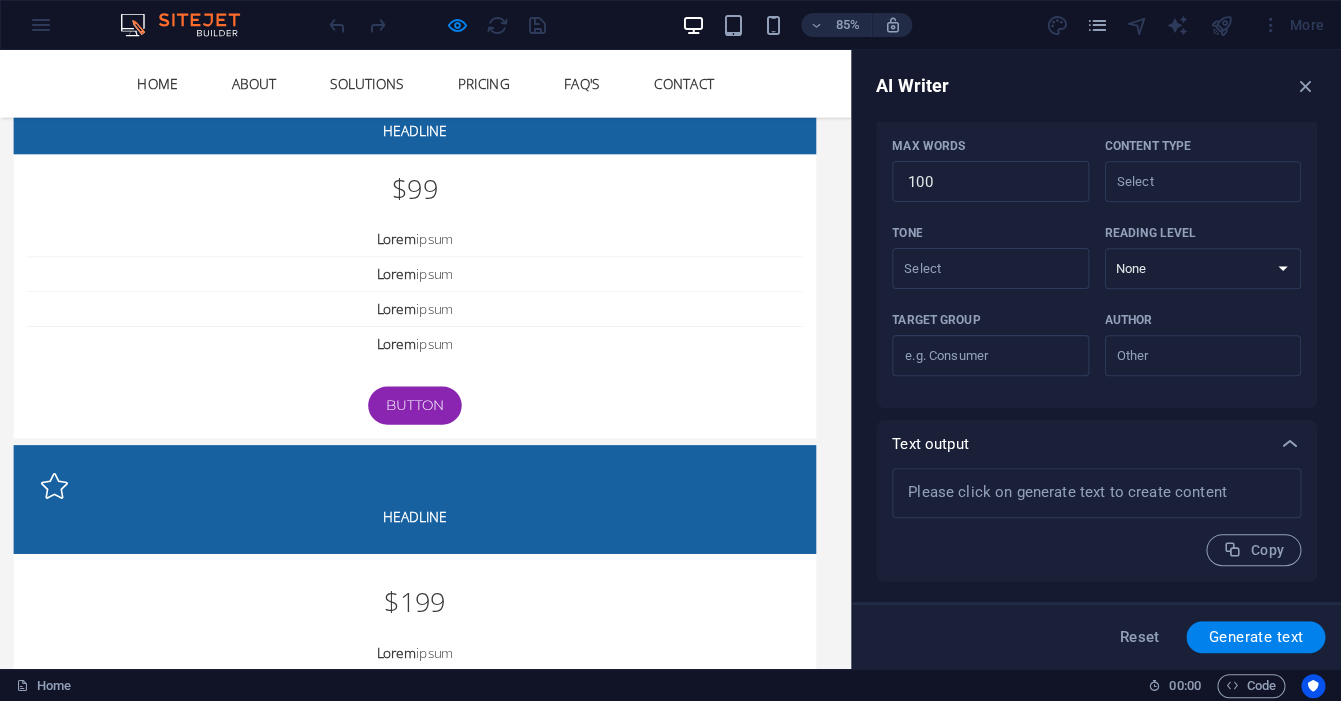 click on "85% More" at bounding box center (670, 25) 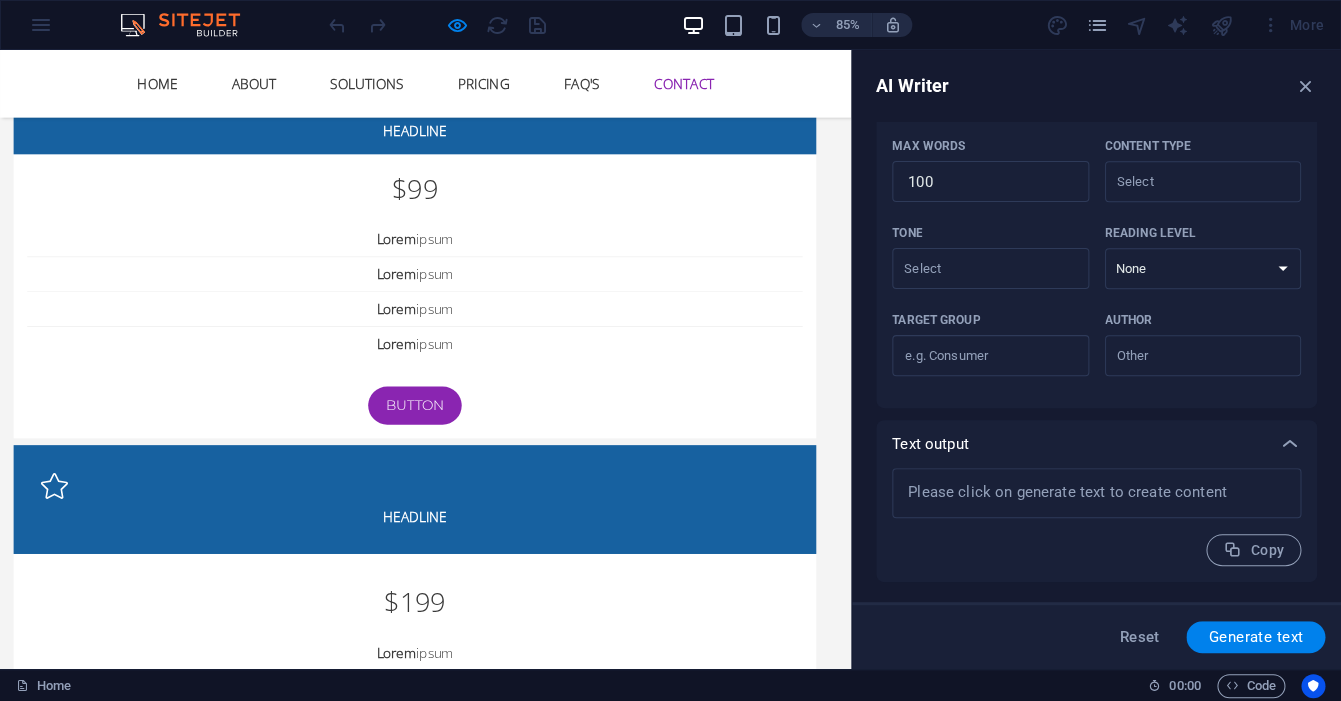 click on "Contact" at bounding box center (805, 90) 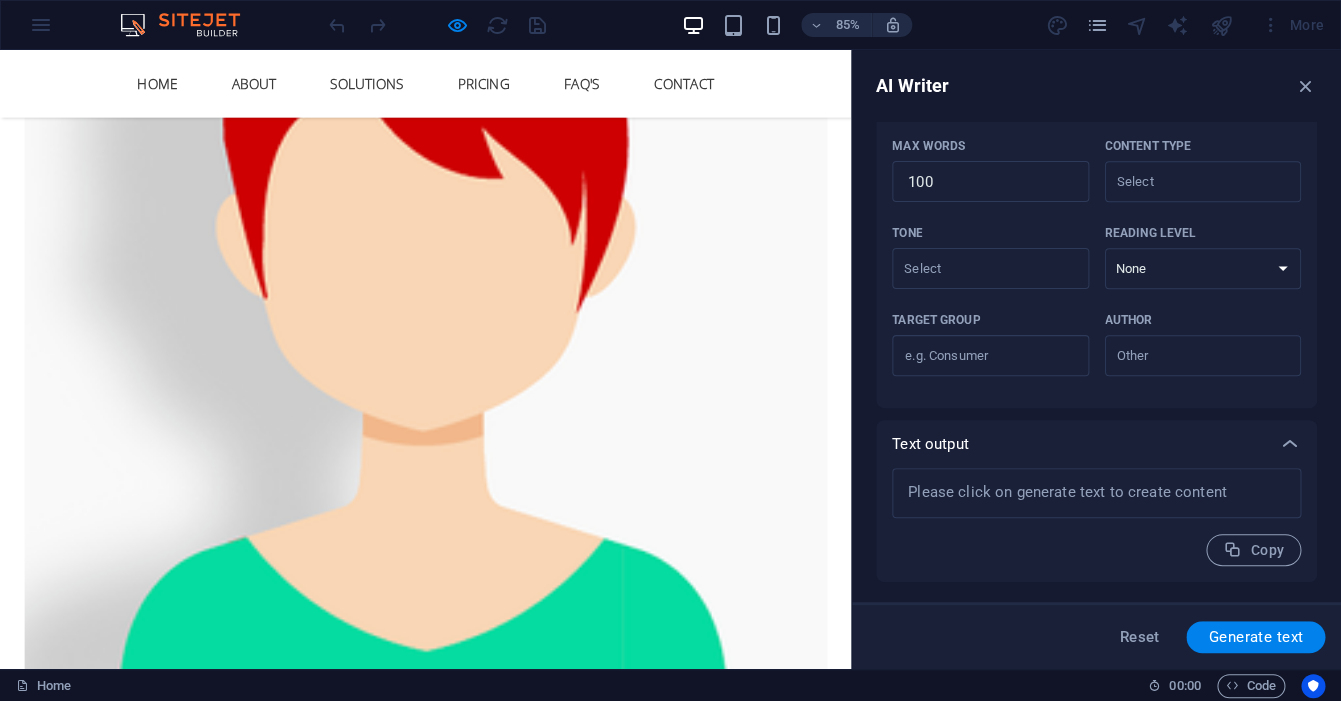 scroll, scrollTop: 7132, scrollLeft: 0, axis: vertical 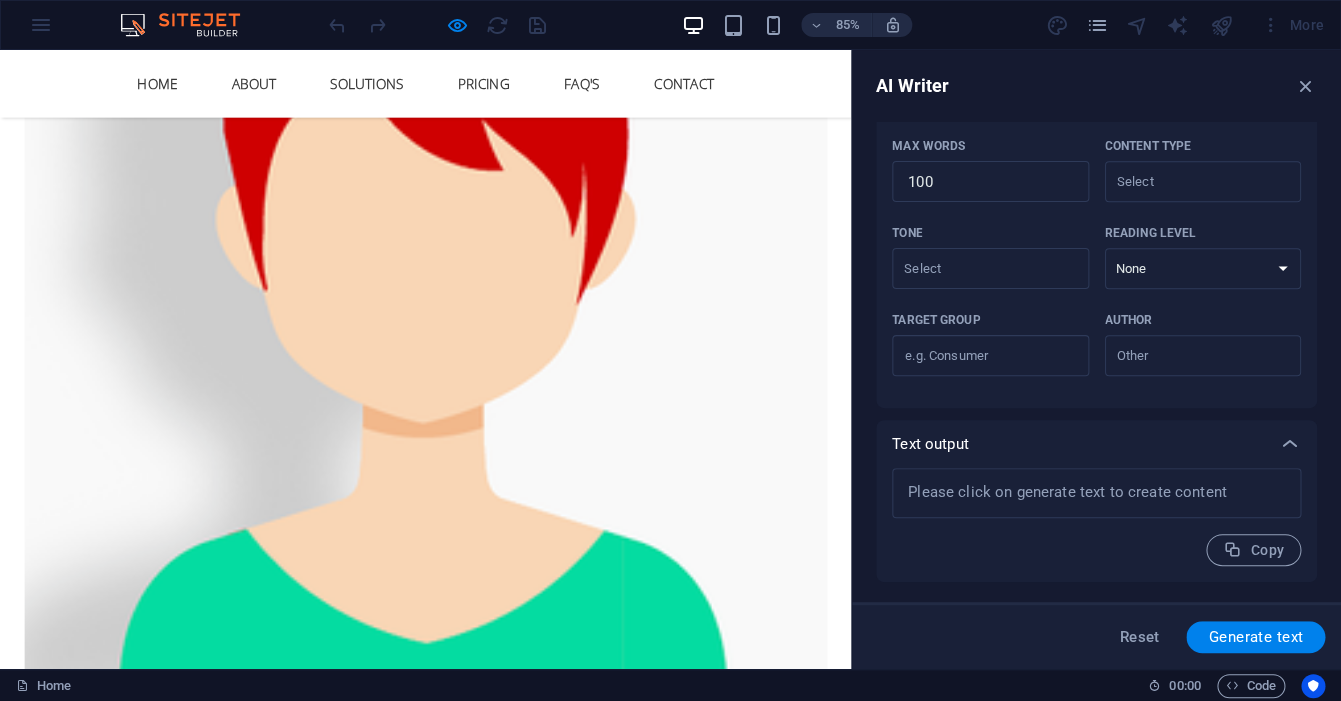 click on "Home" at bounding box center [54, 7941] 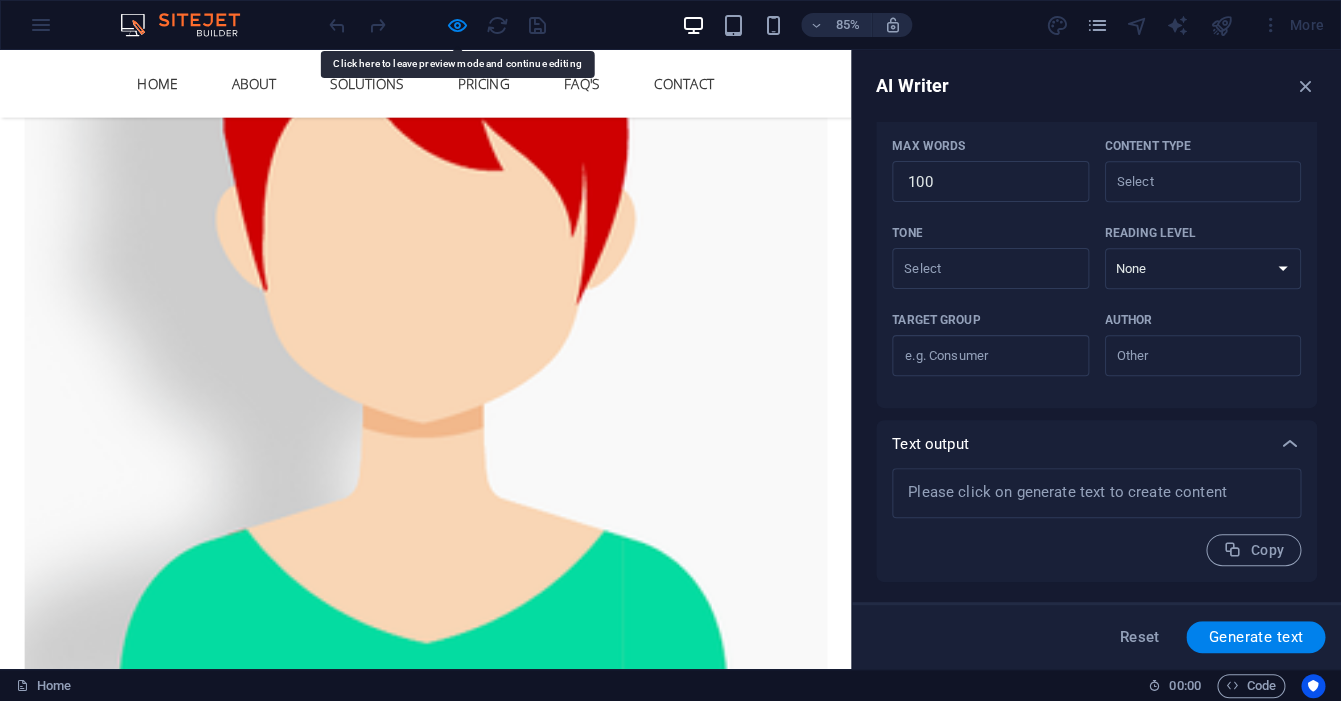 click on "306 [STREET]" at bounding box center [63, 8154] 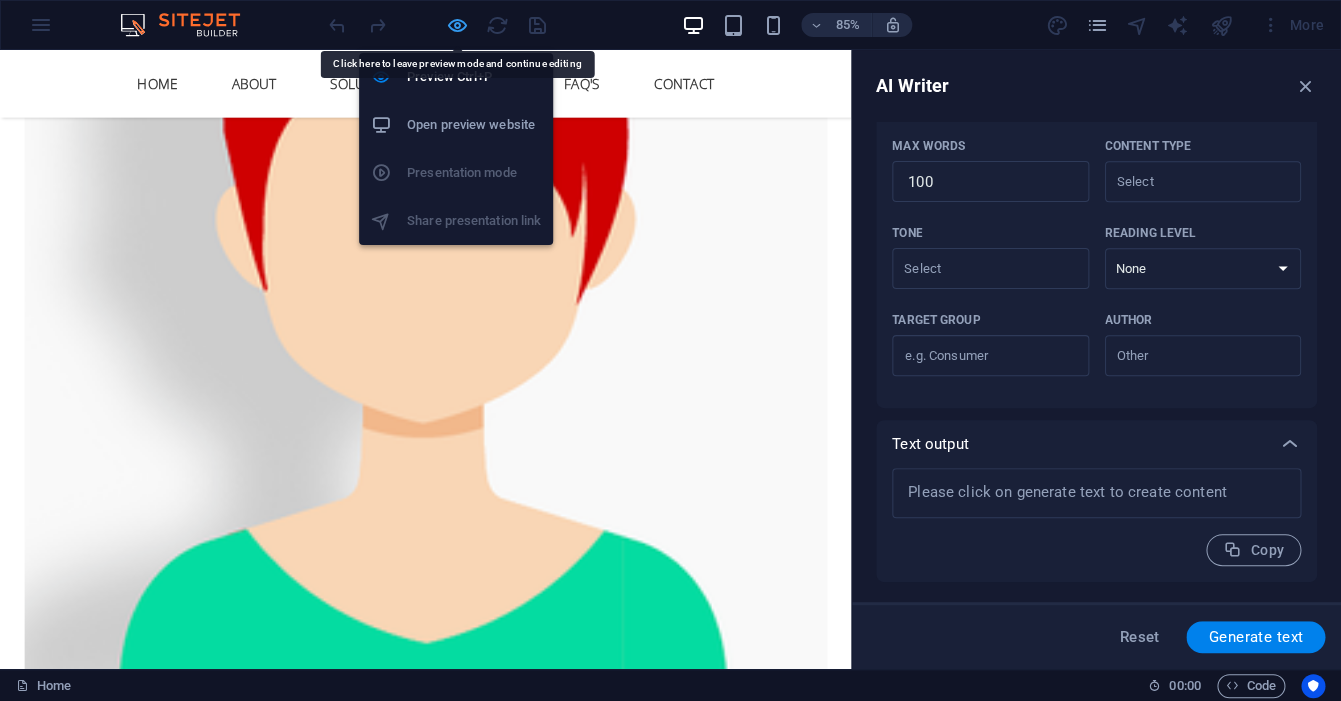 click at bounding box center [457, 25] 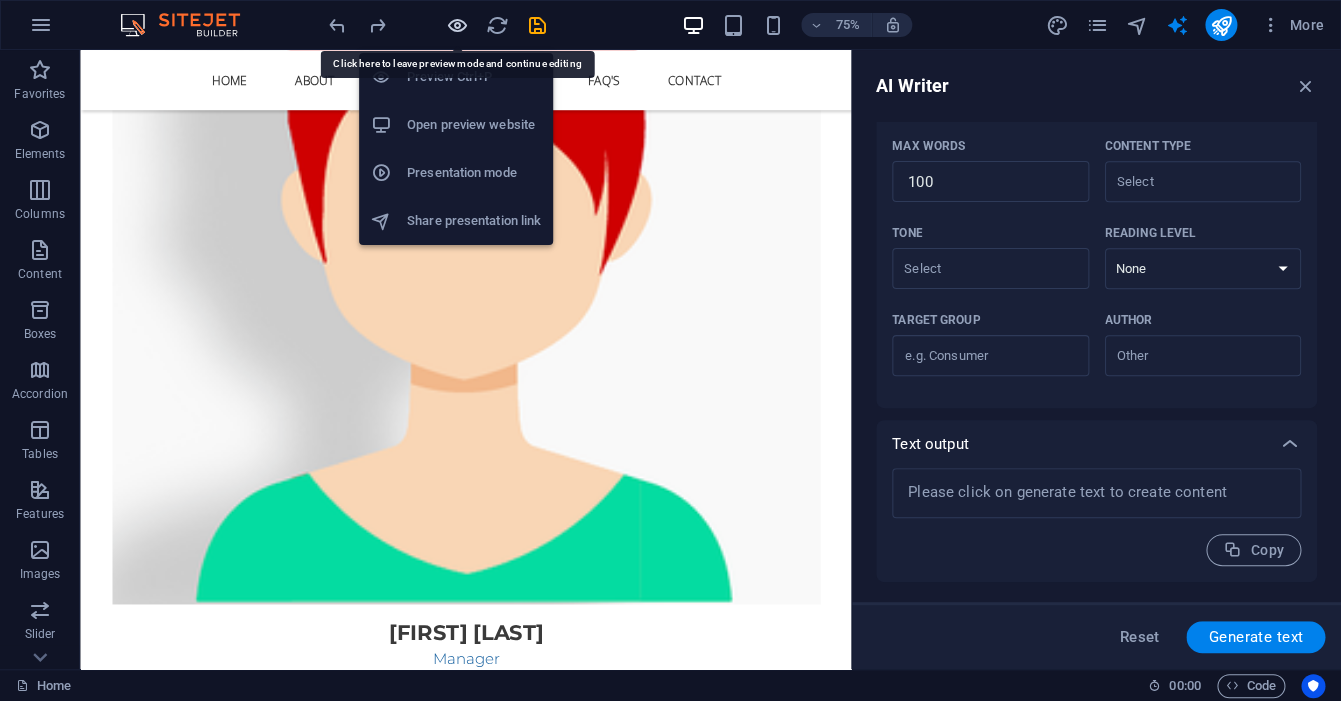 scroll, scrollTop: 9153, scrollLeft: 0, axis: vertical 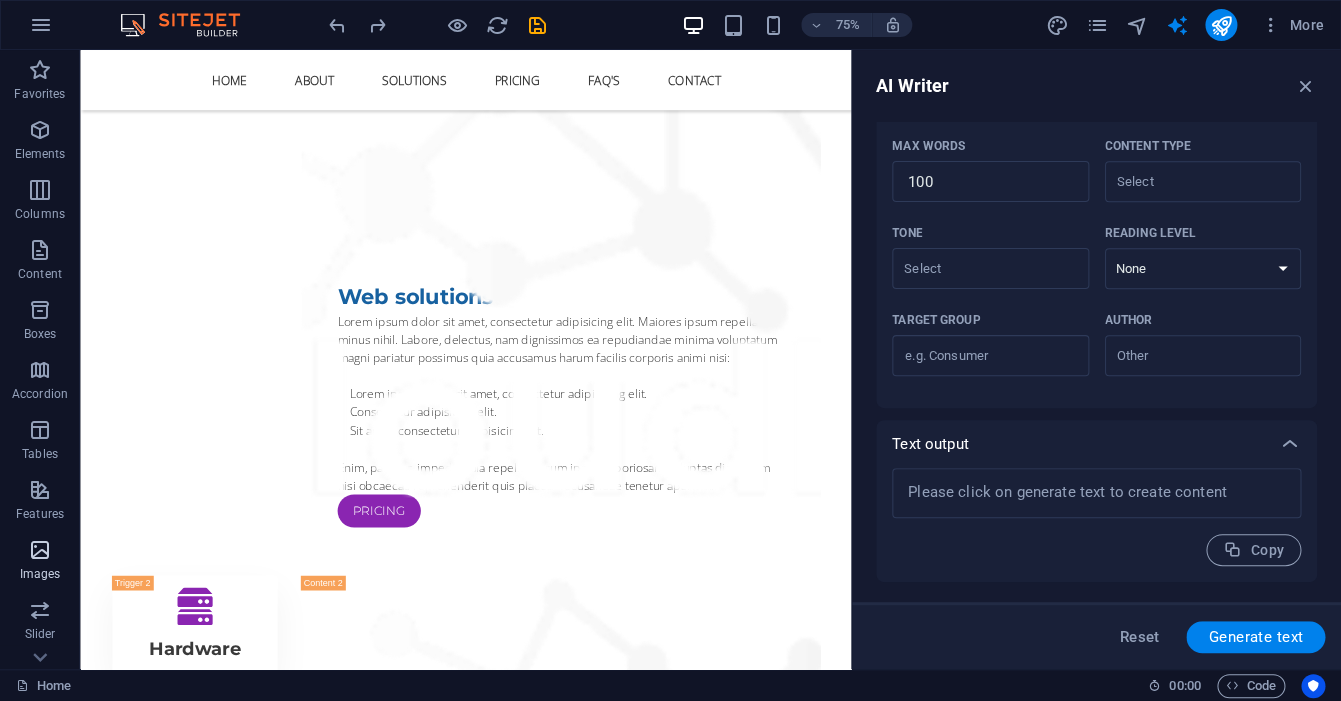 click at bounding box center [40, 550] 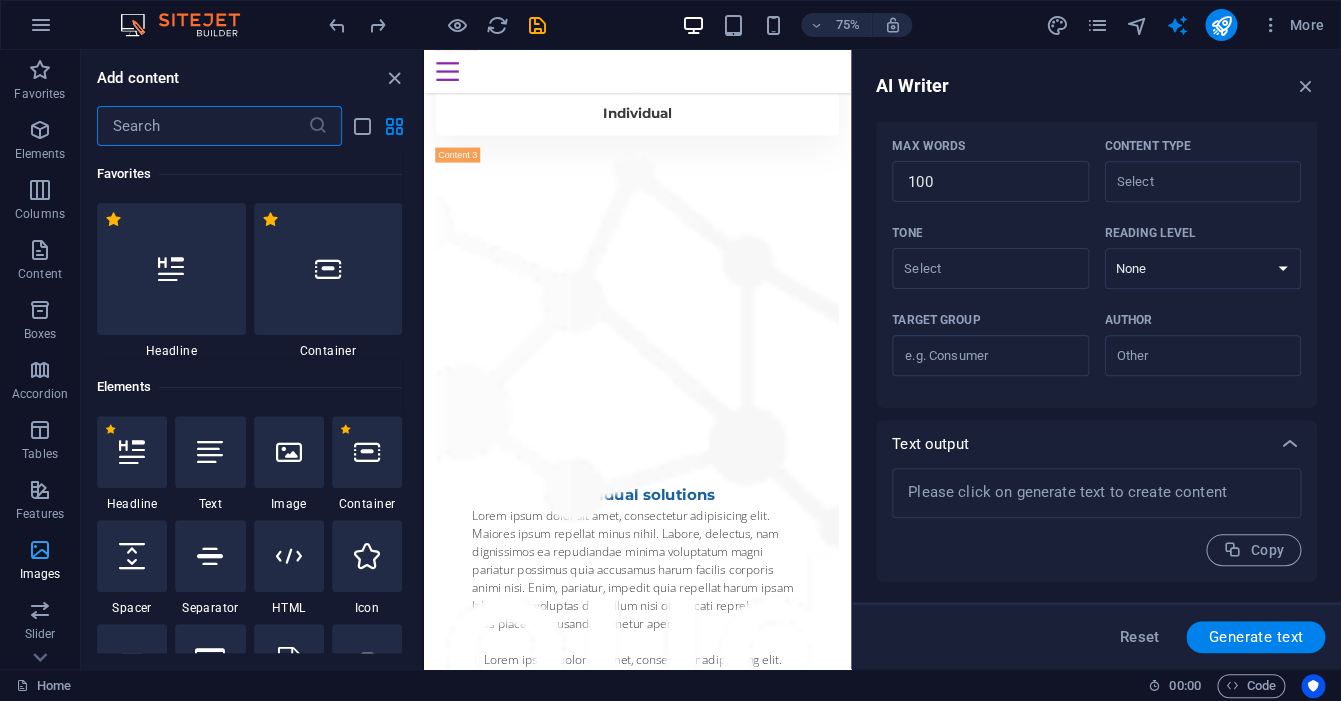 scroll, scrollTop: 9027, scrollLeft: 0, axis: vertical 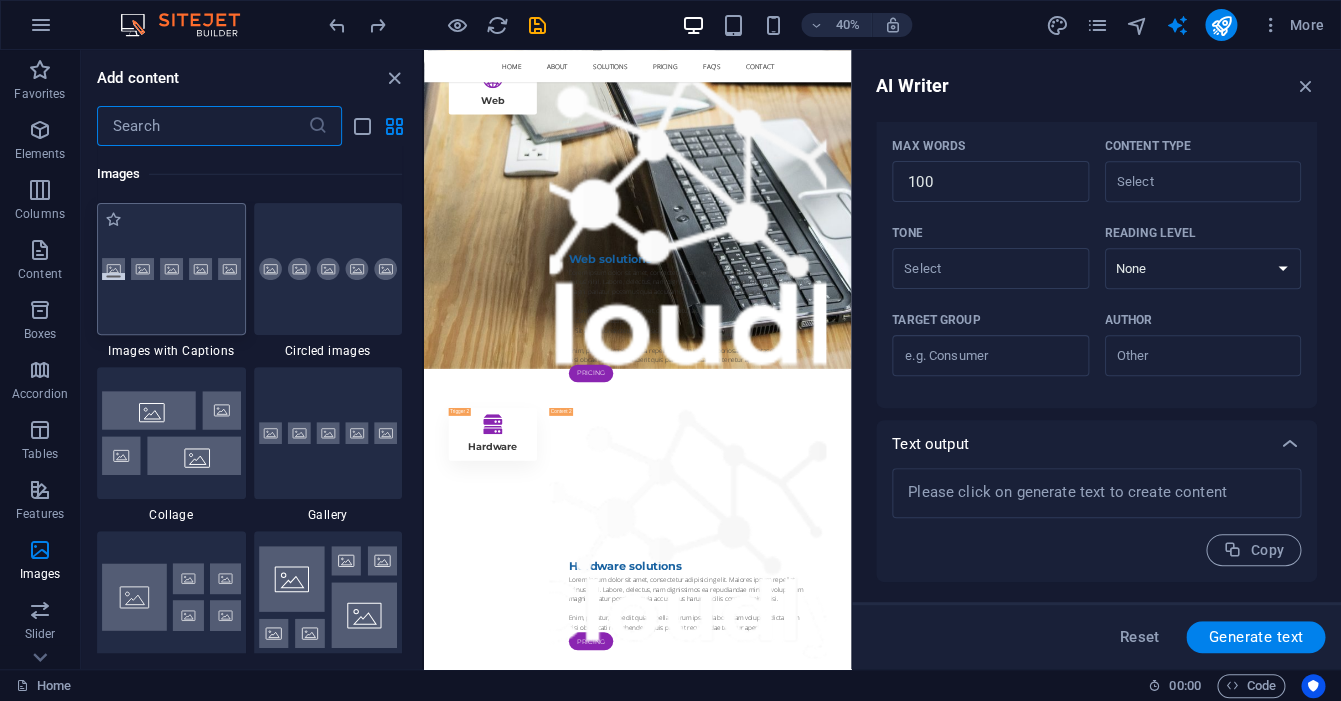 click at bounding box center (171, 269) 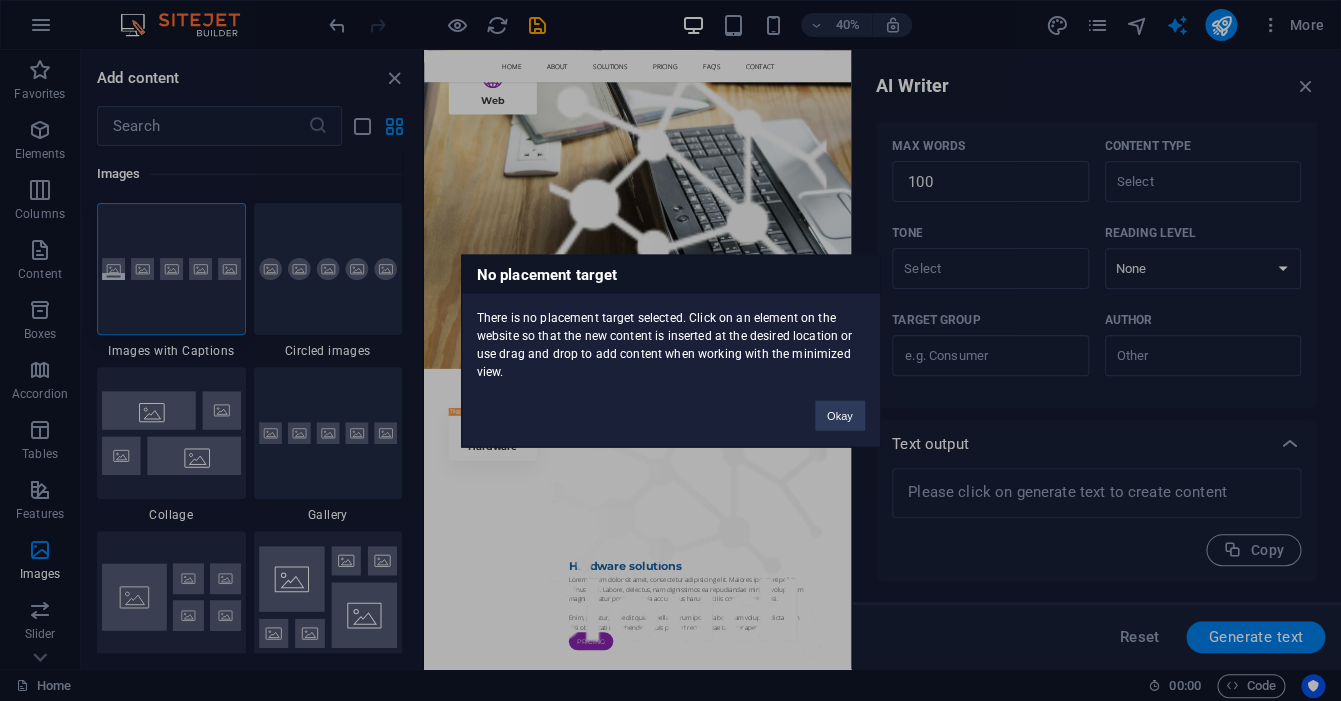 click on "No placement target There is no placement target selected. Click on an element on the website so that the new content is inserted at the desired location or use drag and drop to add content when working with the minimized view. Okay" at bounding box center [670, 350] 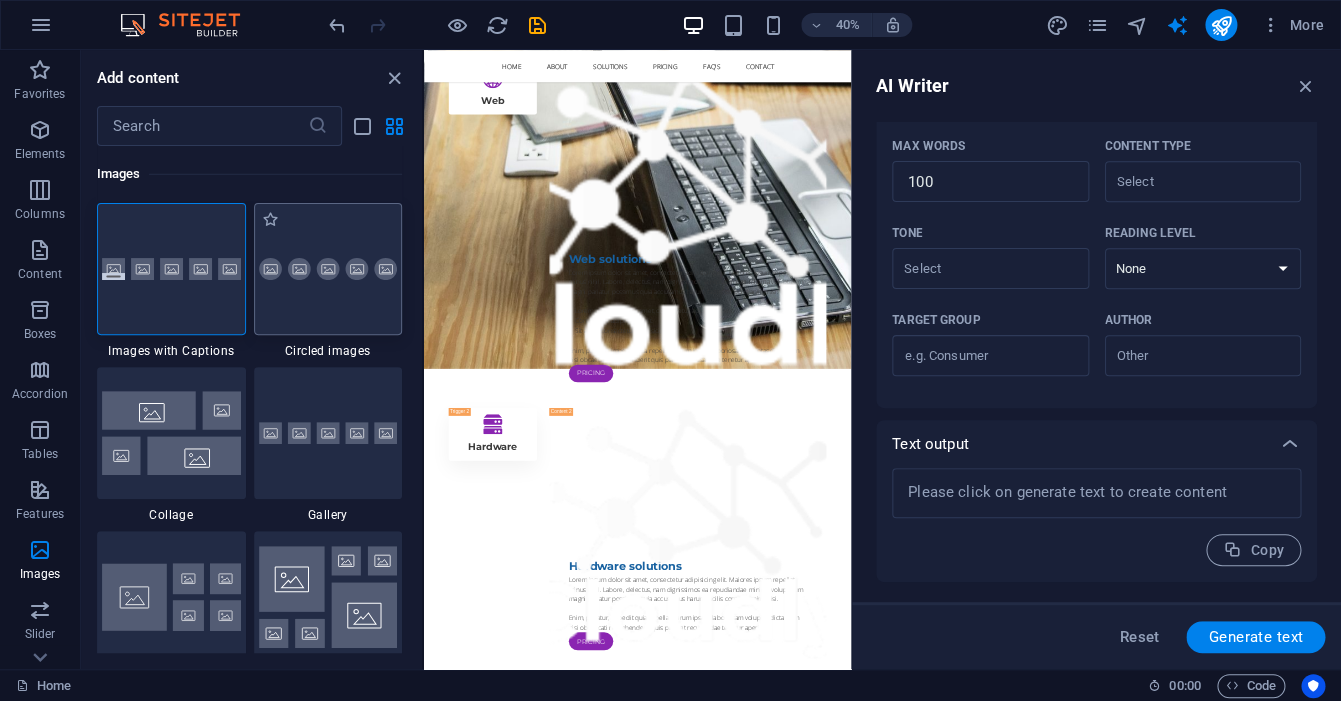 click at bounding box center (328, 269) 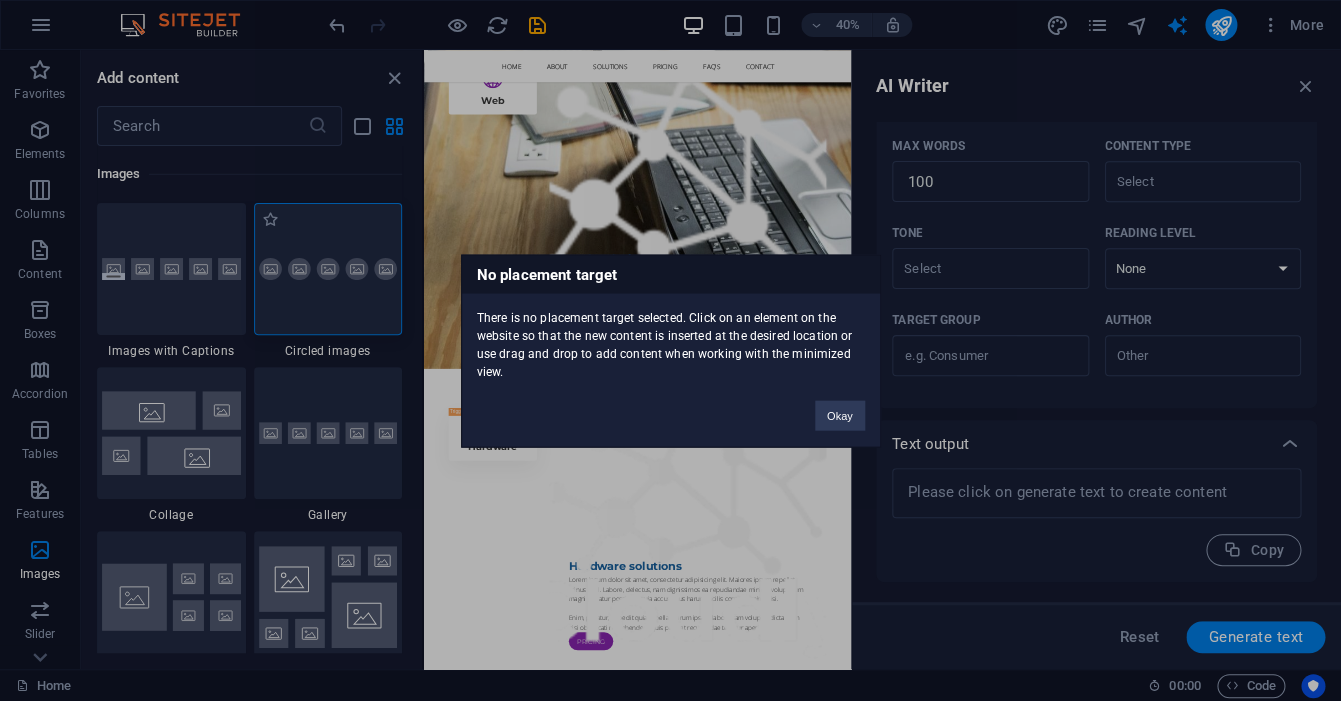 click on "No placement target There is no placement target selected. Click on an element on the website so that the new content is inserted at the desired location or use drag and drop to add content when working with the minimized view. Okay" at bounding box center (670, 350) 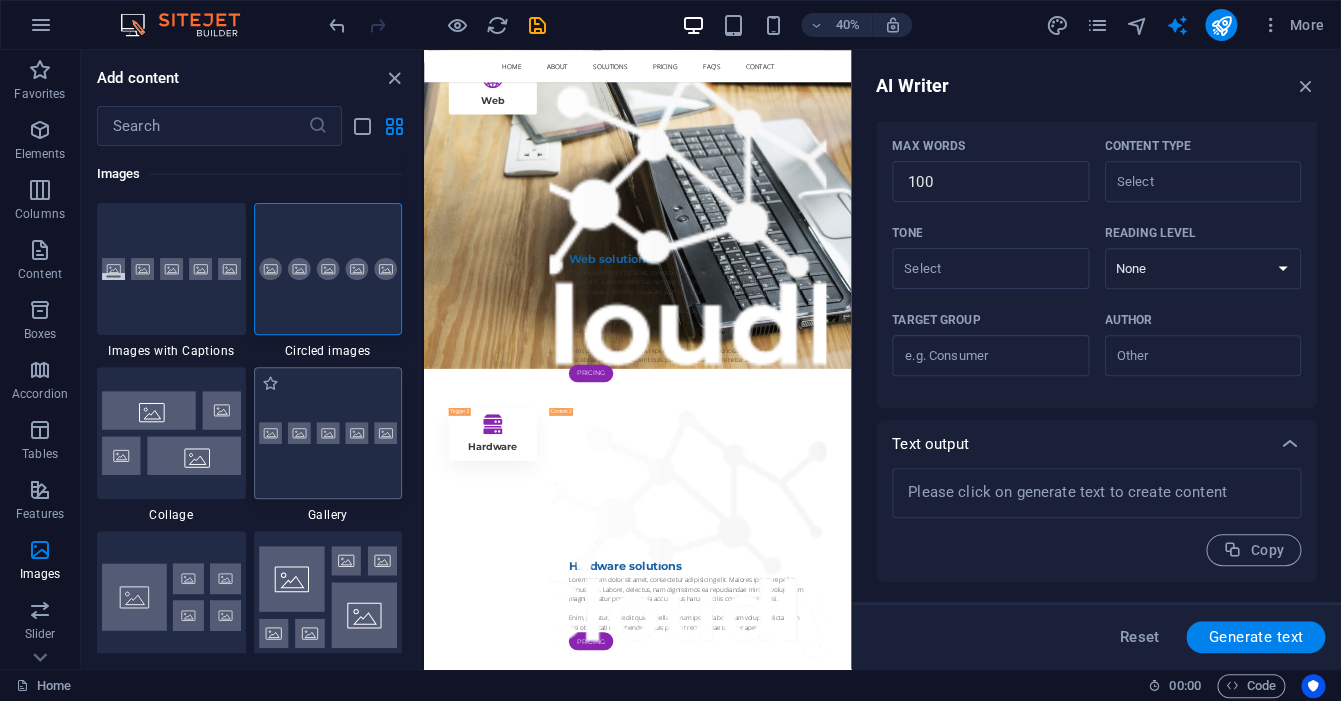 click at bounding box center [328, 433] 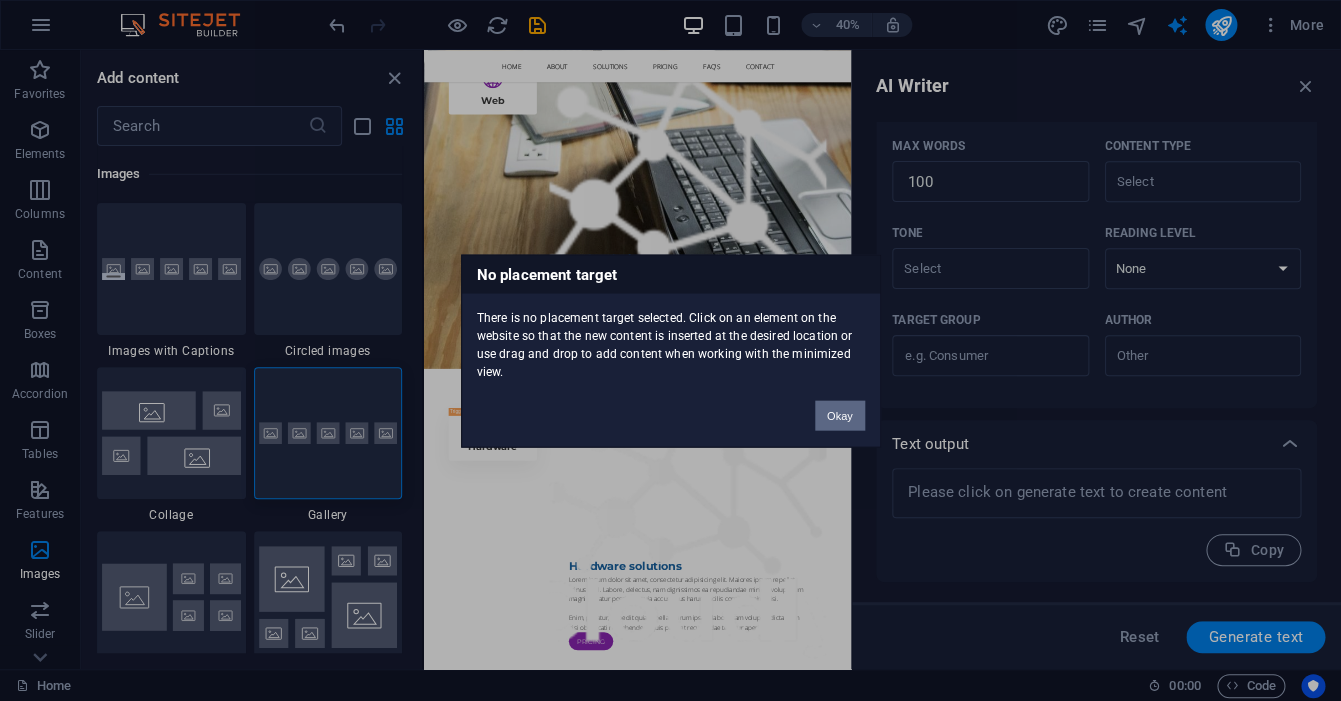 click on "Okay" at bounding box center (840, 415) 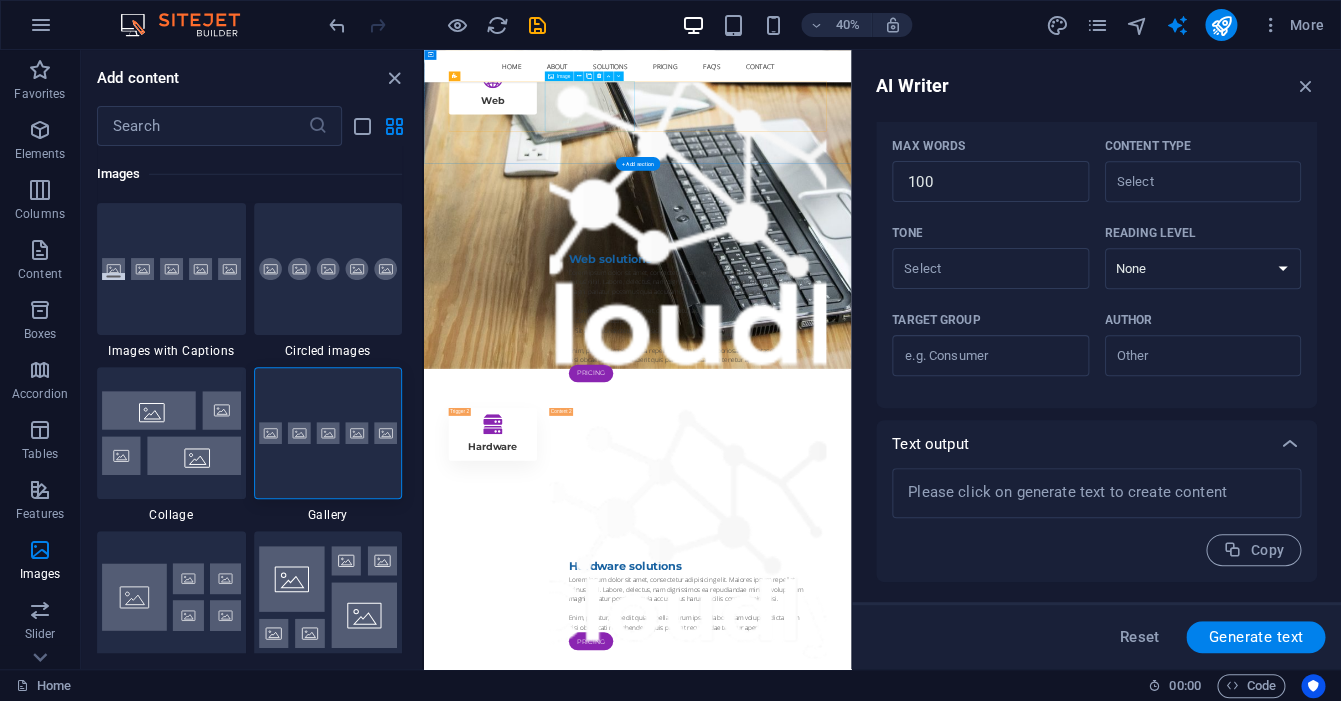 click at bounding box center [598, 7284] 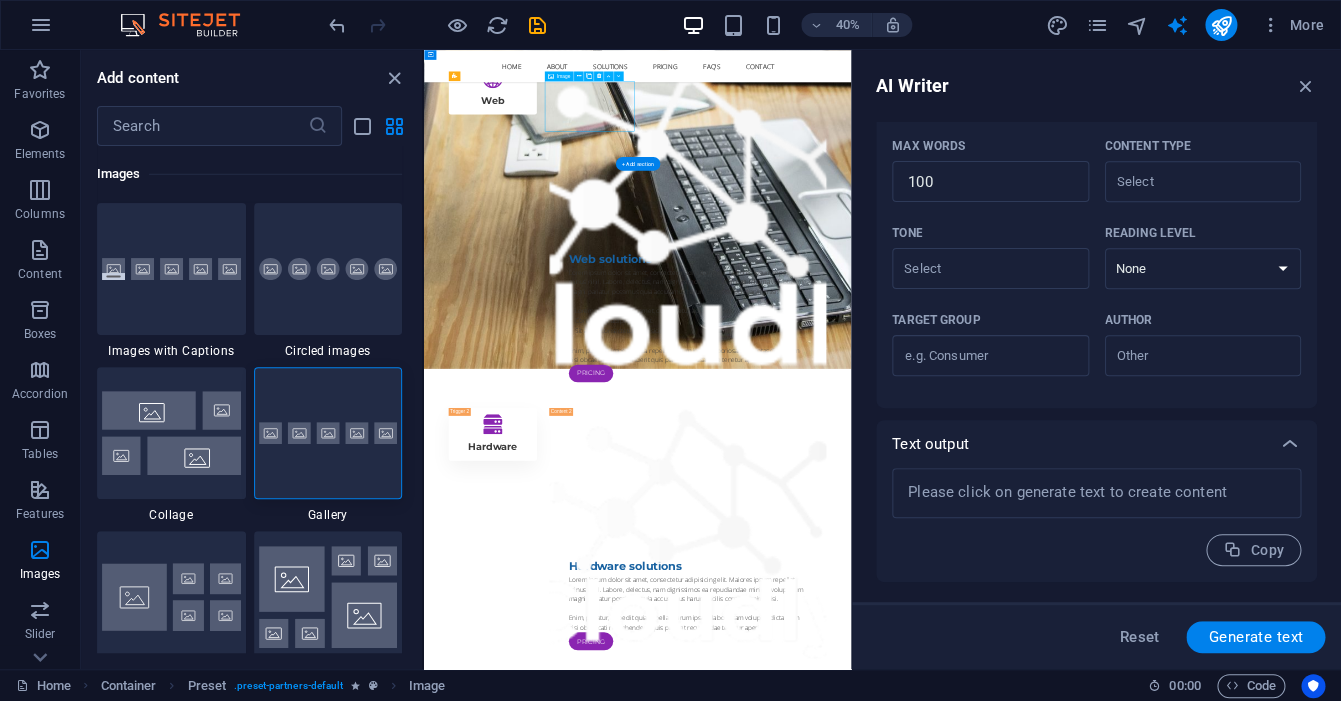 click at bounding box center (598, 7284) 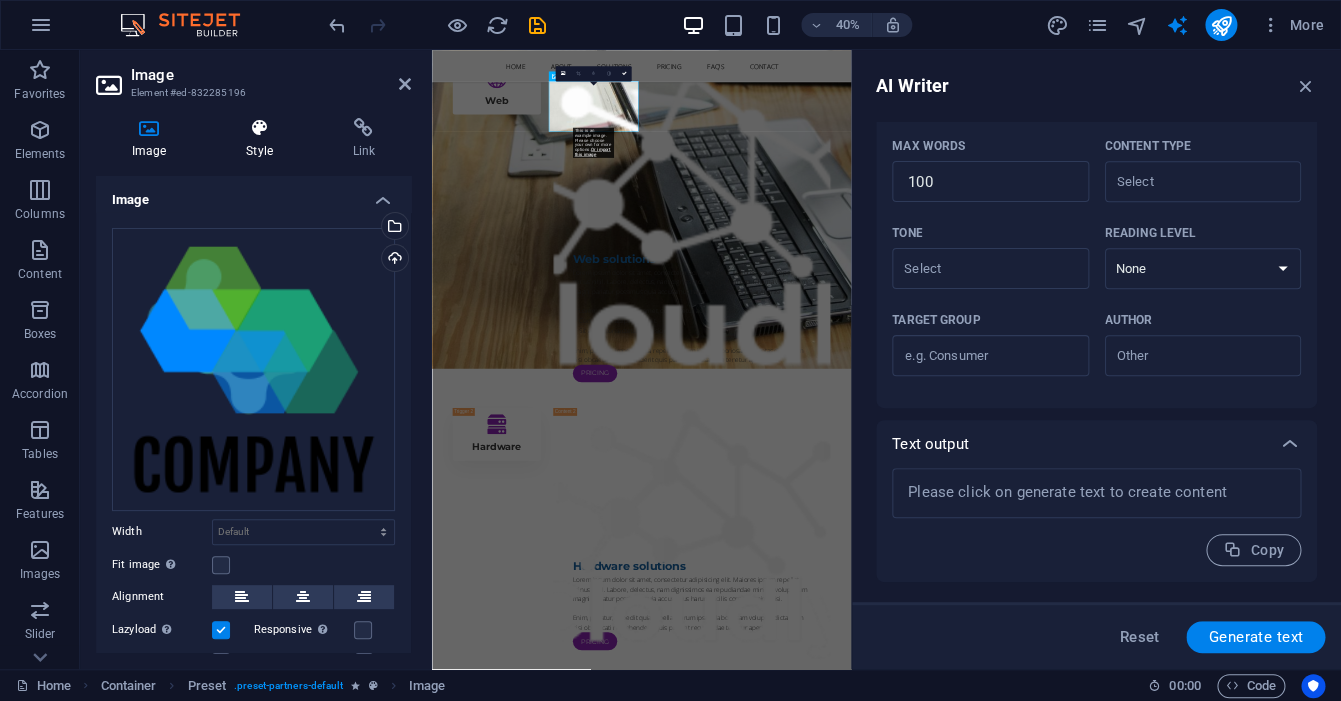 click on "Style" at bounding box center [263, 139] 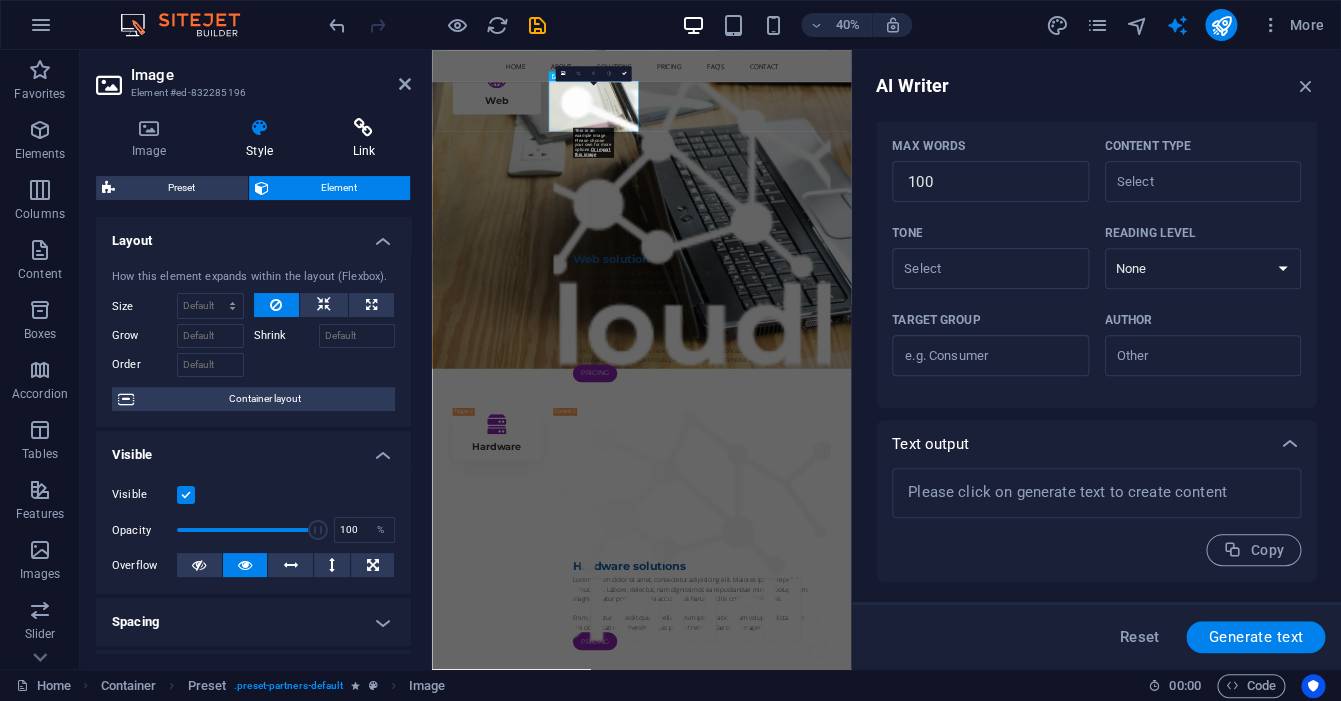 click on "Link" at bounding box center (364, 139) 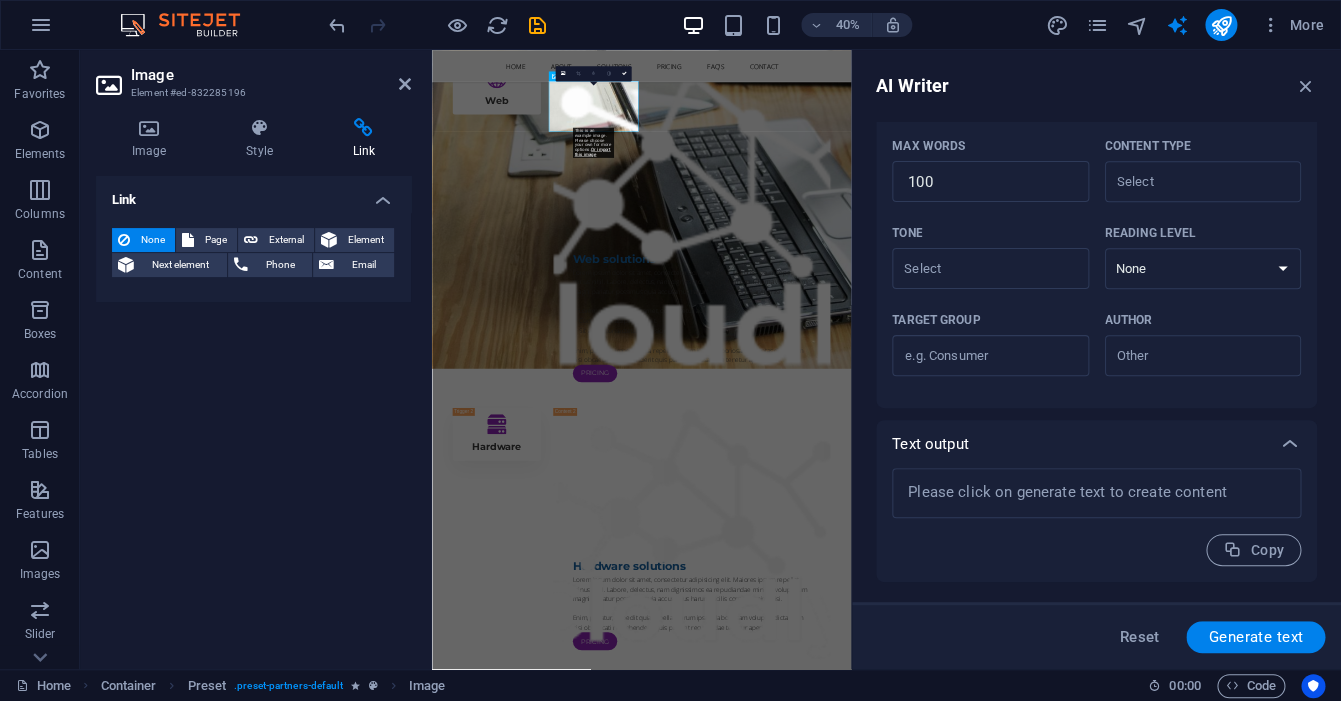 click on "Image Style Link Image Drag files here, click to choose files or select files from Files or our free stock photos & videos Select files from the file manager, stock photos, or upload file(s) Upload Width Default auto px rem % em vh vw Fit image Automatically fit image to a fixed width and height Height Default auto px Alignment Lazyload Loading images after the page loads improves page speed. Responsive Automatically load retina image and smartphone optimized sizes. Lightbox Use as headline The image will be wrapped in an H1 headline tag. Useful for giving alternative text the weight of an H1 headline, e.g. for the logo. Leave unchecked if uncertain. Optimized Images are compressed to improve page speed. Position Direction Custom X offset 50 px rem % vh vw Y offset 50 px rem % vh vw Text Float No float Image left Image right Determine how text should behave around the image. Text Alternative text Image caption Paragraph Format Normal Heading 1 Heading 2 Heading 3 Heading 4 Heading 5 Heading 6 Code Font Family" at bounding box center (253, 385) 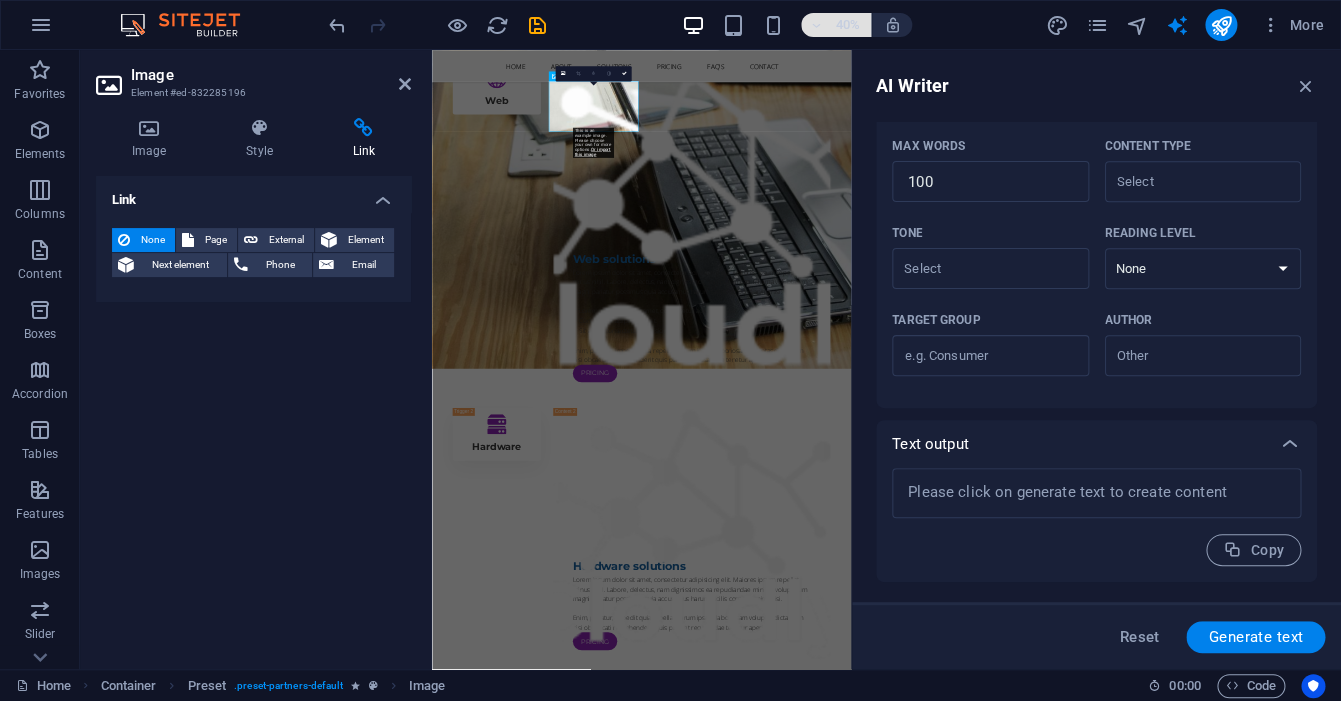 click at bounding box center [816, 25] 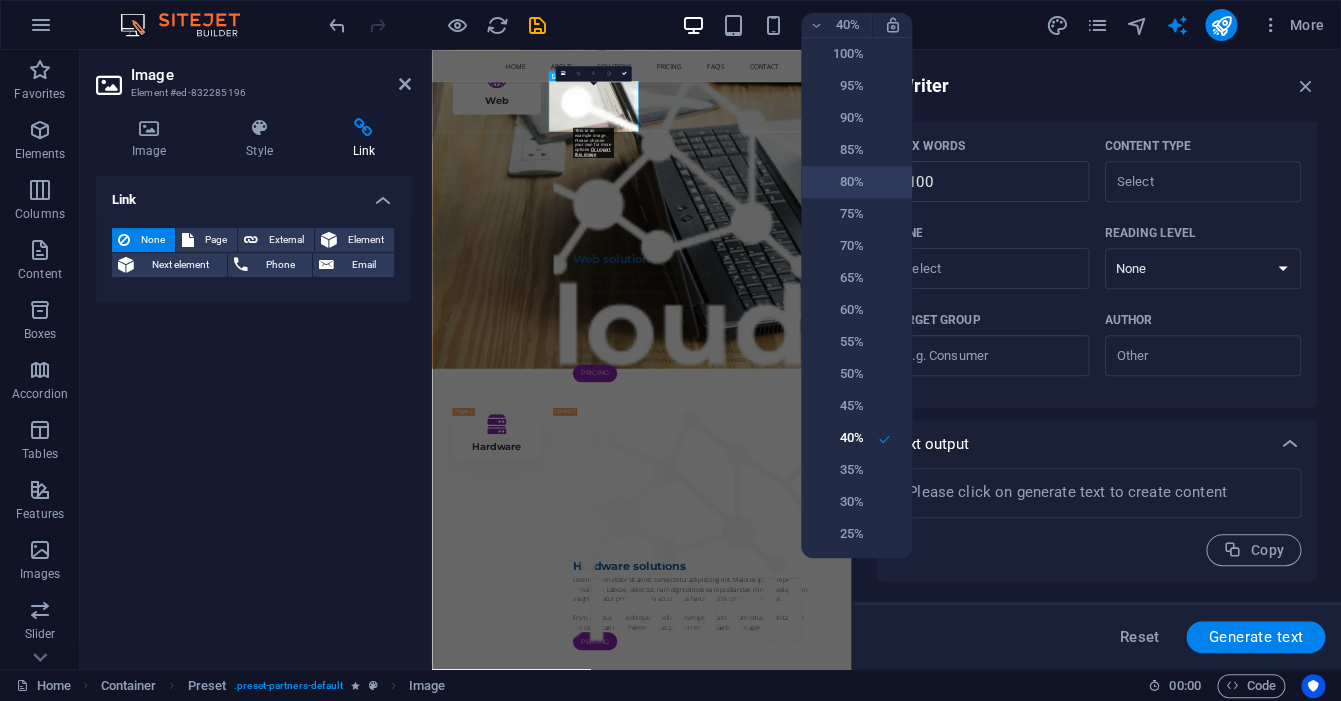 click on "80%" at bounding box center (838, 182) 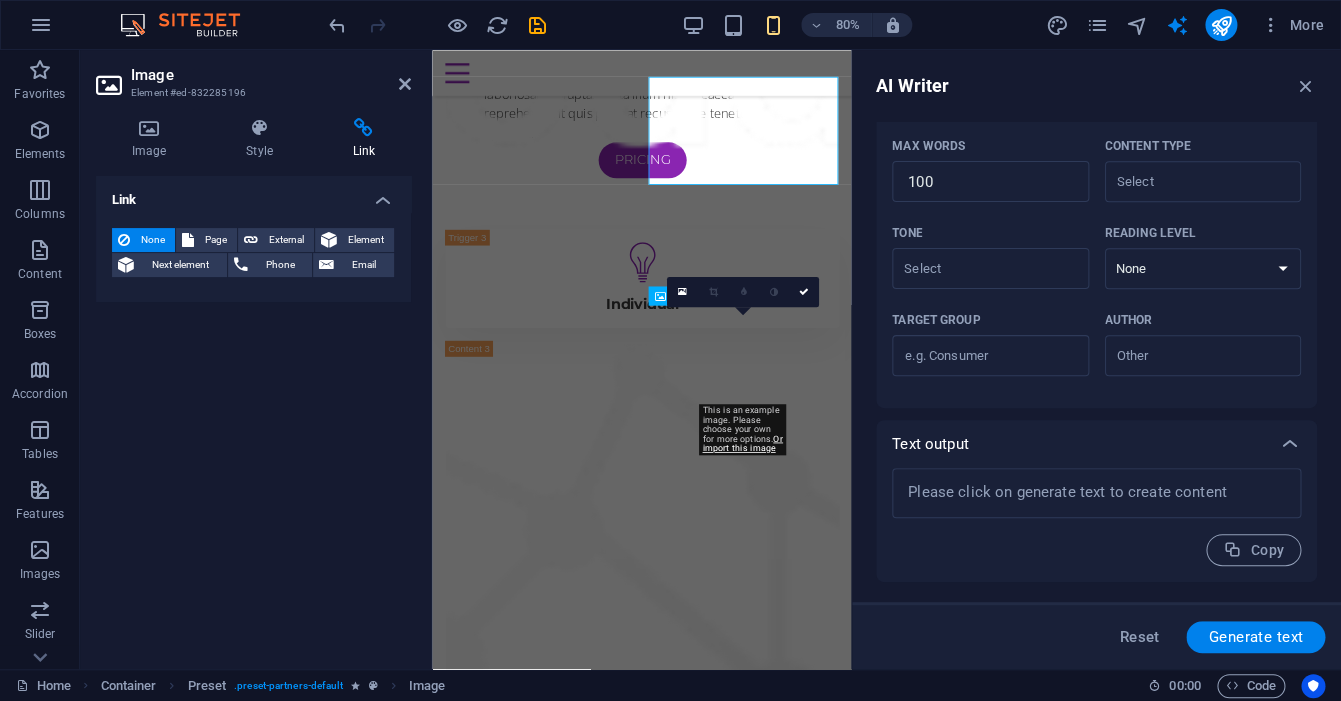 scroll, scrollTop: 13960, scrollLeft: 0, axis: vertical 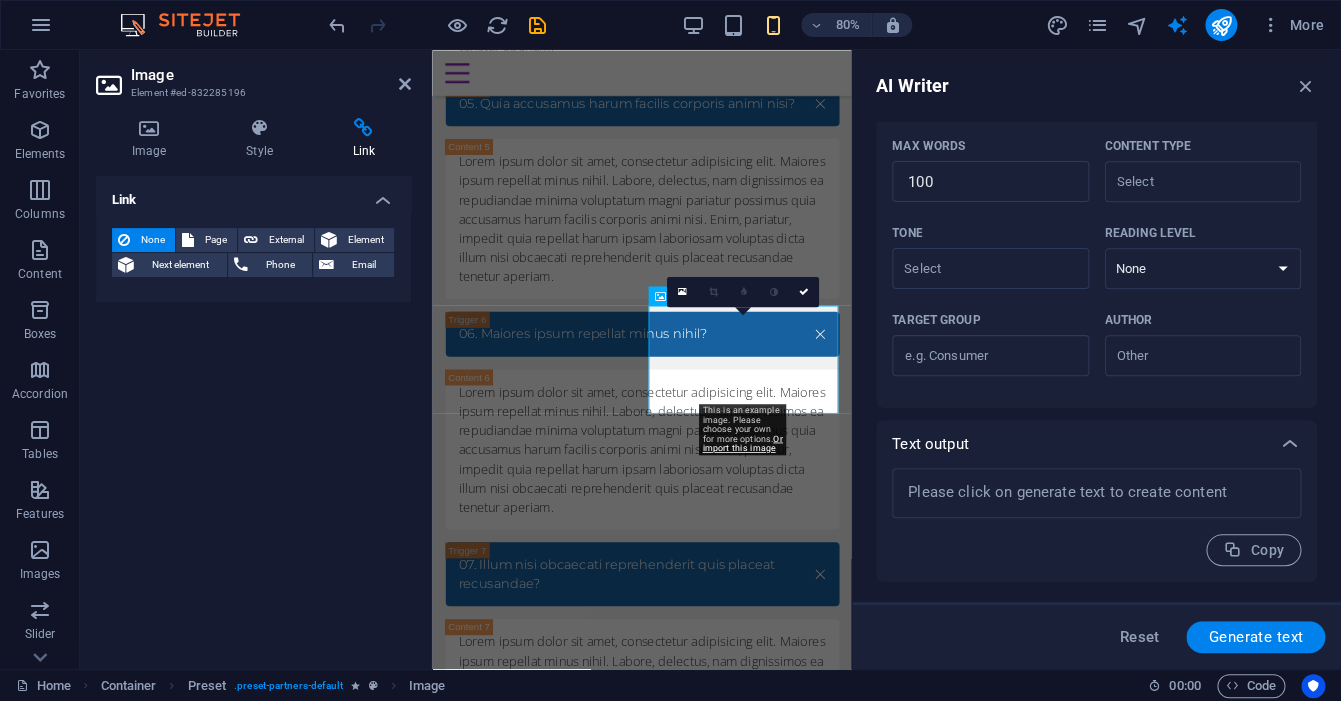 click on "AI Writer Text input Element ​ You can only choose headline and text elements. Existing text in the selected element will be overwritten. Input language Albanian Arabic Armenian Awadhi Azerbaijani Bashkir Basque Belarusian Bengali Bhojpuri Bosnian Brazilian Portuguese Bulgarian Cantonese (Yue) Catalan Chhattisgarhi Chinese Croatian Czech Danish Dogri Dutch English Estonian Faroese Finnish French Galician Georgian German Greek Gujarati Haryanvi Hindi Hungarian Indonesian Irish Italian Japanese Javanese Kannada Kashmiri Kazakh Konkani Korean Kyrgyz Latvian Lithuanian Macedonian Maithili Malay Maltese Mandarin Mandarin Chinese Marathi Marwari Min Nan Moldovan Mongolian Montenegrin Nepali Norwegian Oriya Pashto Persian (Farsi) Polish Portuguese Punjabi Rajasthani Romanian Russian Sanskrit Santali Serbian Sindhi Sinhala Slovak Slovene Slovenian Spanish Ukrainian Urdu Uzbek Vietnamese Welsh Wu Output language Albanian Arabic Armenian Awadhi Azerbaijani Bashkir Basque Belarusian Bengali Bhojpuri Bosnian Bulgarian" at bounding box center (1096, 359) 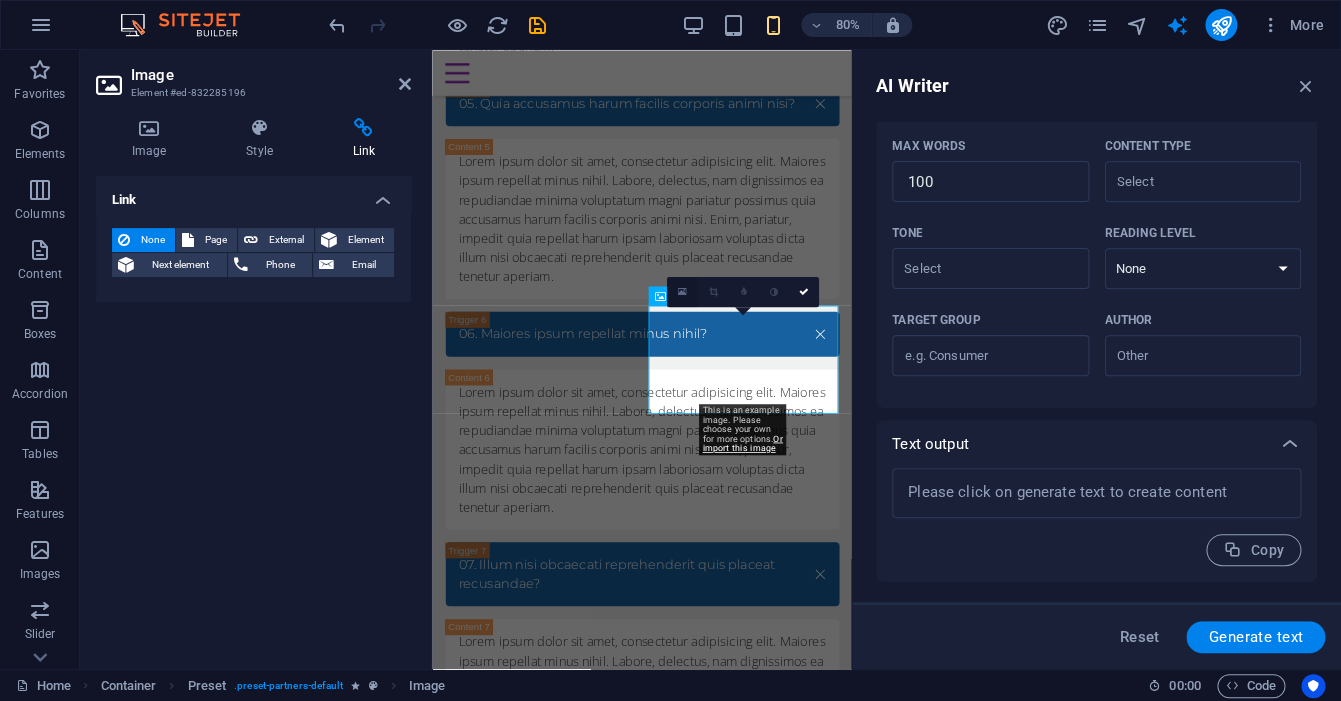 click at bounding box center [682, 291] 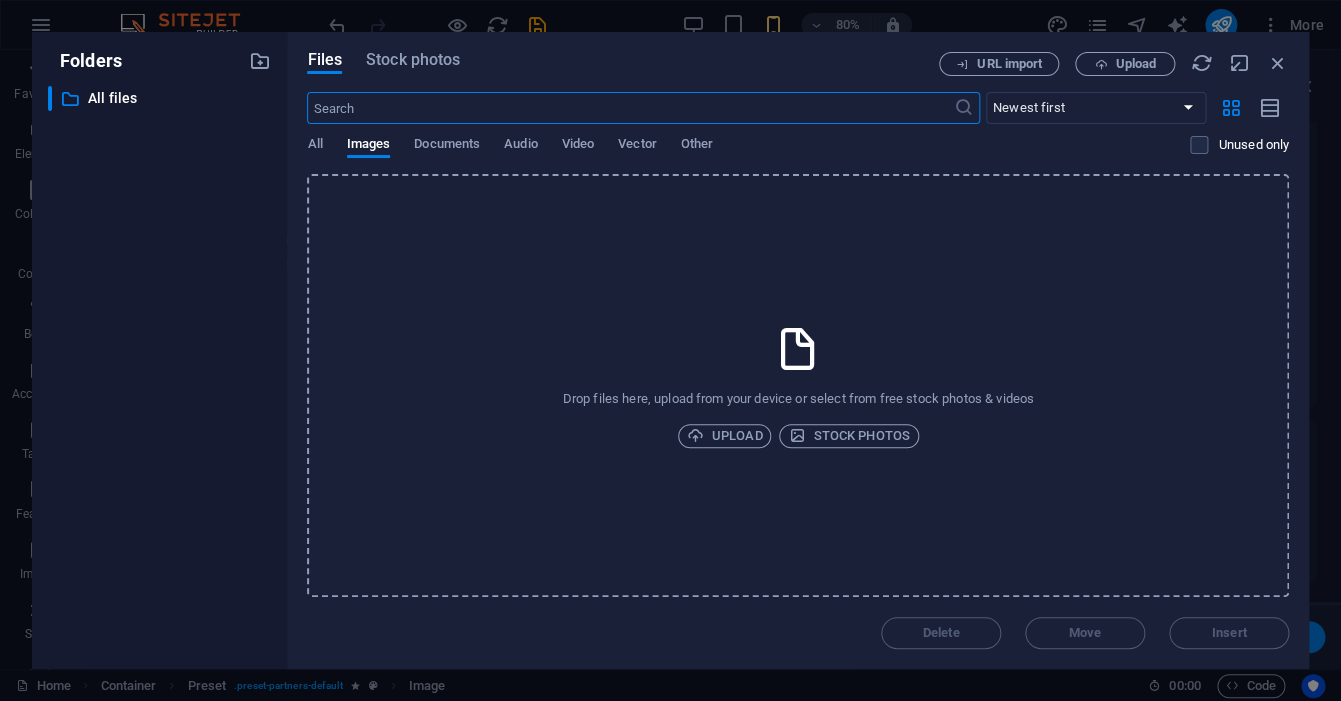 scroll, scrollTop: 0, scrollLeft: 0, axis: both 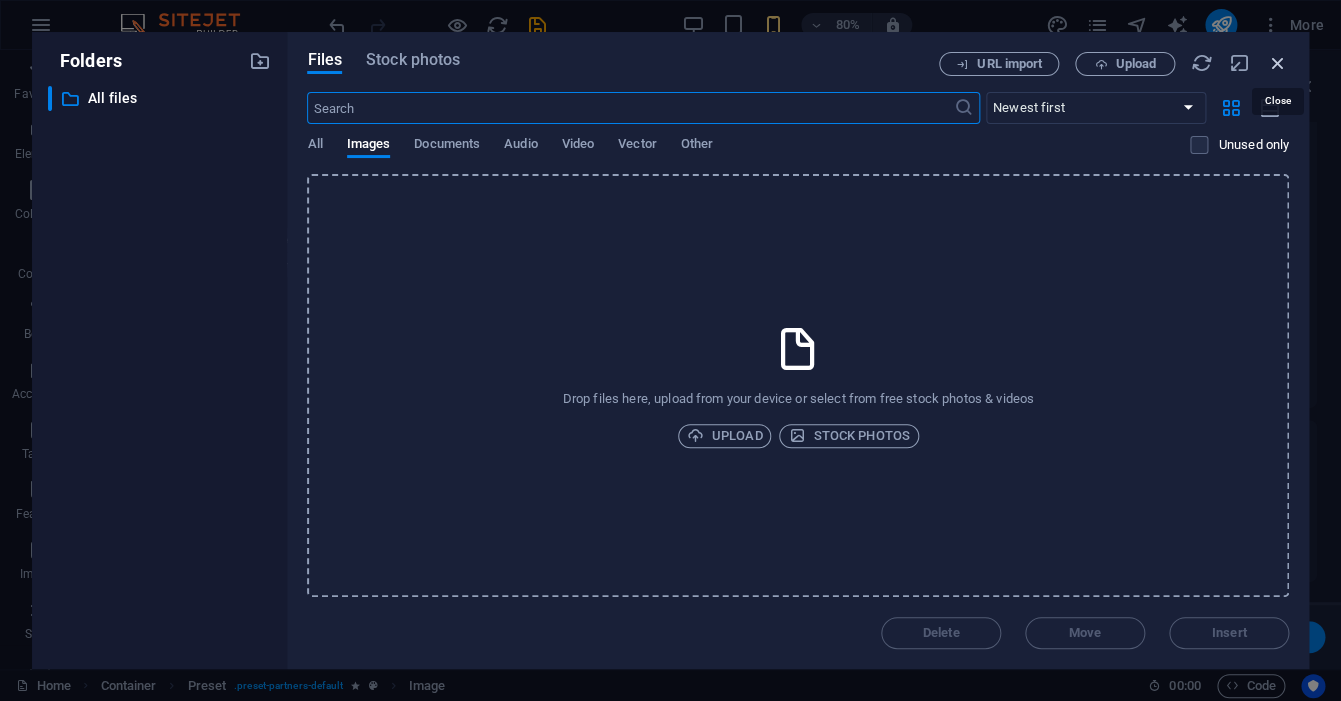 click at bounding box center [1278, 63] 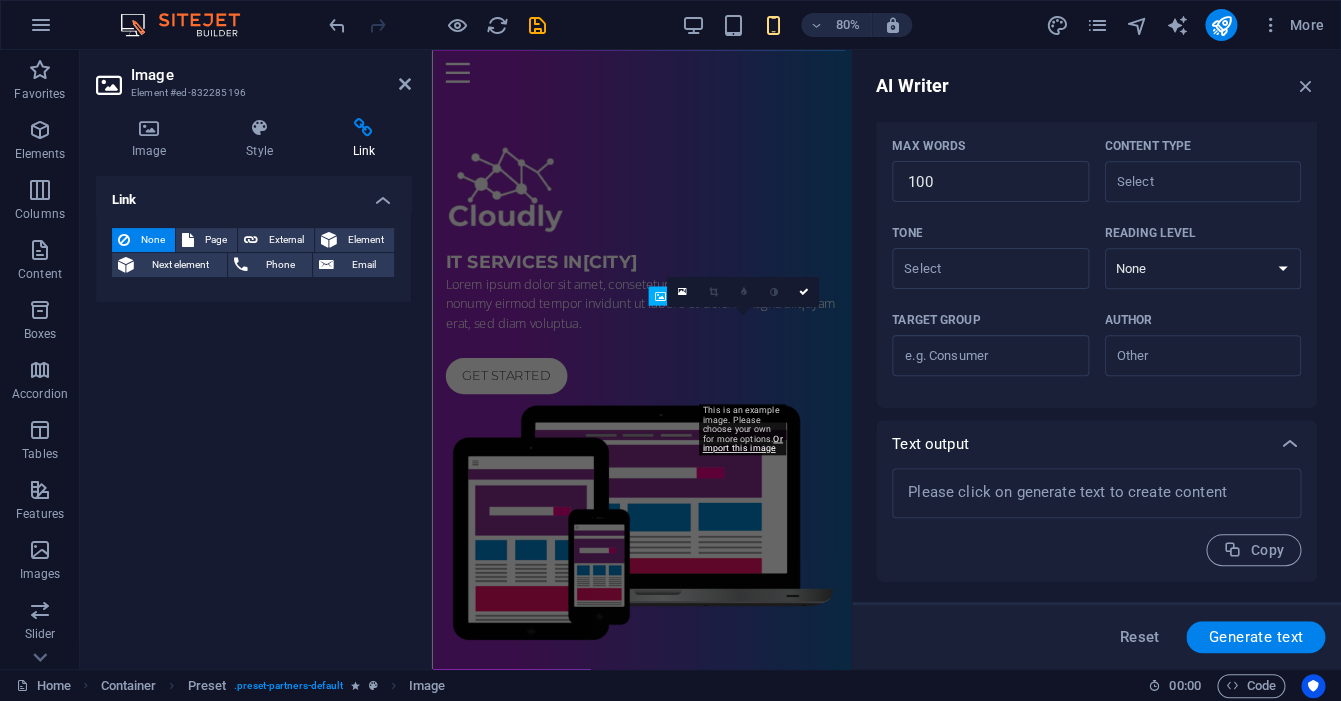scroll, scrollTop: 13960, scrollLeft: 0, axis: vertical 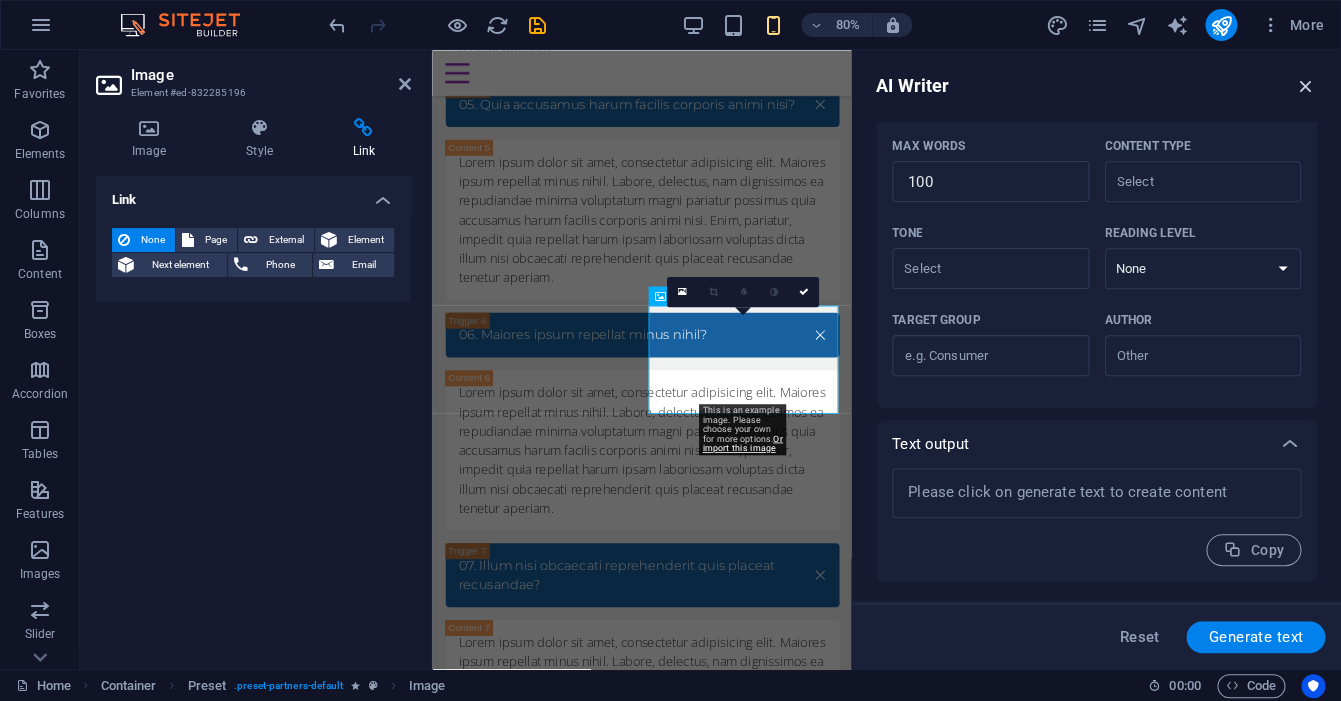 click at bounding box center (1306, 86) 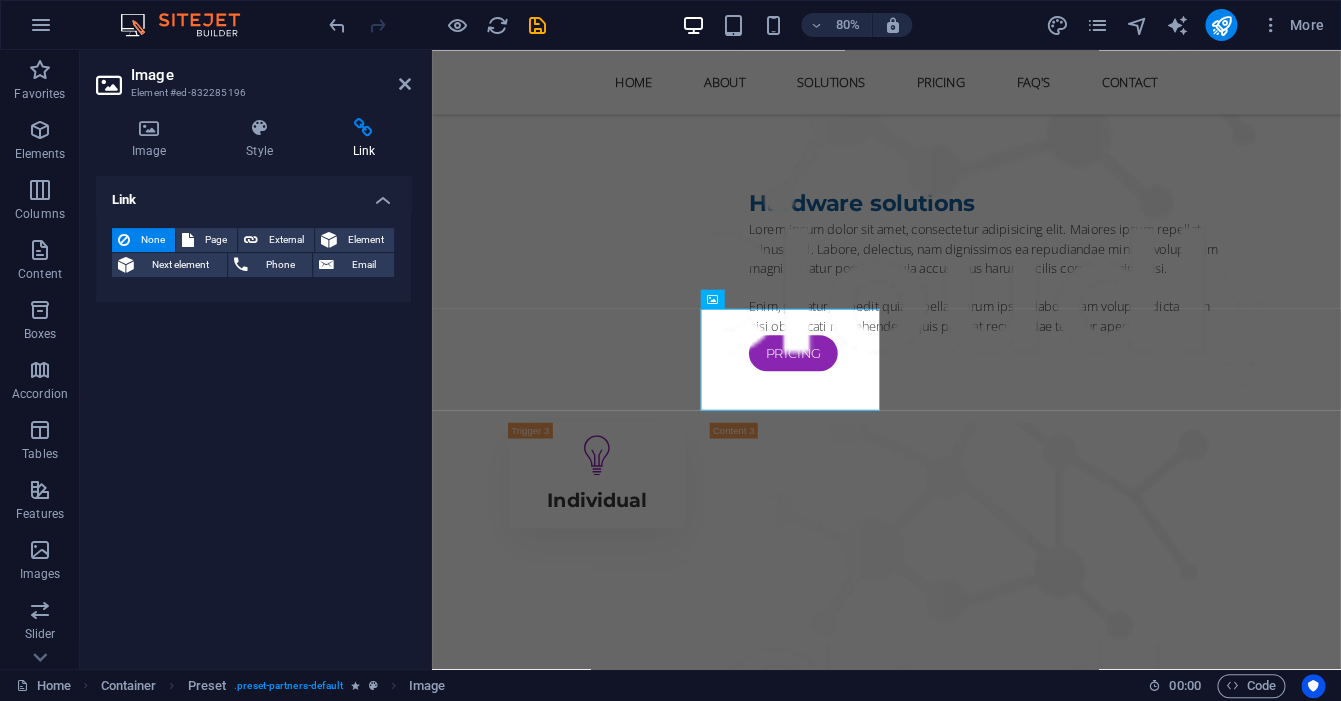 scroll, scrollTop: 8194, scrollLeft: 0, axis: vertical 